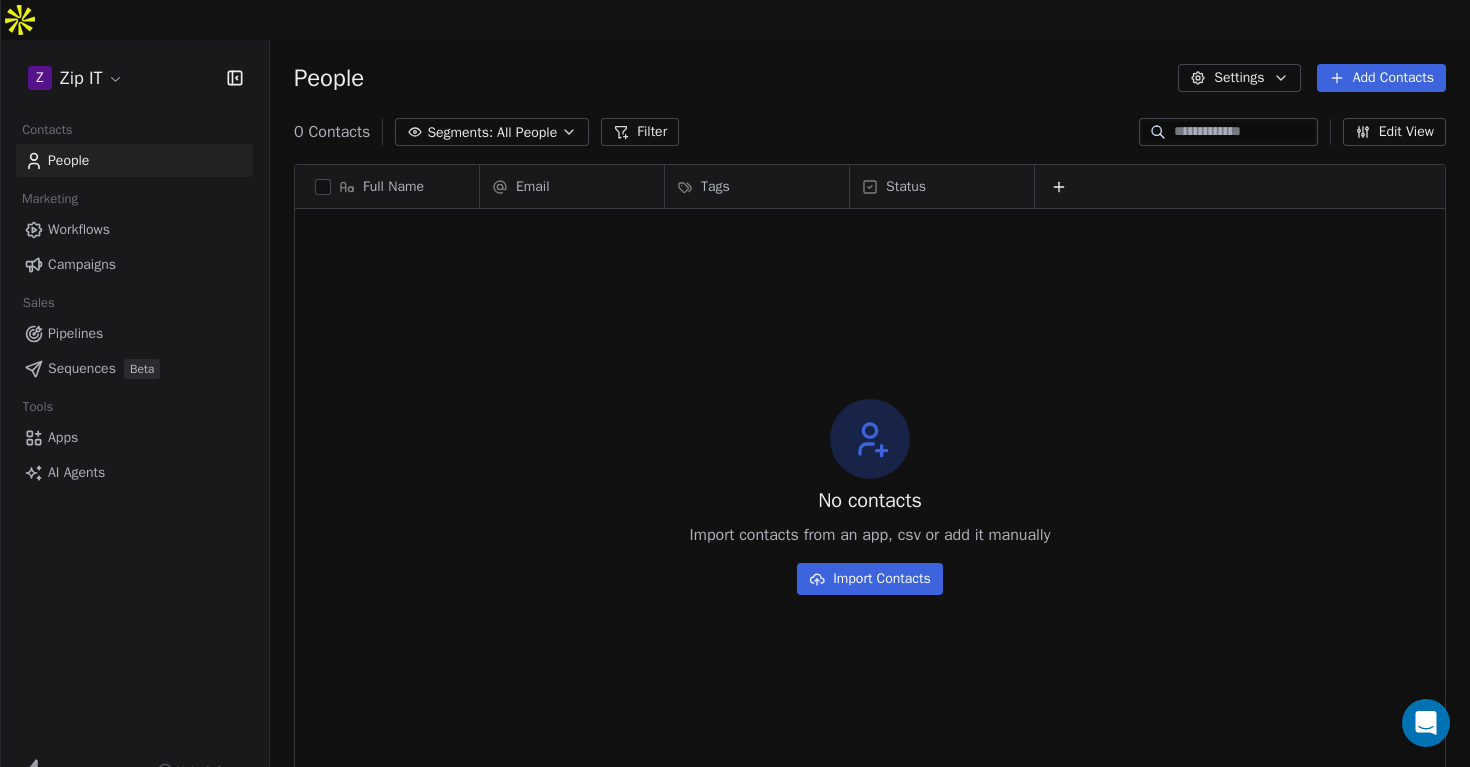 scroll, scrollTop: 0, scrollLeft: 0, axis: both 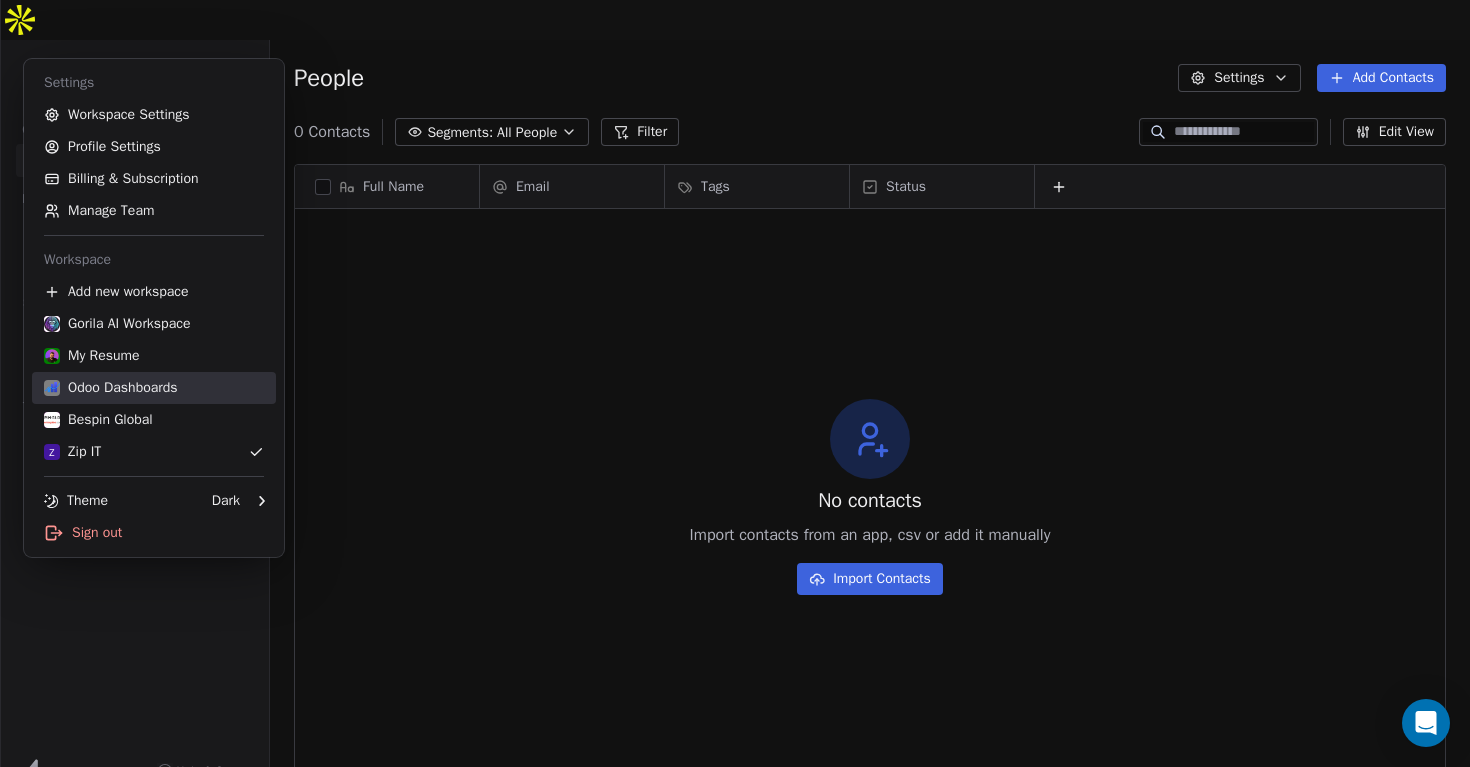 click on "Odoo Dashboards" at bounding box center (111, 388) 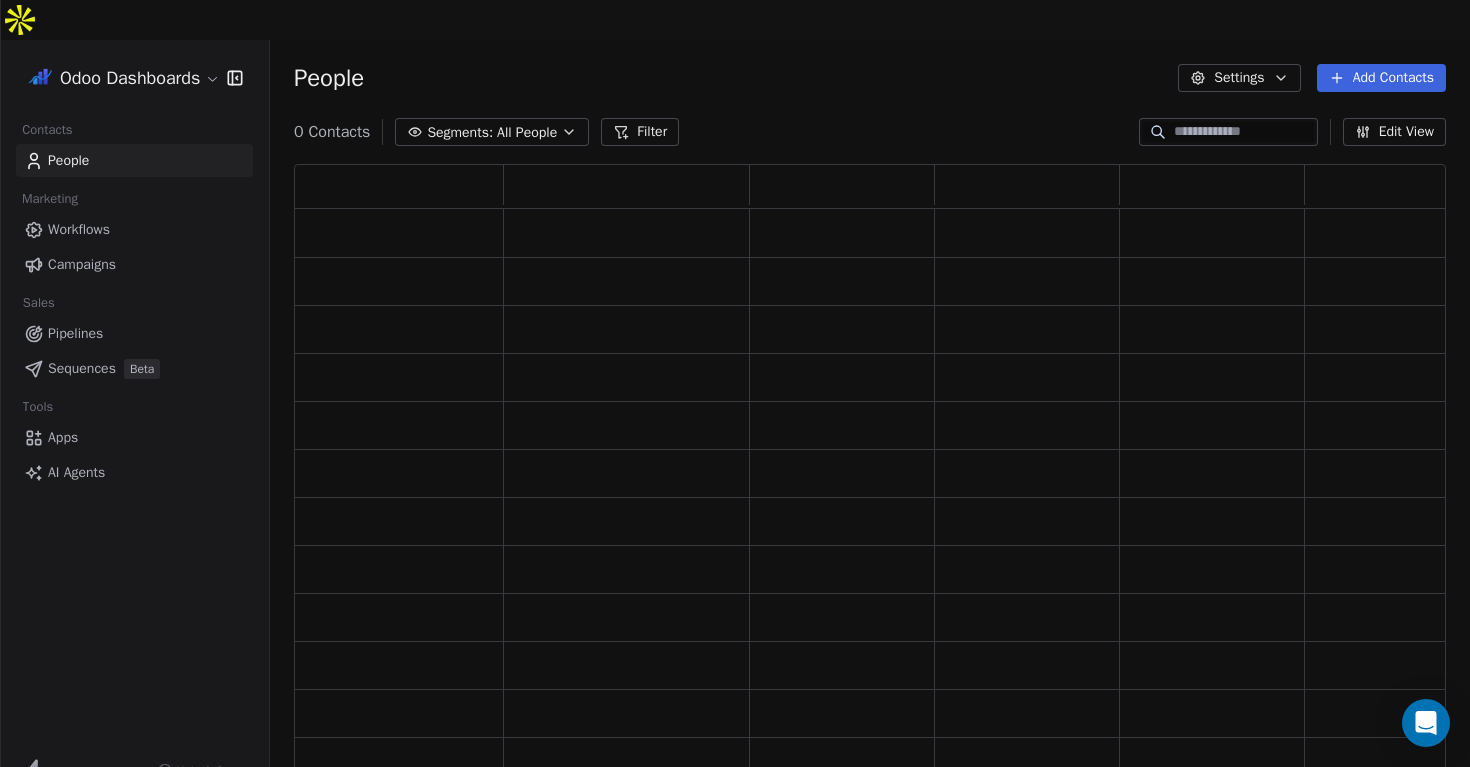 scroll, scrollTop: 1, scrollLeft: 1, axis: both 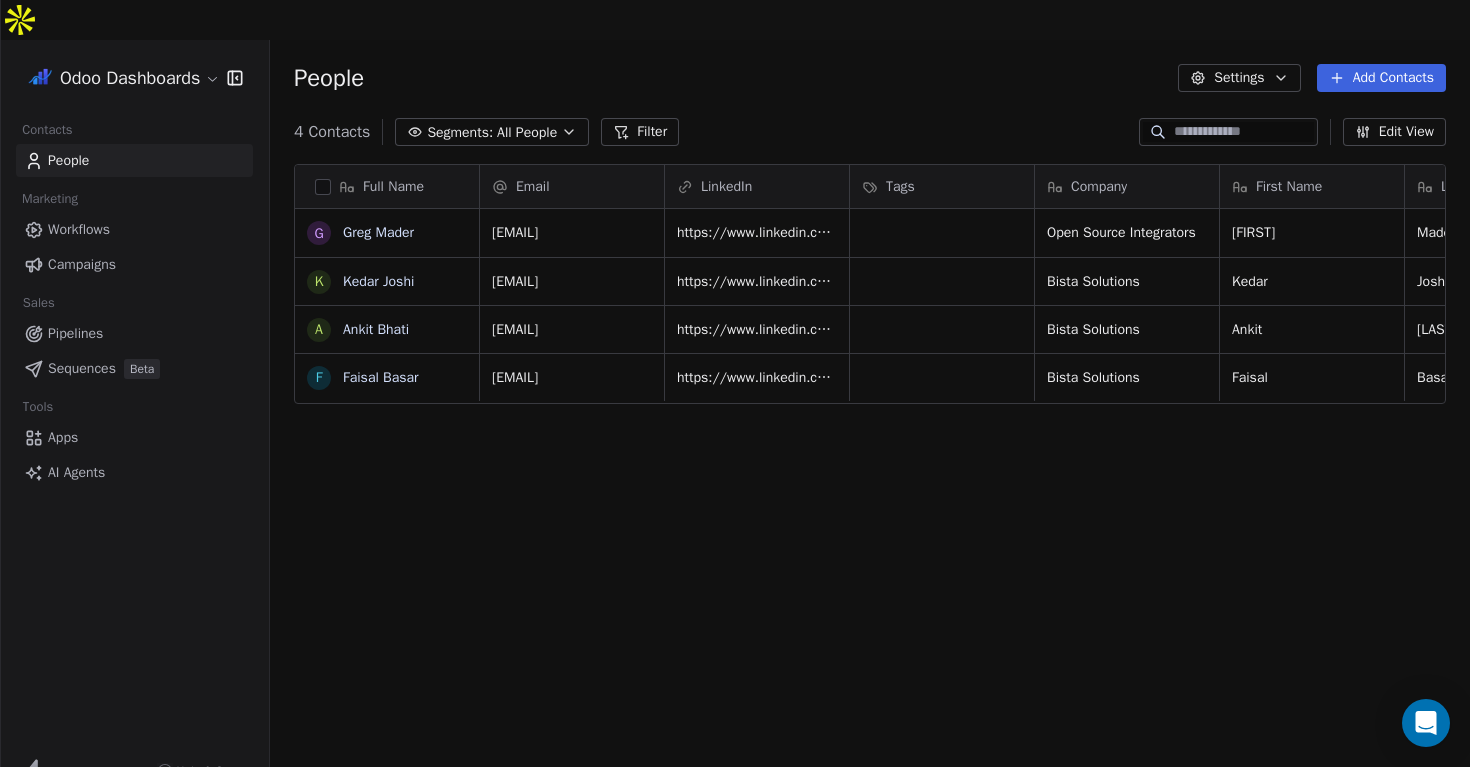 click on "Workflows" at bounding box center (79, 229) 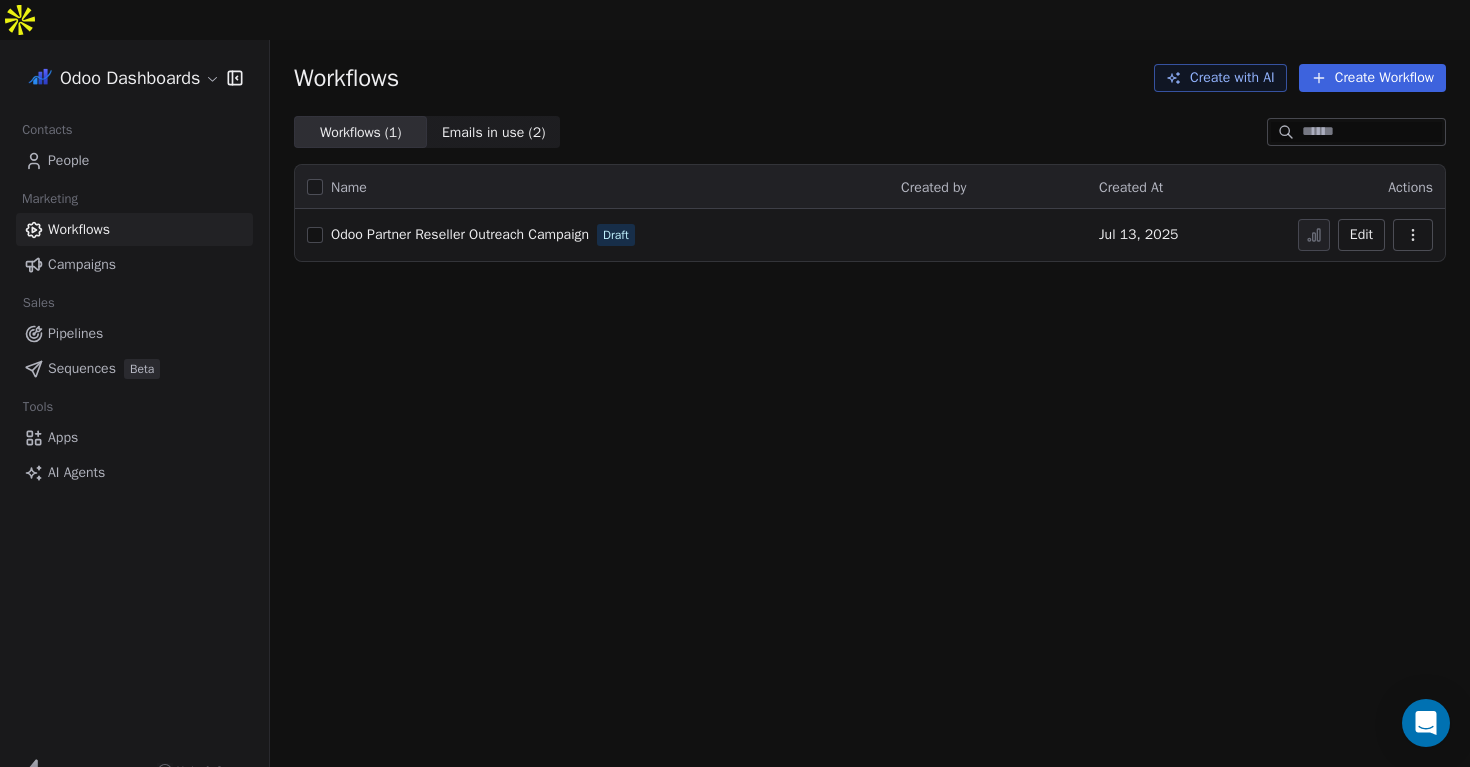 click on "Odoo Partner Reseller Outreach Campaign" at bounding box center [460, 234] 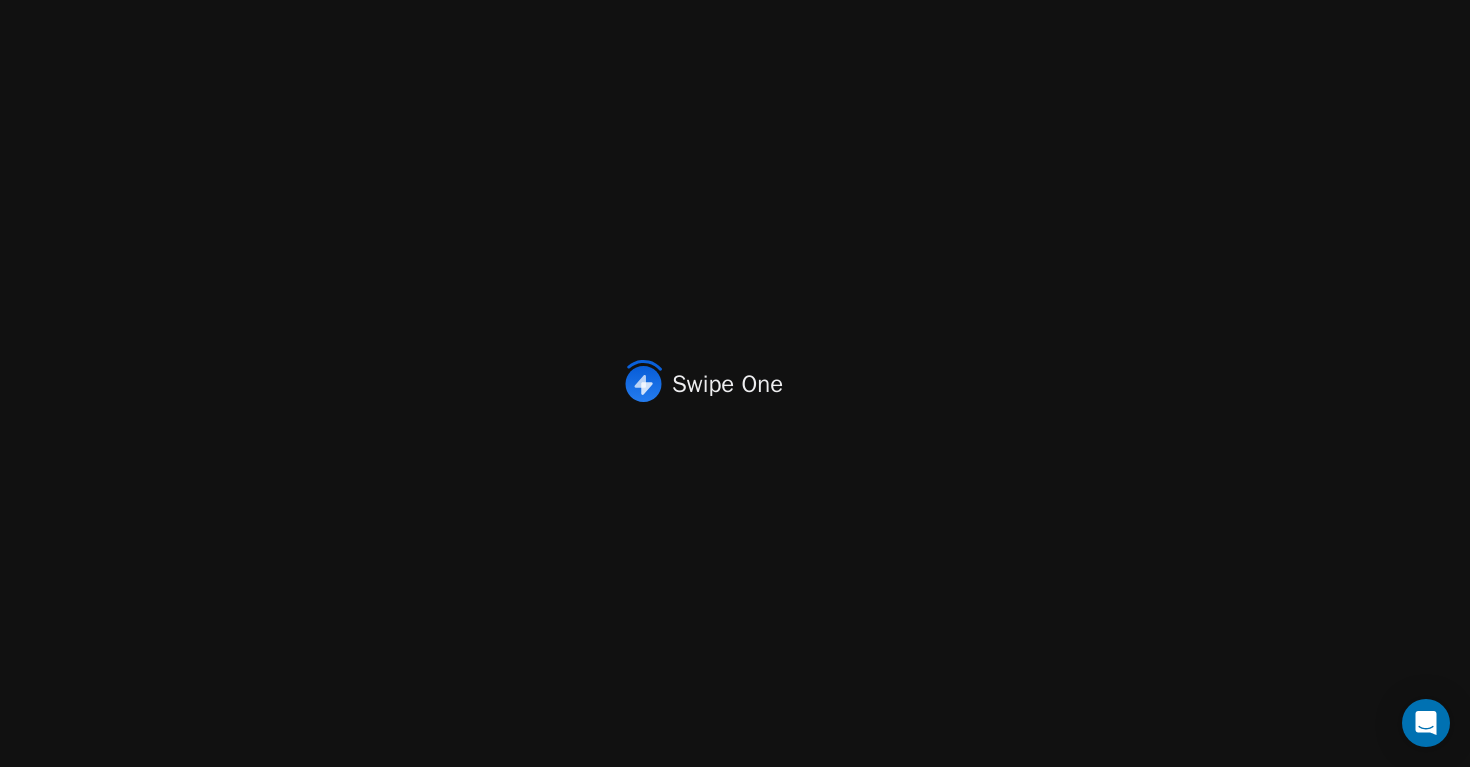 scroll, scrollTop: 0, scrollLeft: 0, axis: both 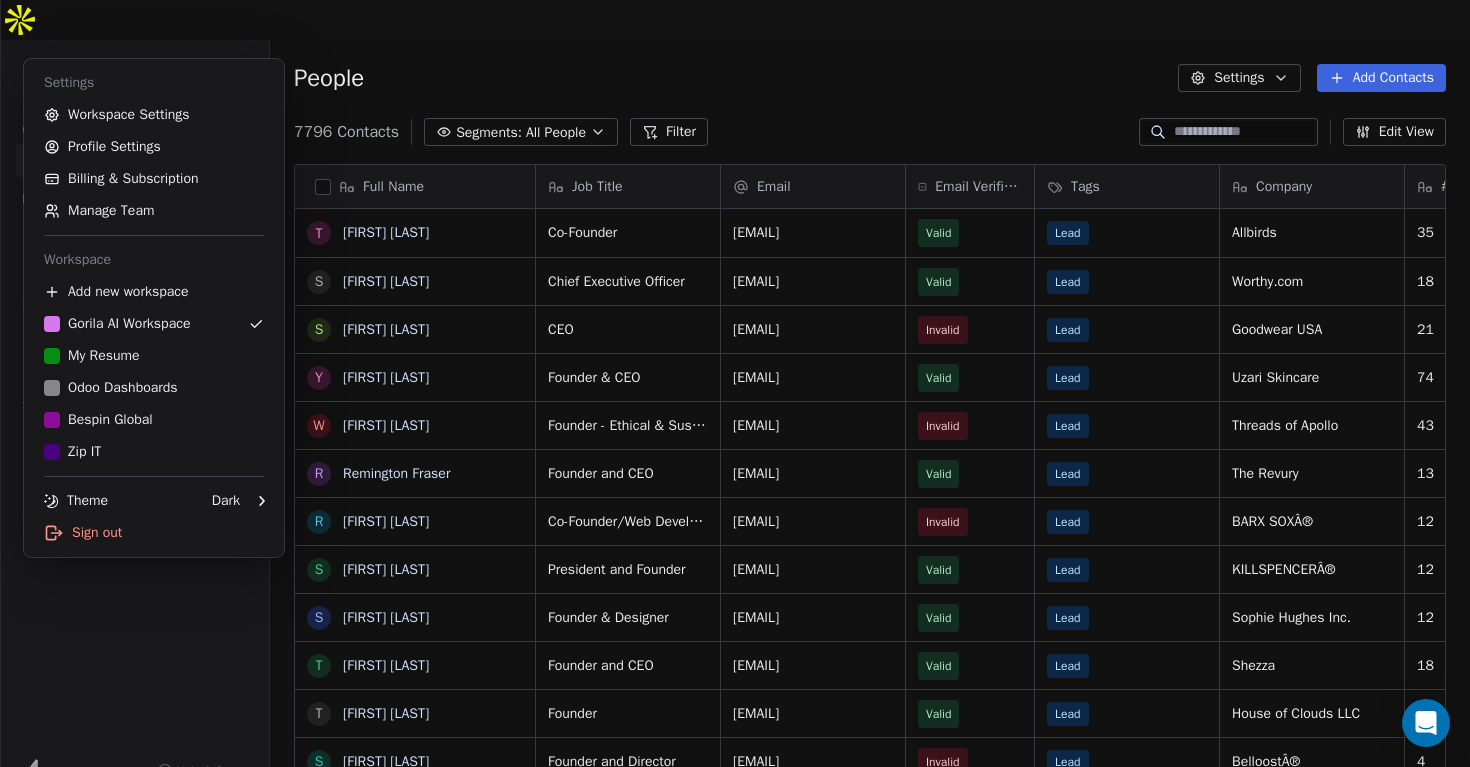 click on "Gorila AI Contacts People Marketing Workflows Campaigns Sales Pipelines Sequences Beta Tools Apps AI Agents Help & Support People Settings Add Contacts 7796 Contacts Segments: All People Filter Edit View Tag Add to Sequence Export Full Name T [FIRST] [LAST] S [FIRST] [LAST] S [FIRST] [LAST] Y [FIRST] [LAST] W [FIRST] [LAST] R [FIRST] [LAST] R [FIRST] [LAST] S [FIRST] [LAST] S [FIRST] [LAST] T [FIRST] [LAST] T [FIRST] [LAST] S [FIRST] [LAST] S [FIRST] [LAST] S [FIRST] [LAST] W [FIRST] [LAST] R [FIRST] [LAST] T [FIRST] [LAST] S [FIRST] [LAST] S [FIRST] [LAST] S [FIRST] [LAST] S [FIRST] [LAST] T [FIRST] [LAST] T [FIRST] [LAST] R [FIRST] [LAST] R [FIRST] [LAST] S [FIRST] [LAST] S [FIRST] [LAST] S [FIRST] [LAST] S [FIRST] [LAST] S [FIRST] [LAST] Job Title Email Email Verification Status Tags Company # Employees Country Industry Website Co-Founder [EMAIL] Valid Lead Allbirds 35 United States apparel & fashion http://www.allbirds.com Chief Executive Officer Valid Lead 4" at bounding box center (735, 403) 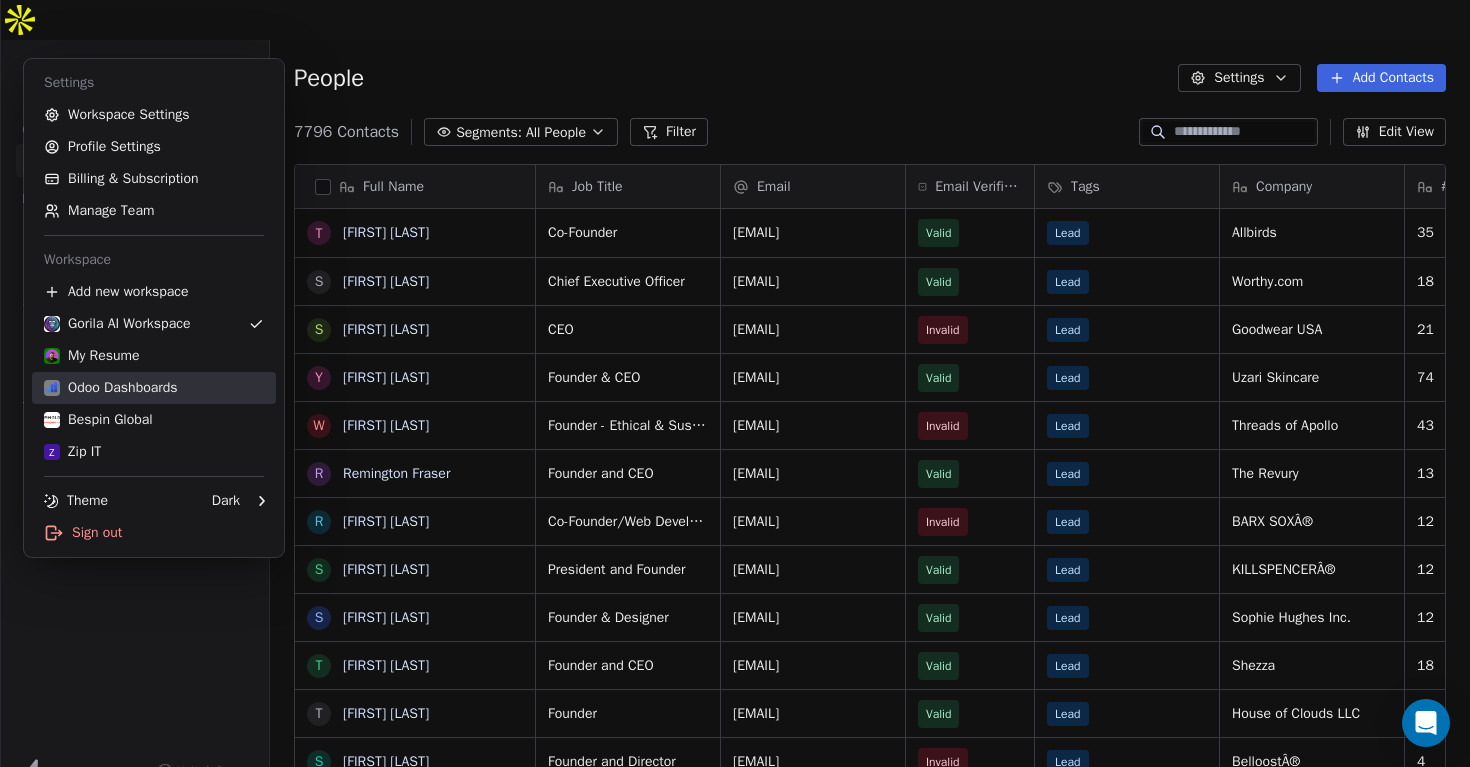 click on "Odoo Dashboards" at bounding box center [111, 388] 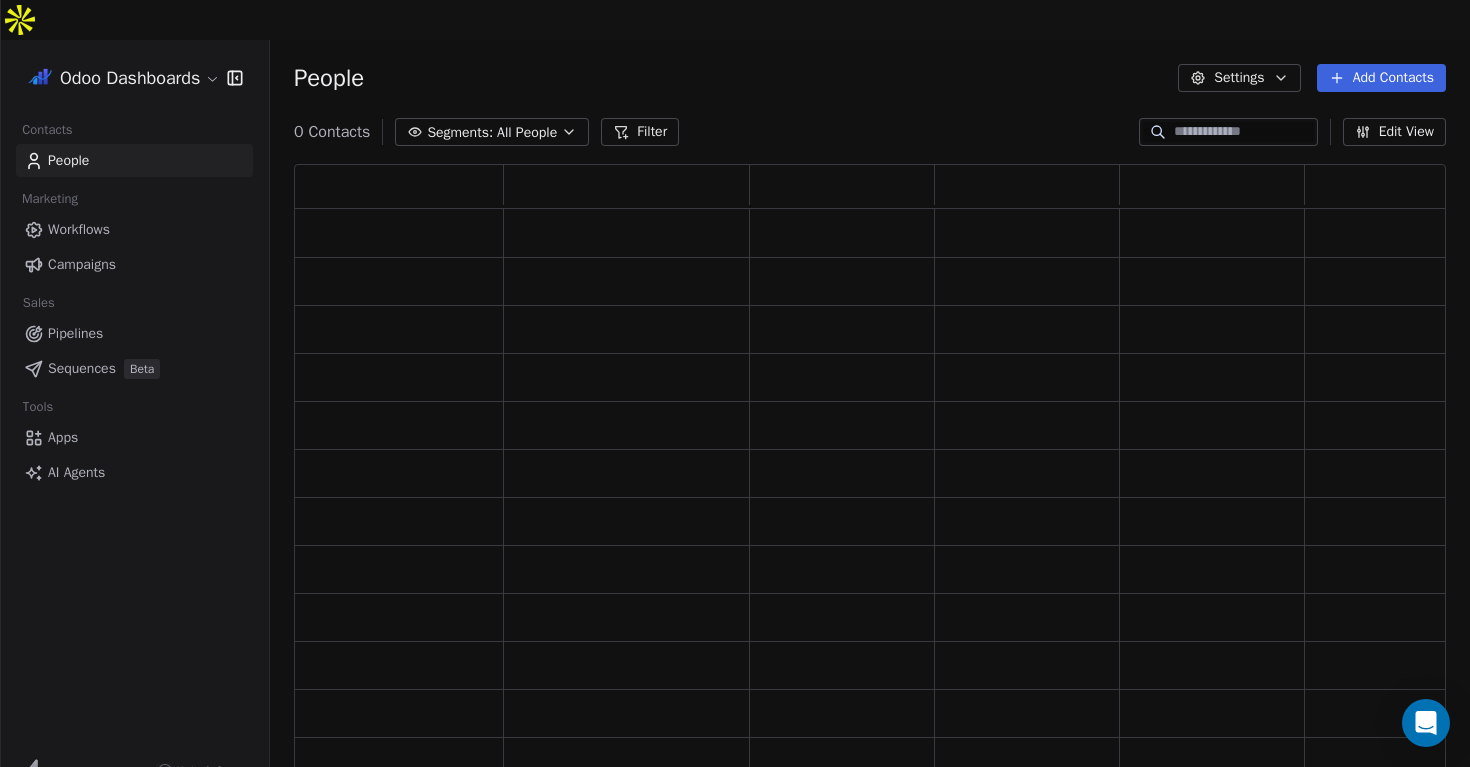 scroll, scrollTop: 1, scrollLeft: 1, axis: both 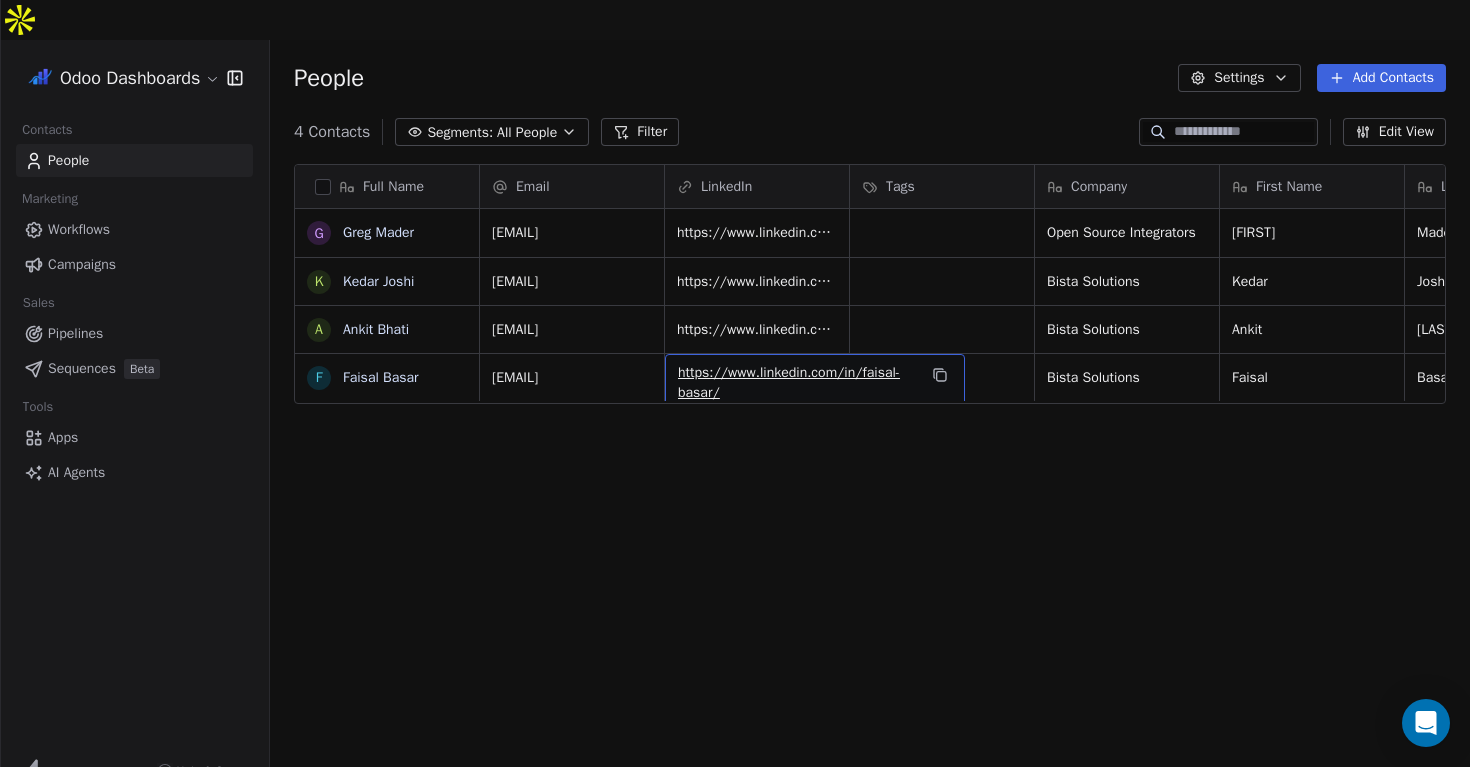 click on "https://www.linkedin.com/in/faisal-basar/" at bounding box center [815, 383] 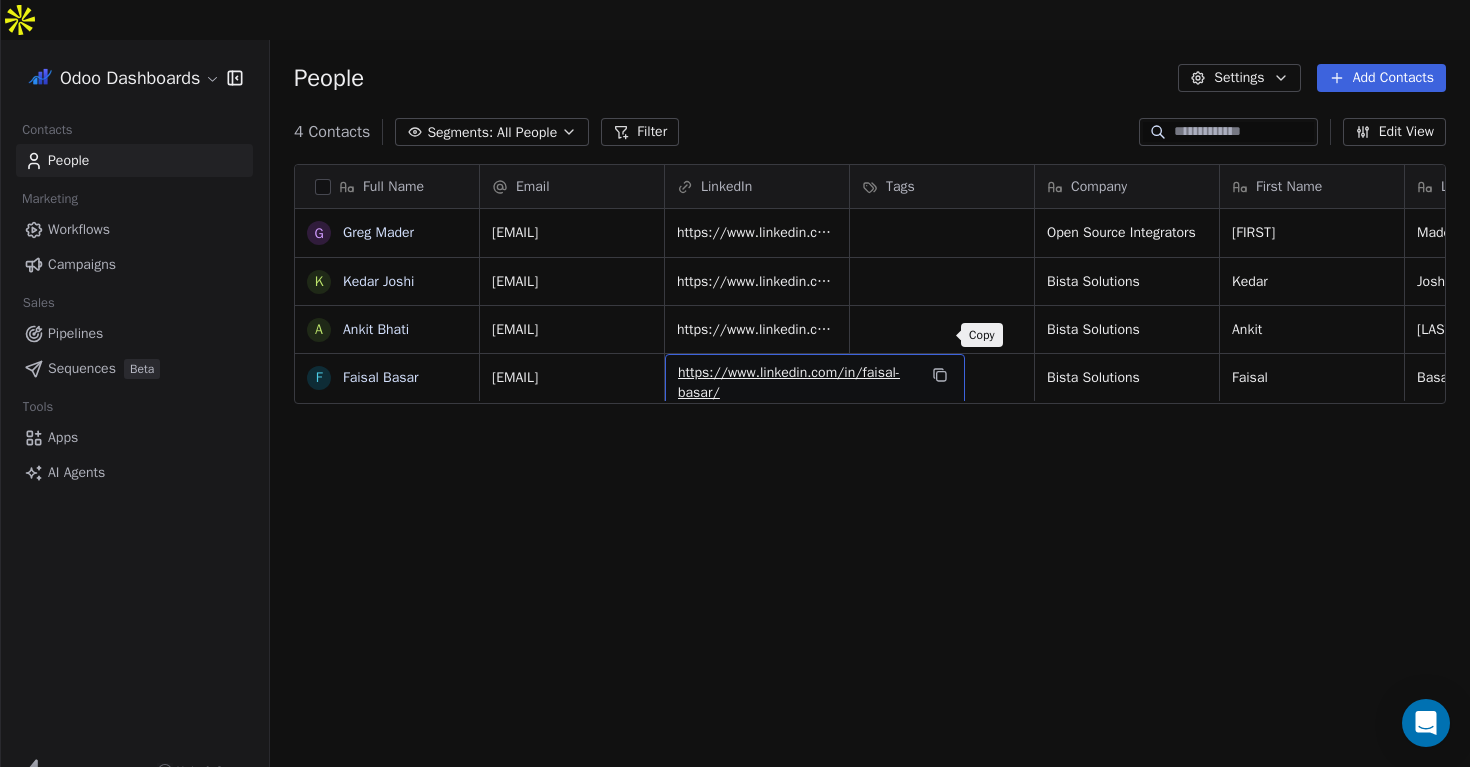click 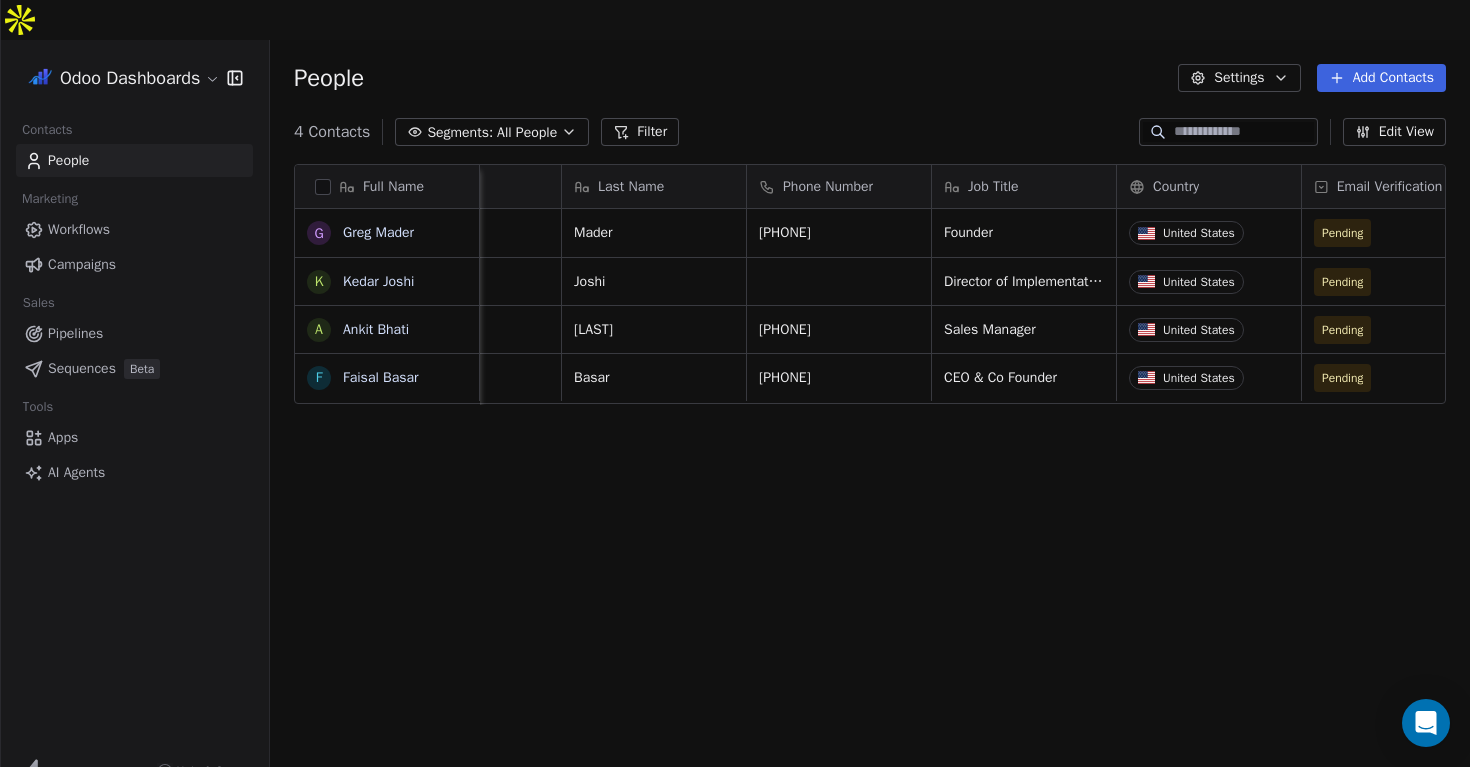 scroll, scrollTop: 0, scrollLeft: 920, axis: horizontal 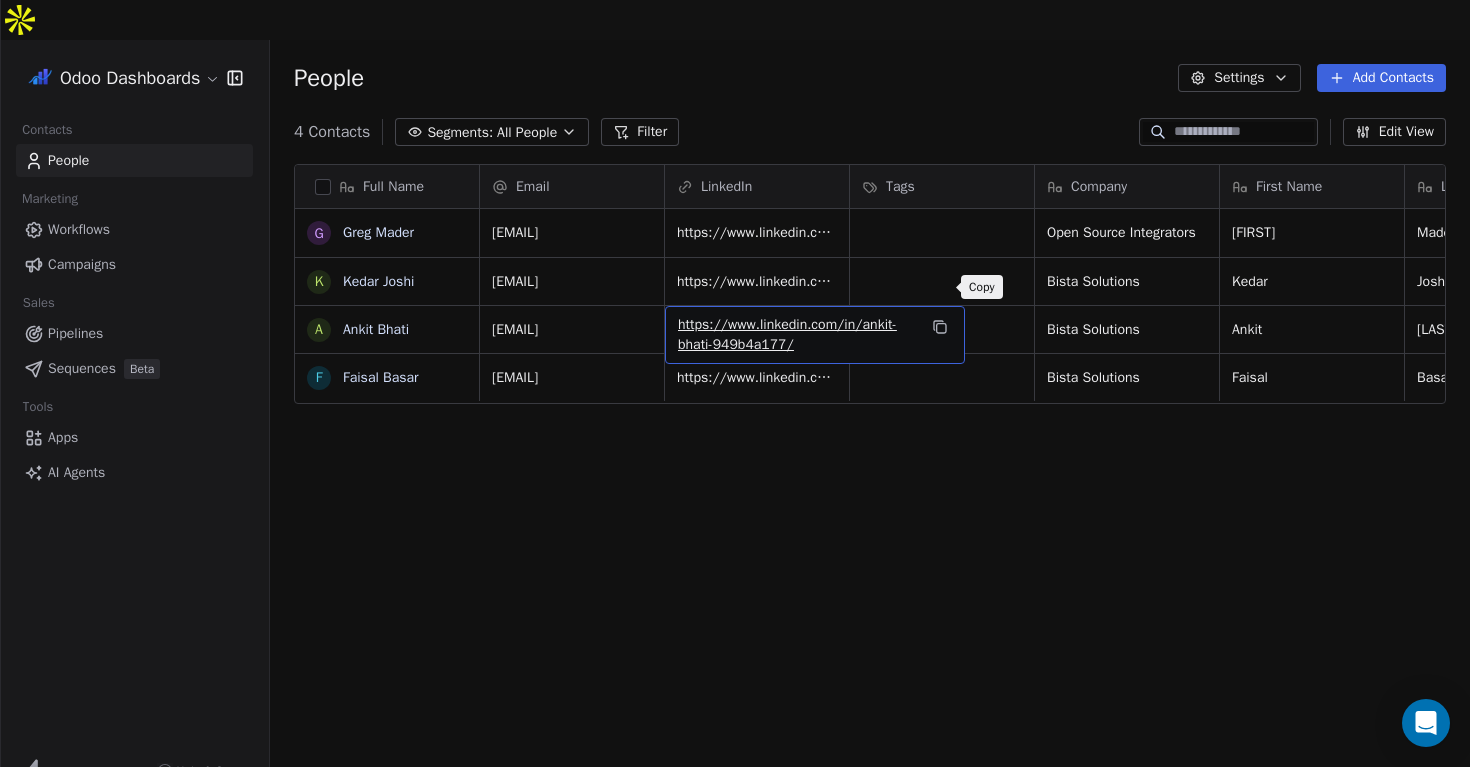 click 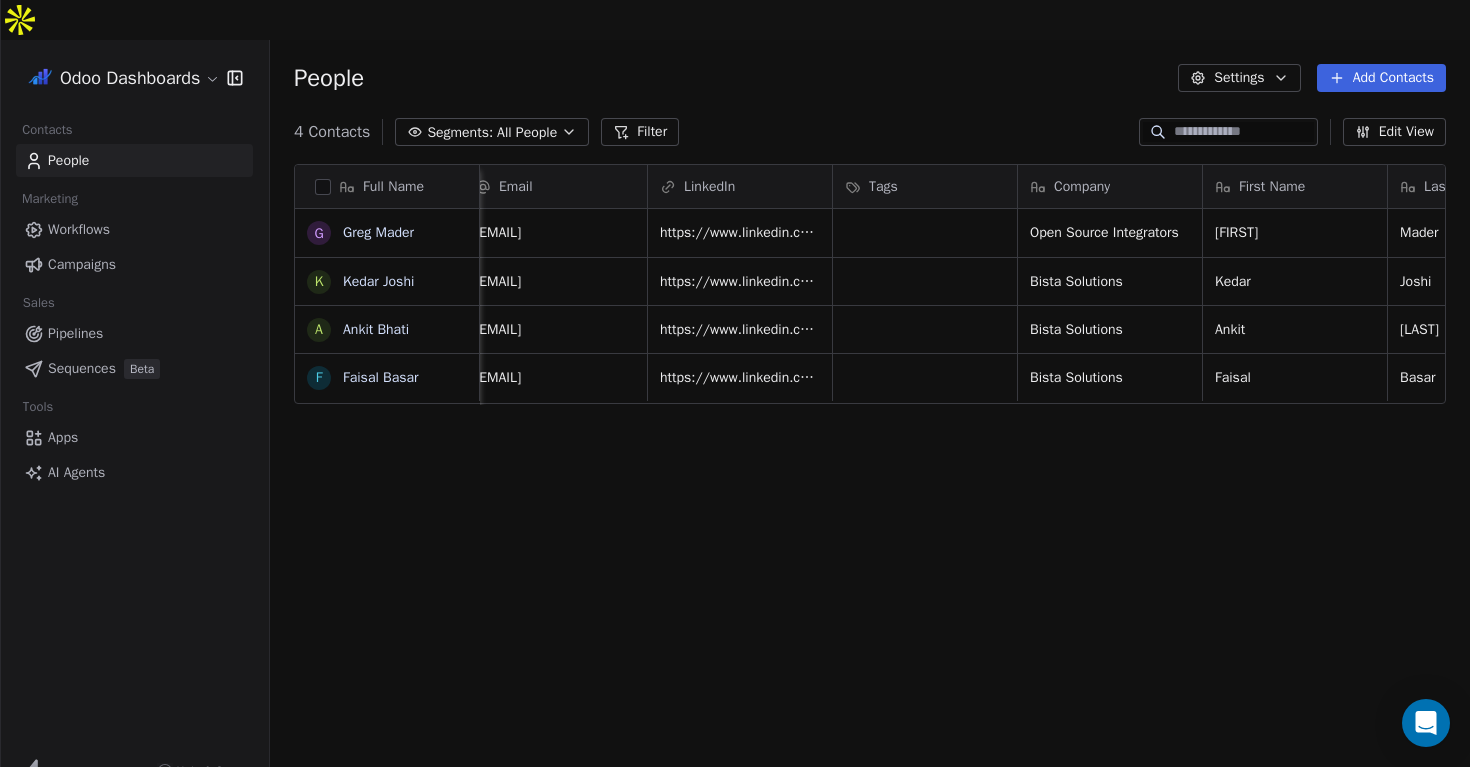 scroll, scrollTop: 0, scrollLeft: 0, axis: both 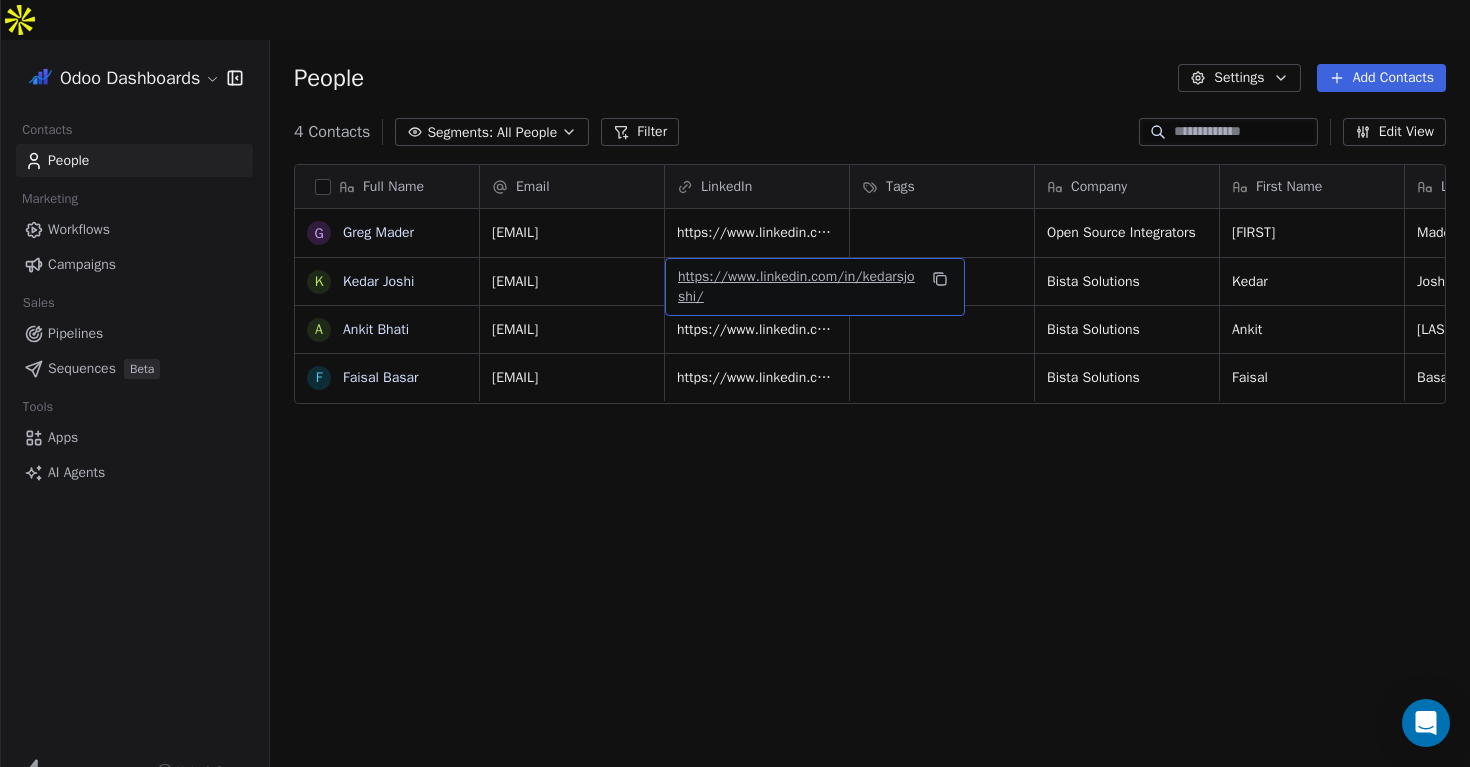 click on "https://www.linkedin.com/in/kedarsjoshi/" at bounding box center (796, 286) 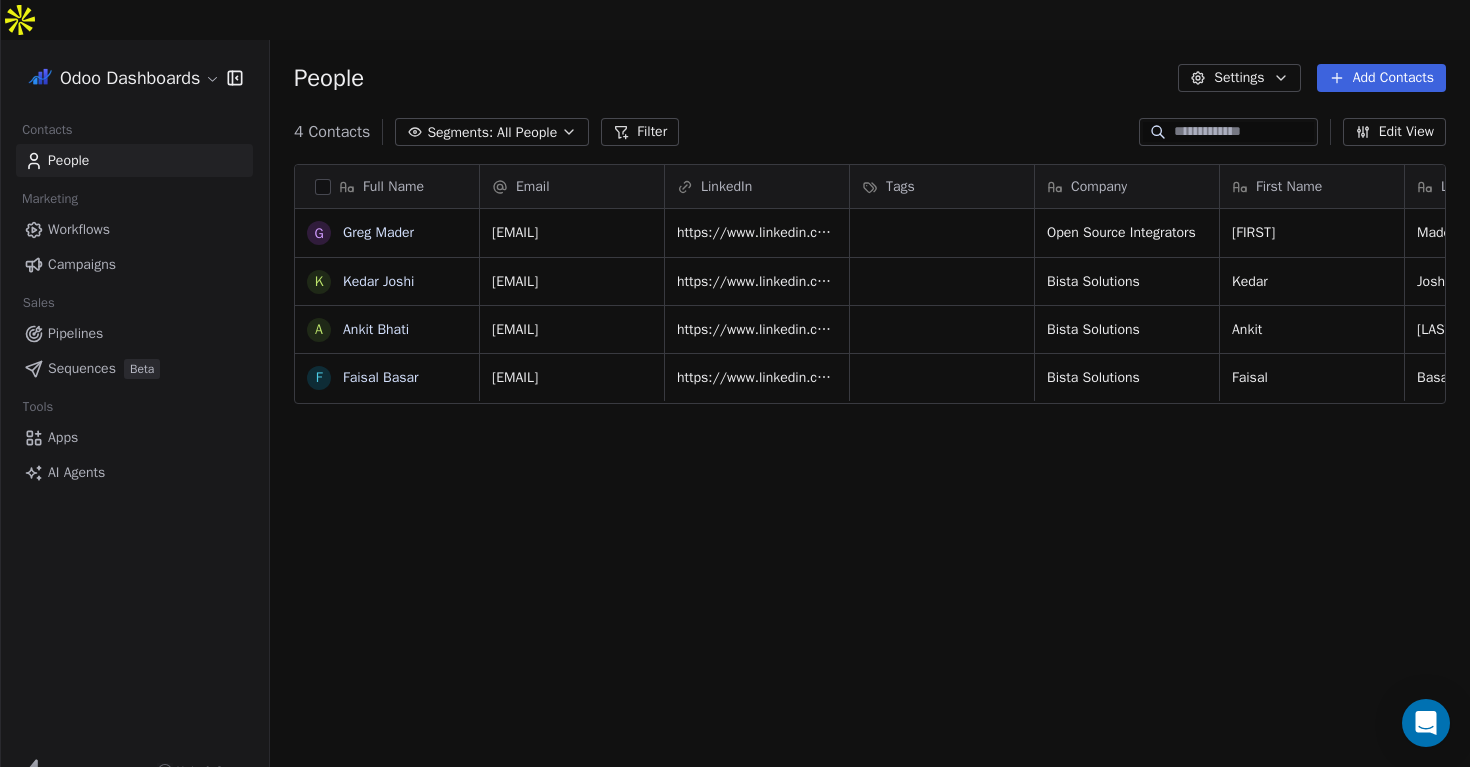 click on "Workflows" at bounding box center (134, 229) 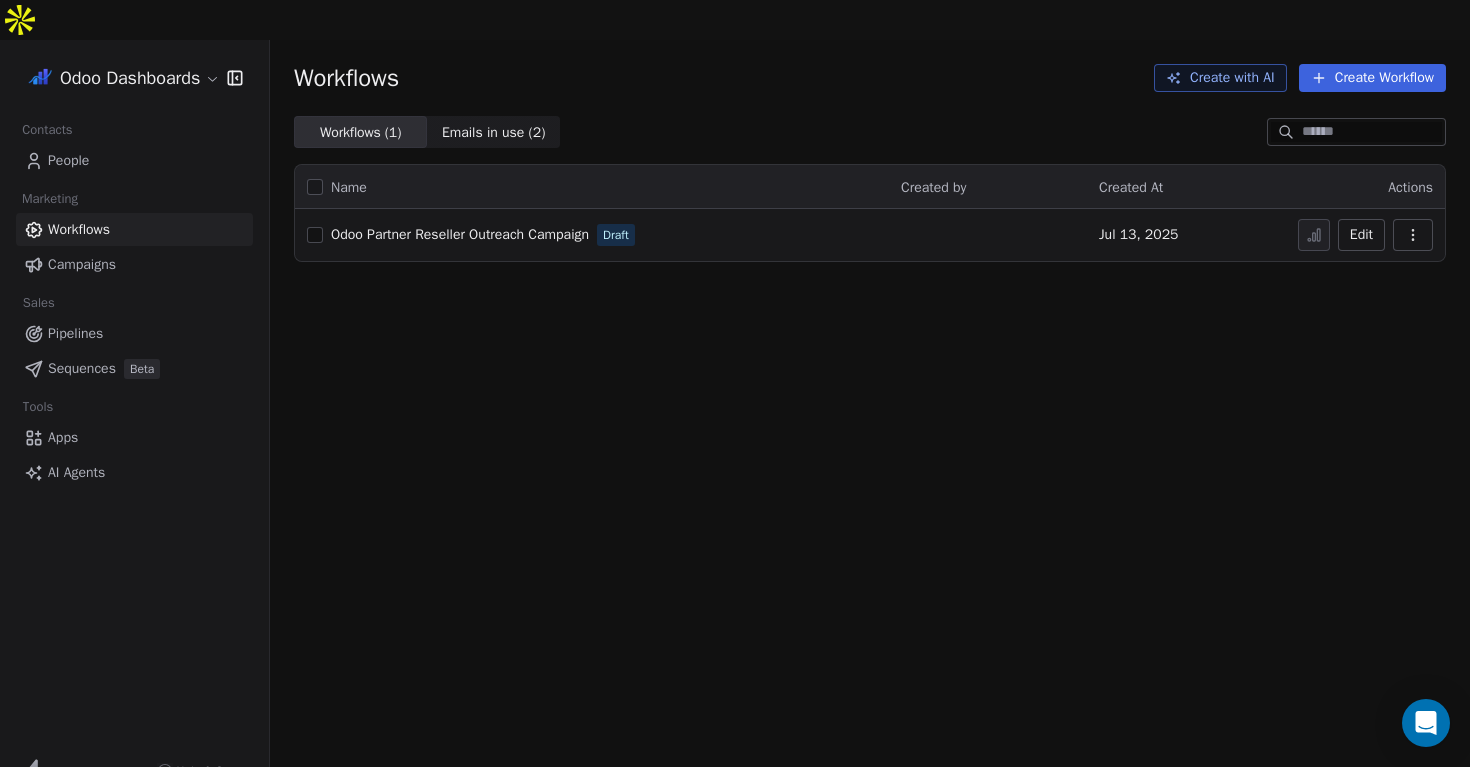 click on "Odoo Partner Reseller Outreach Campaign" at bounding box center [460, 234] 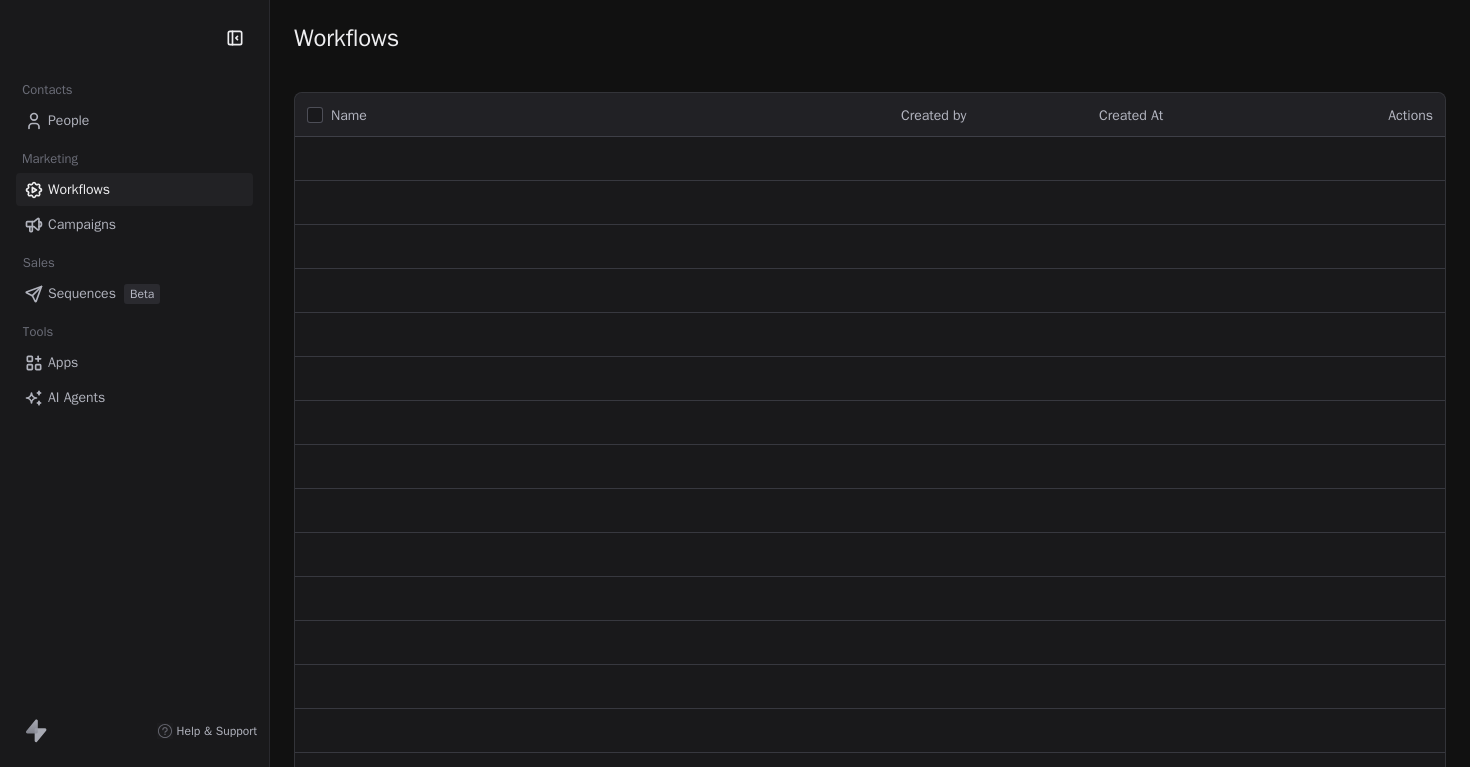 scroll, scrollTop: 0, scrollLeft: 0, axis: both 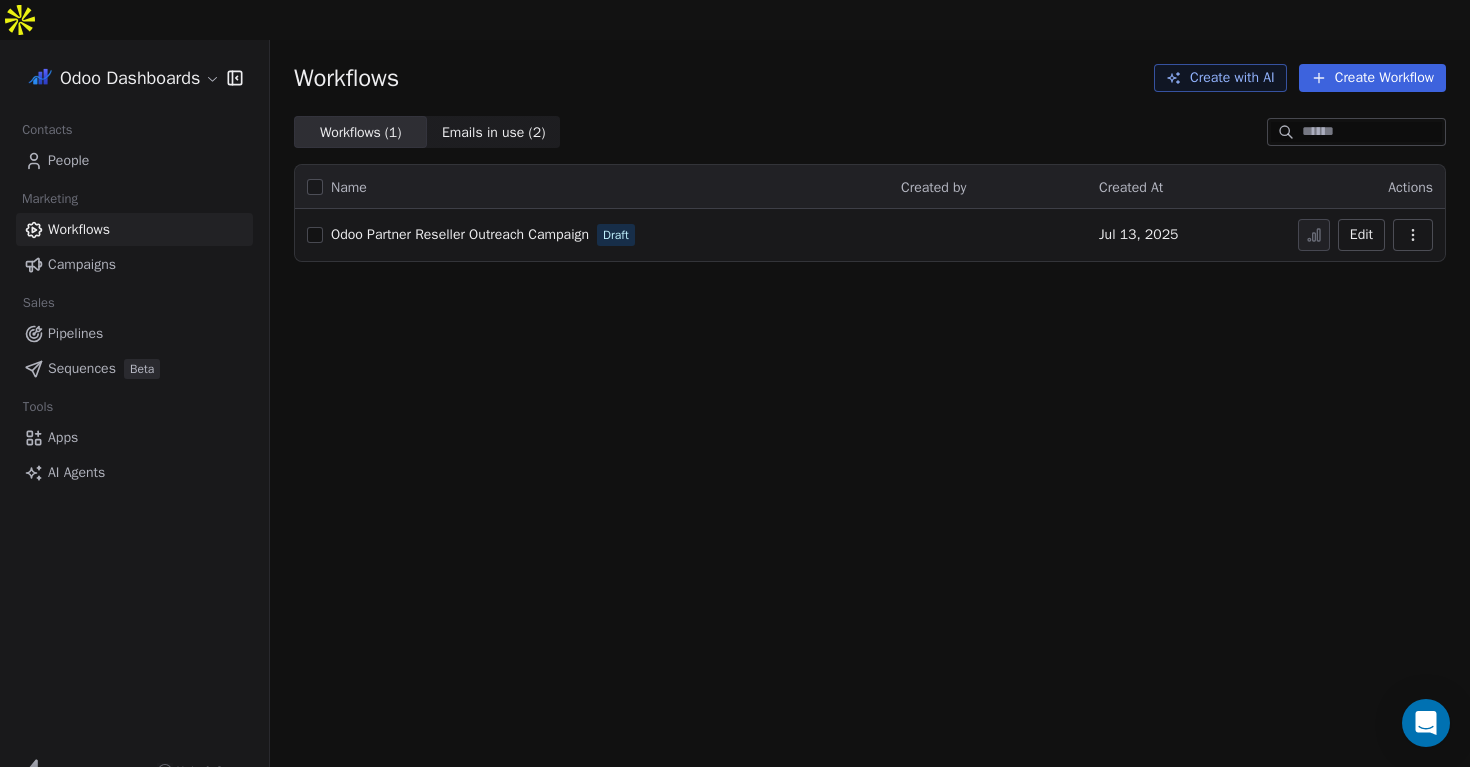 click on "Odoo Partner Reseller Outreach Campaign" at bounding box center [460, 234] 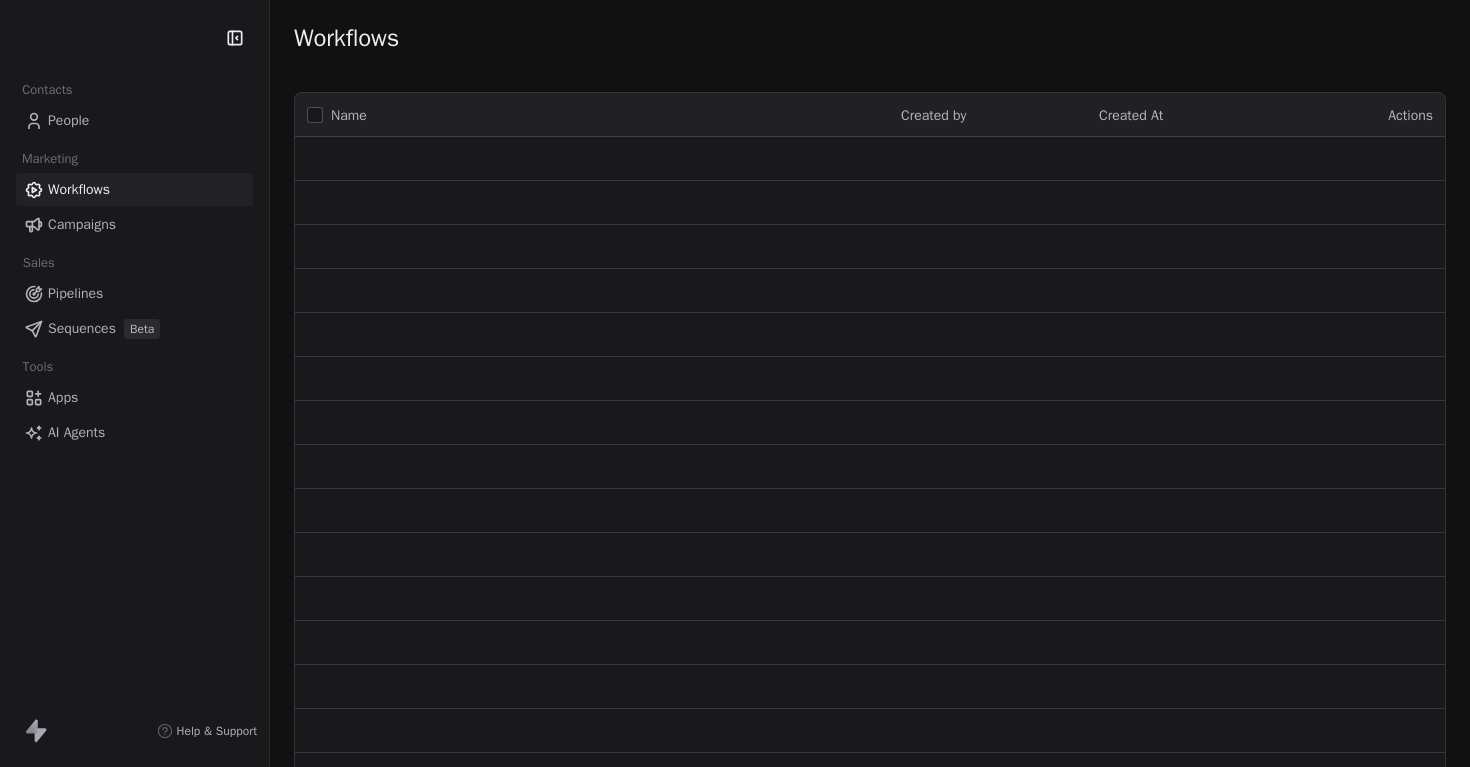 scroll, scrollTop: 0, scrollLeft: 0, axis: both 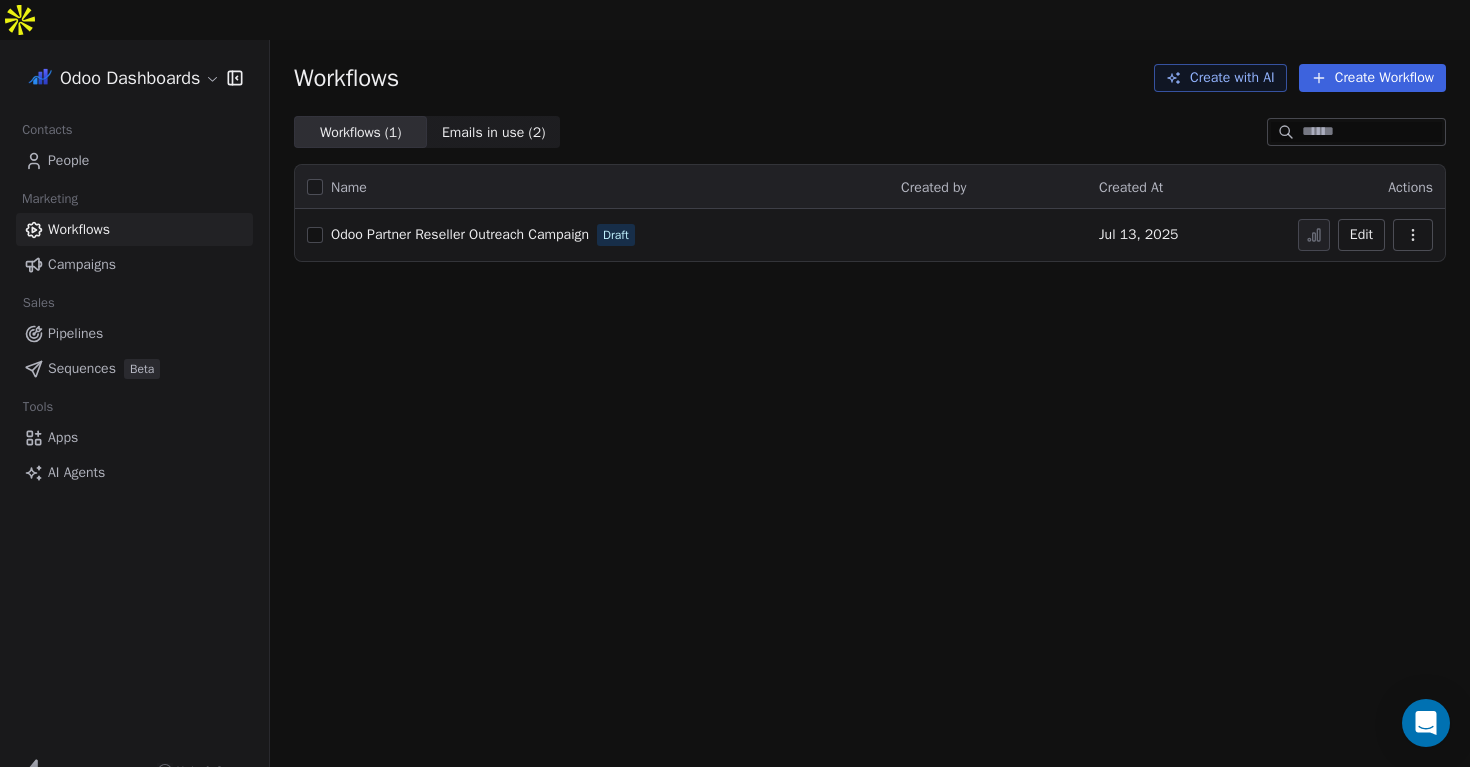 click on "Campaigns" at bounding box center (82, 264) 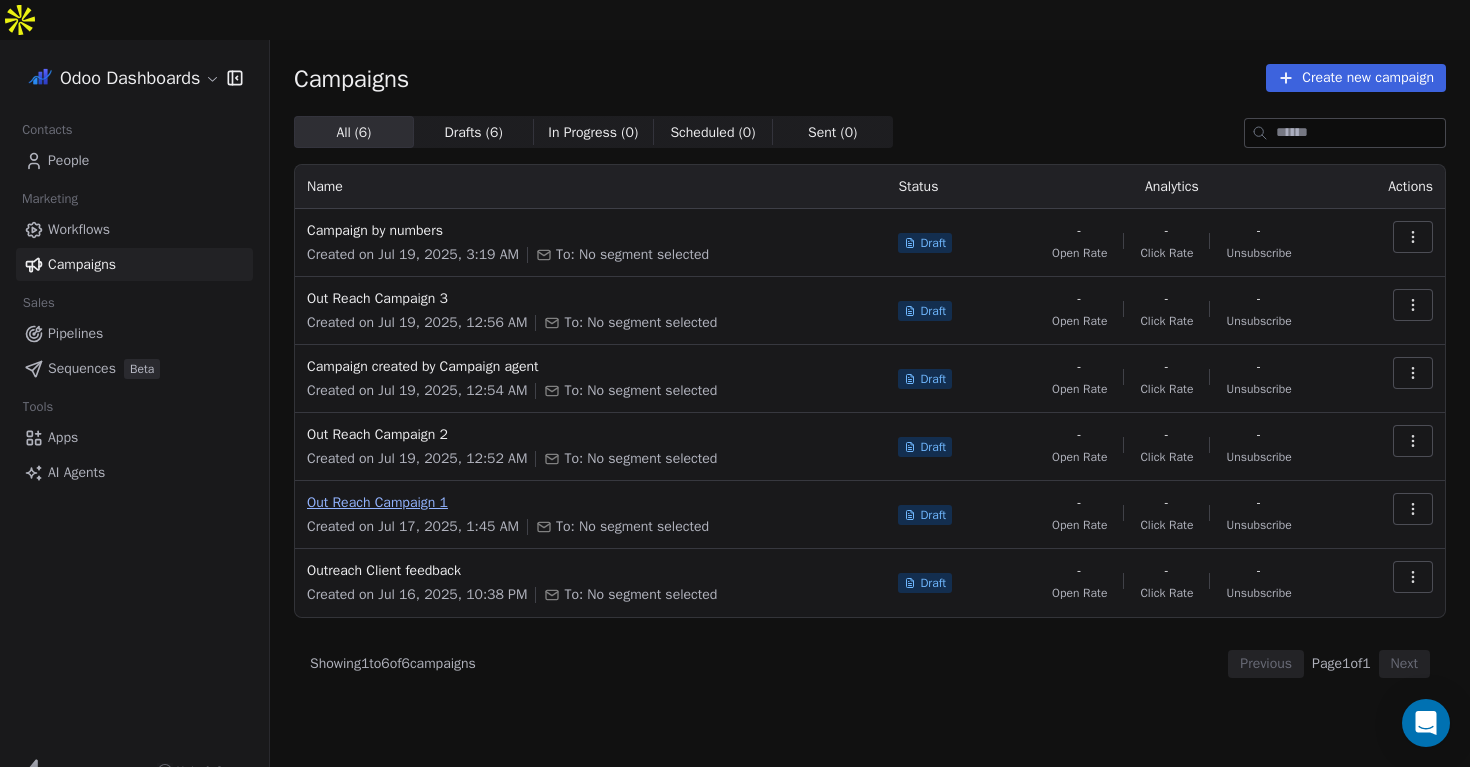 click on "Out Reach Campaign 1" at bounding box center (590, 503) 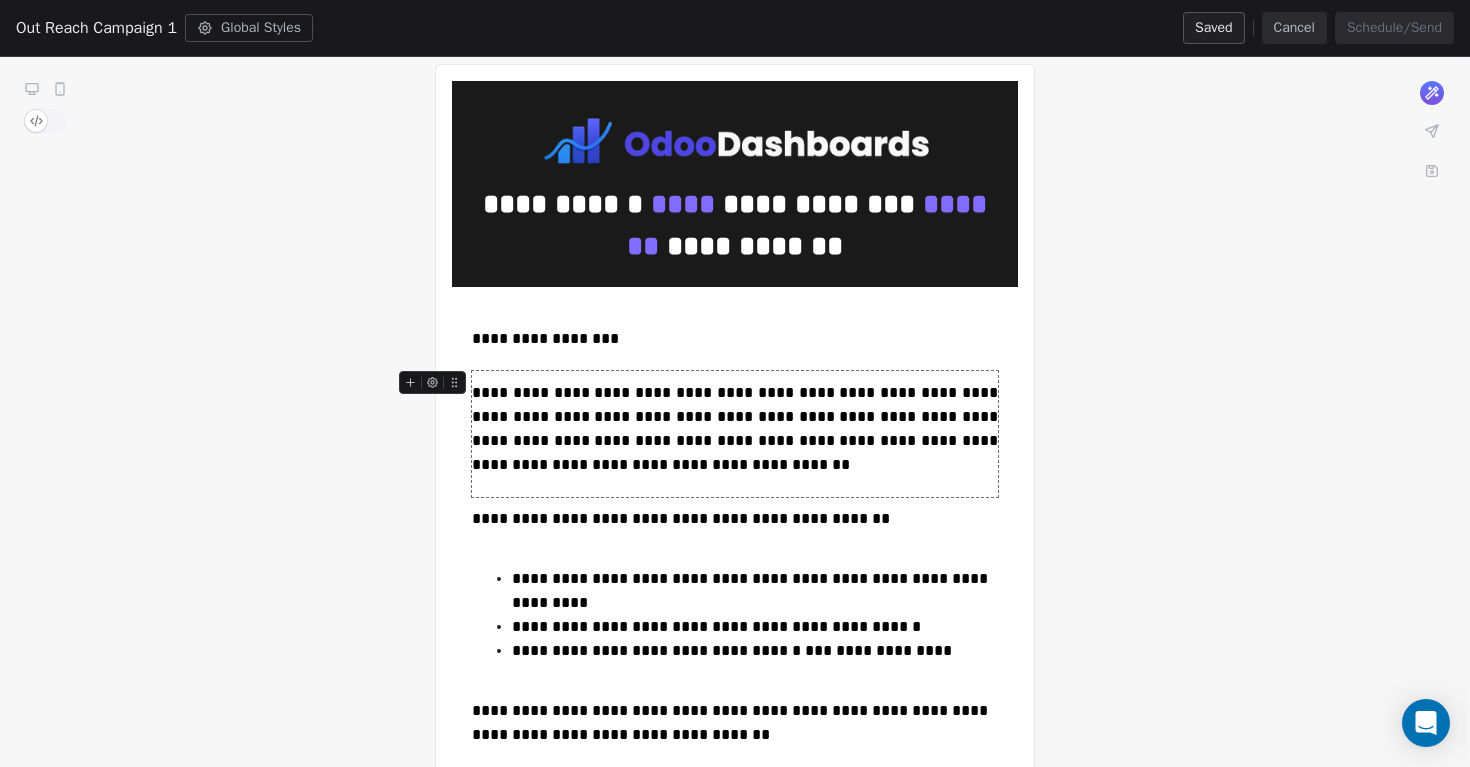 scroll, scrollTop: 183, scrollLeft: 0, axis: vertical 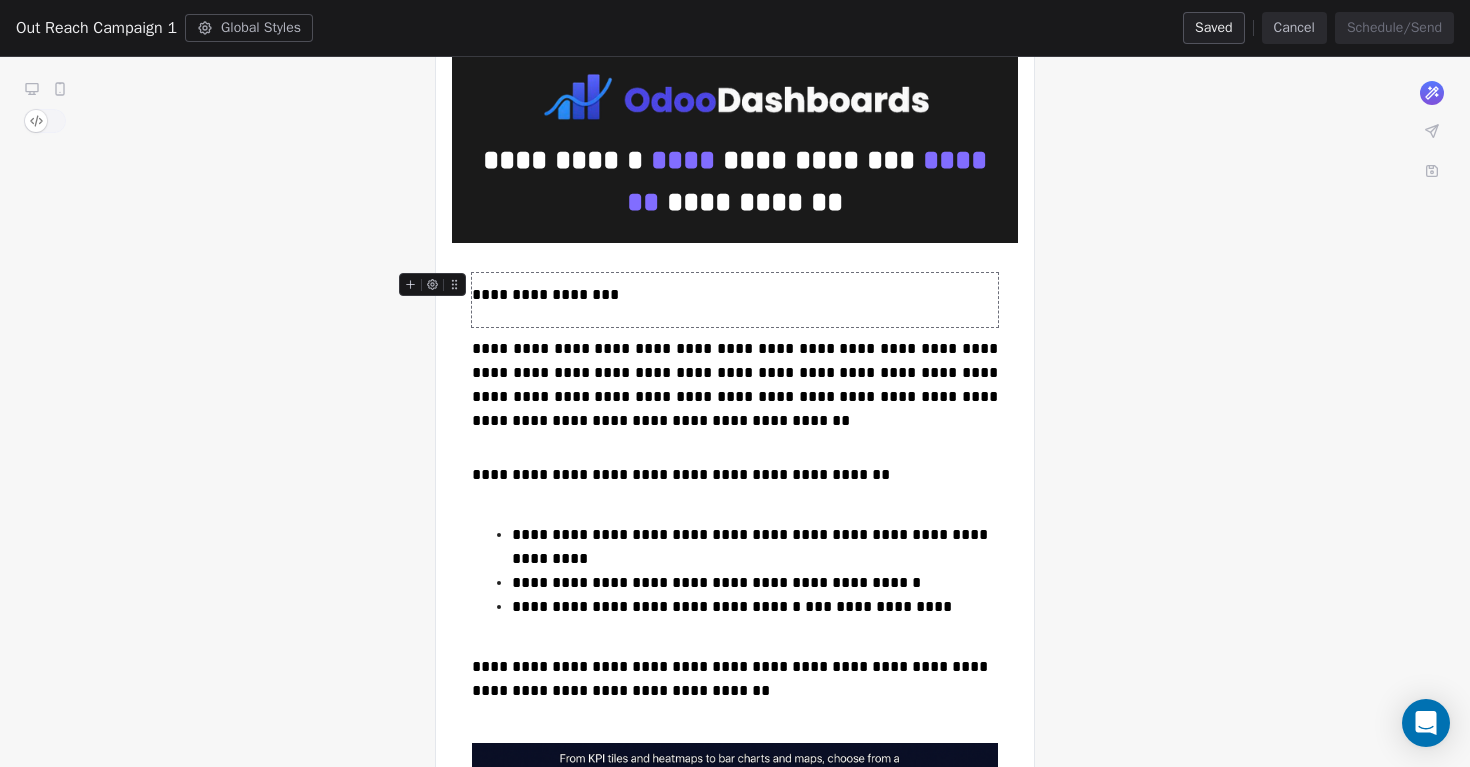 click on "**********" at bounding box center [545, 294] 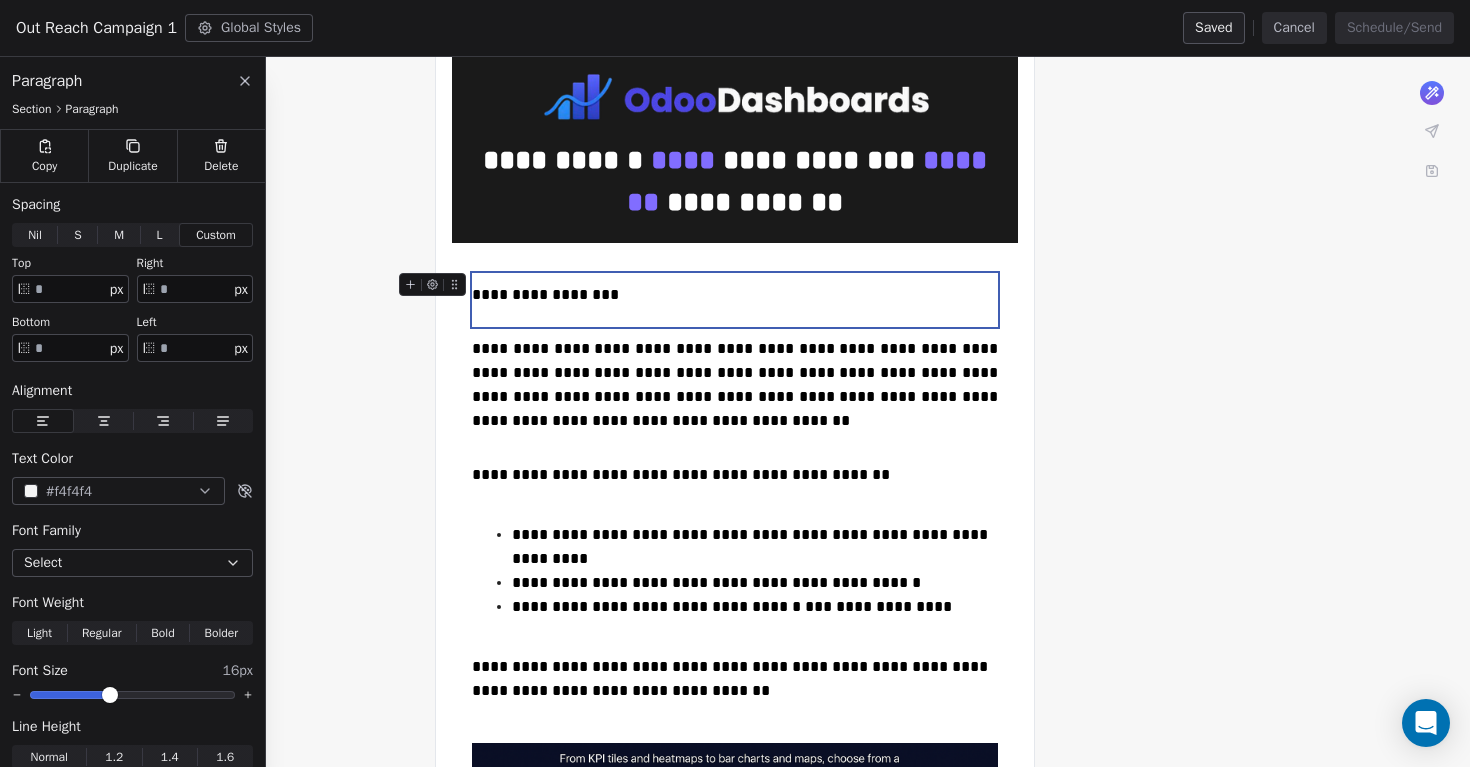 type 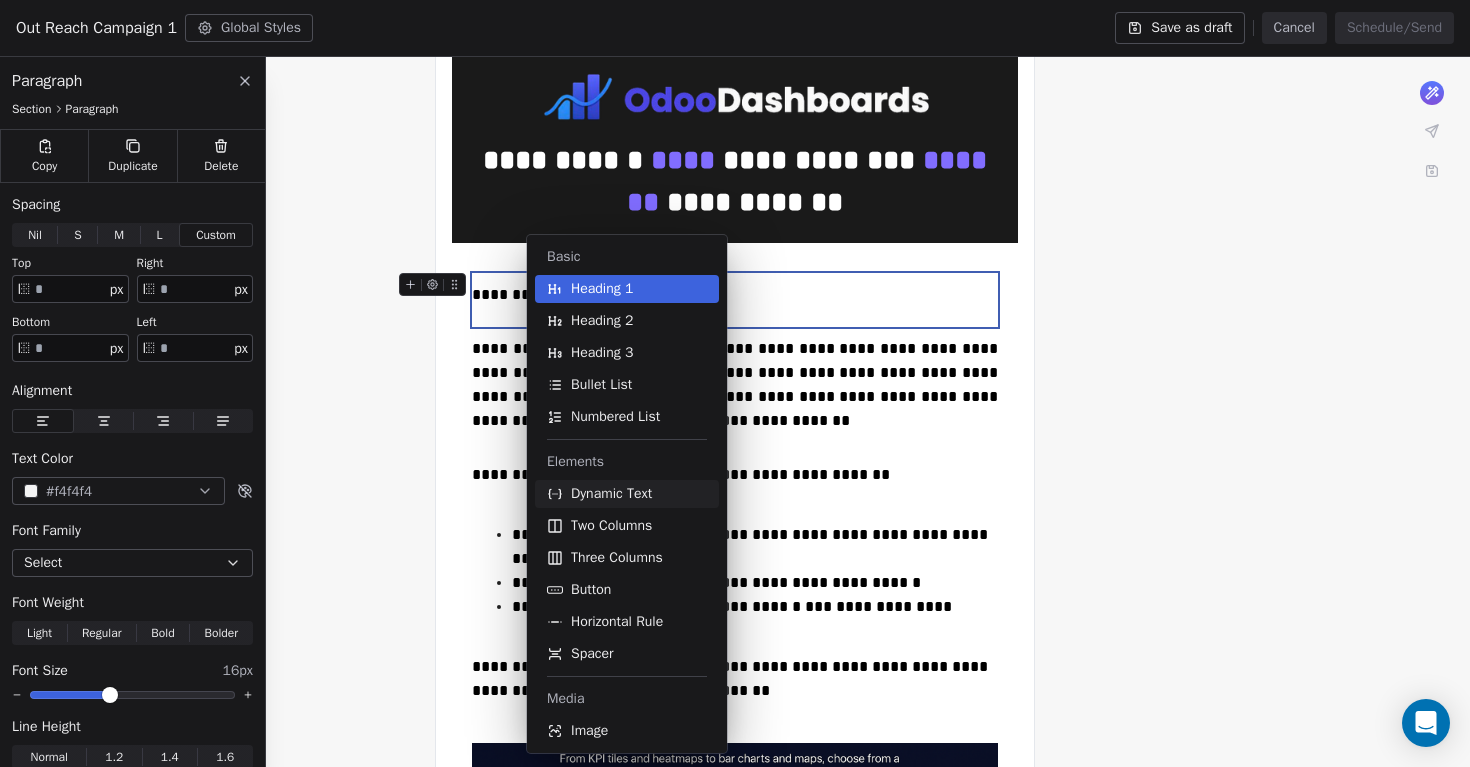click on "Dynamic Text" at bounding box center [611, 494] 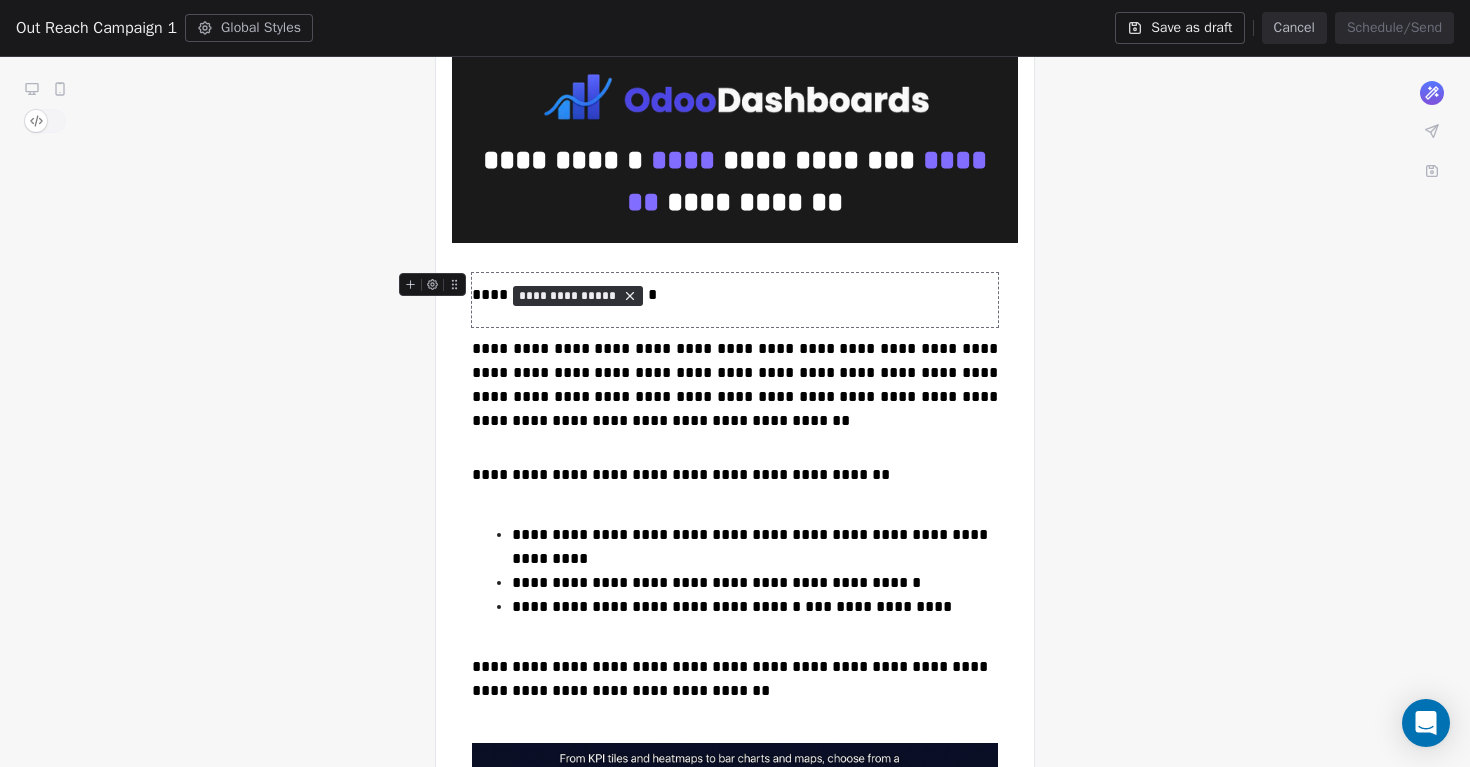 click on "**********" at bounding box center [568, 296] 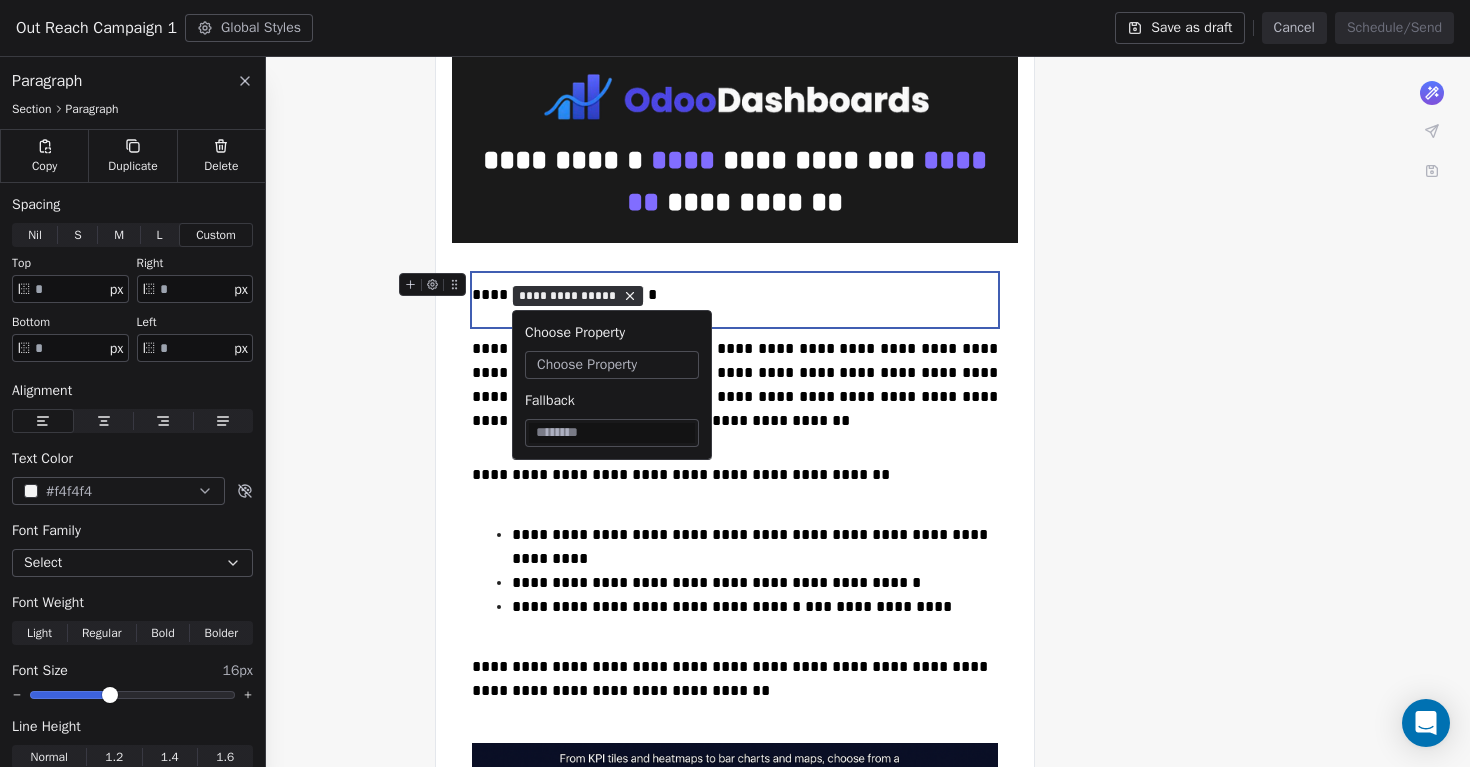 click on "Choose Property" at bounding box center [612, 365] 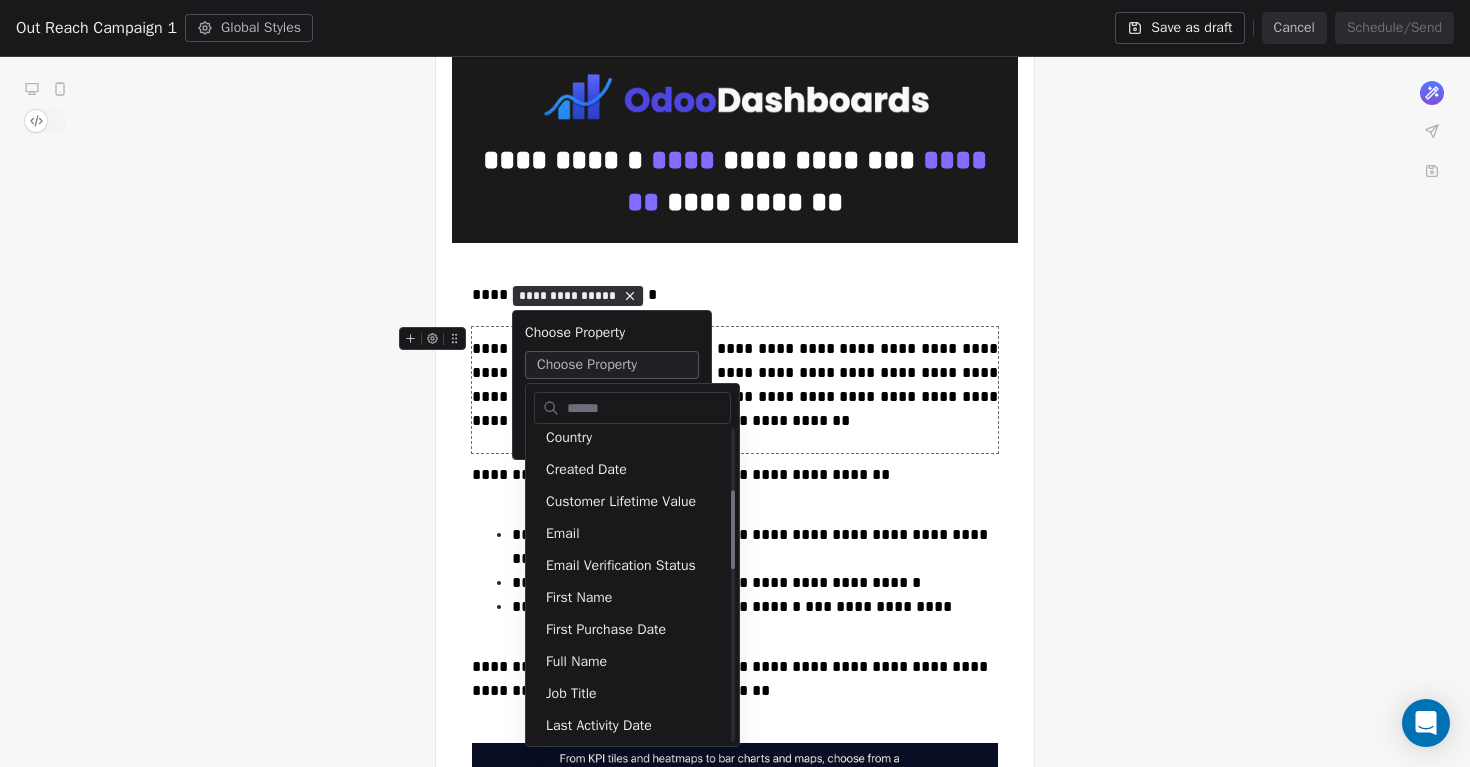 scroll, scrollTop: 241, scrollLeft: 0, axis: vertical 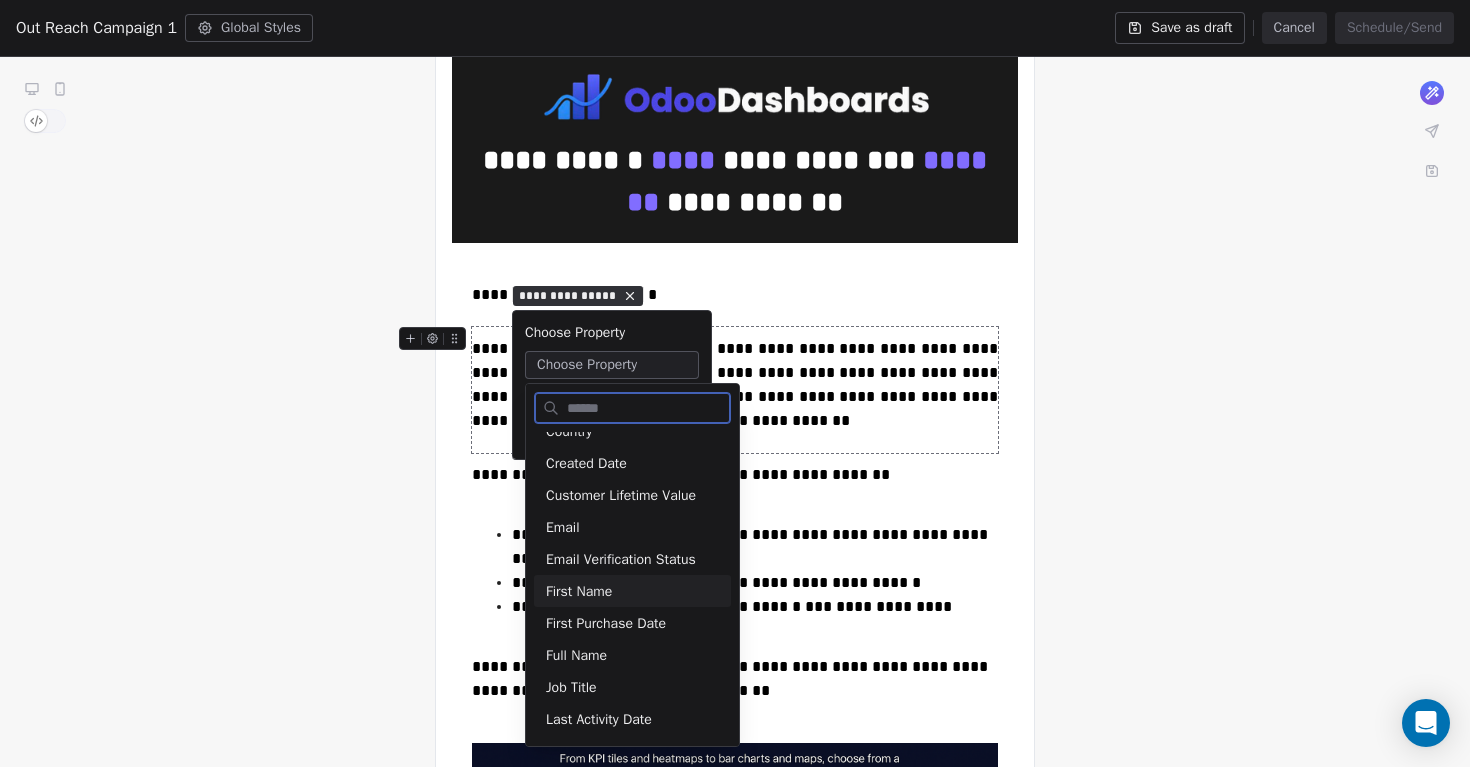 click on "First Name" at bounding box center [632, 591] 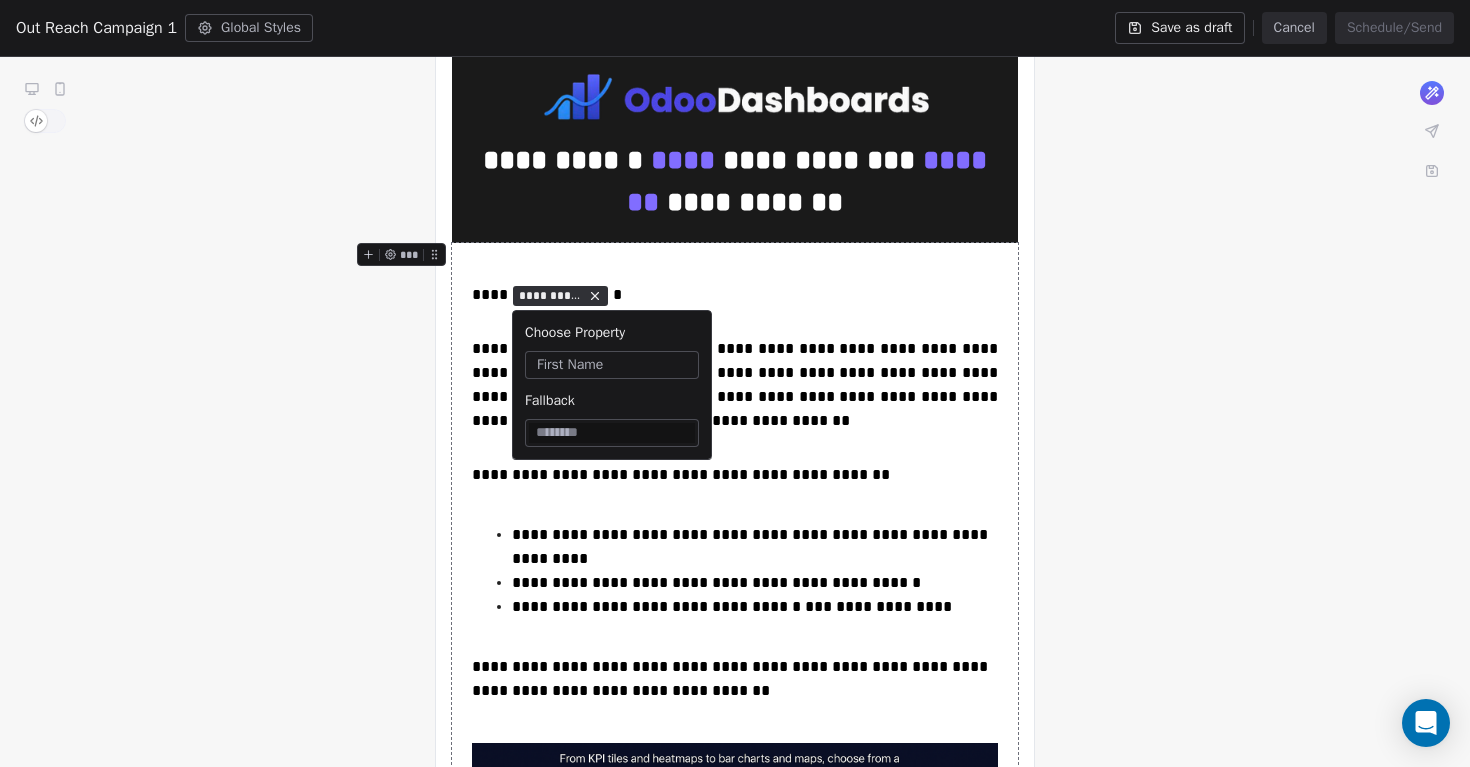 click on "**********" at bounding box center (735, 300) 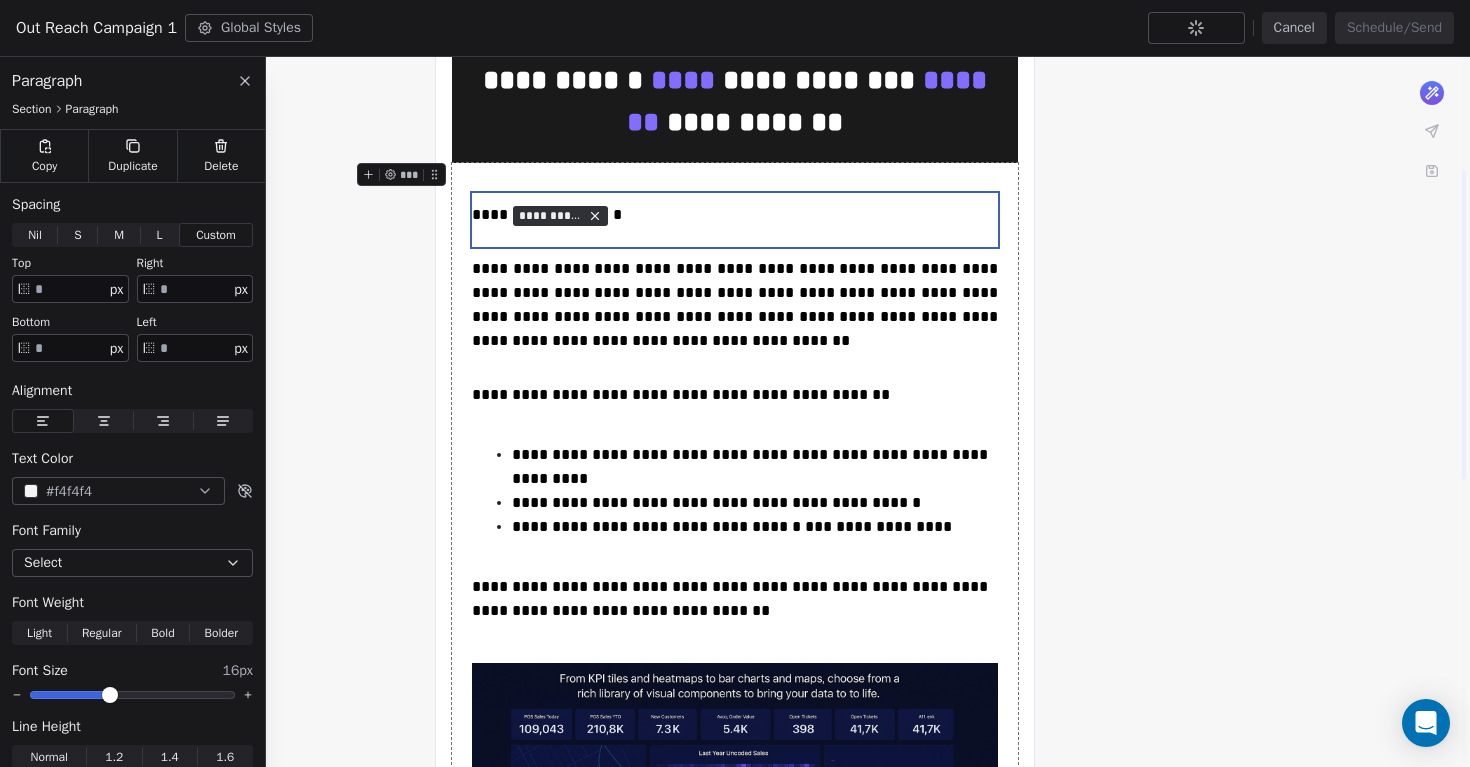 scroll, scrollTop: 248, scrollLeft: 0, axis: vertical 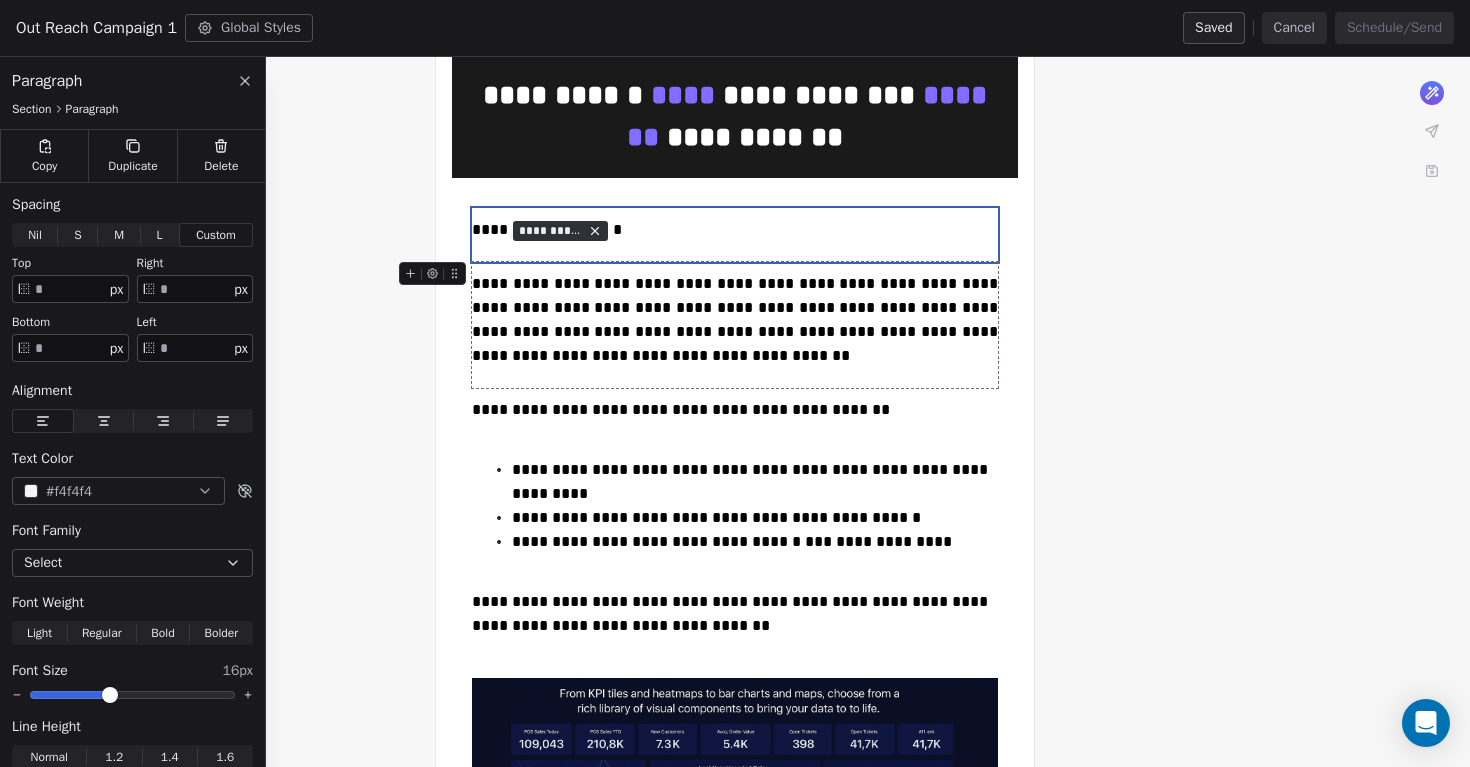 click on "**********" at bounding box center [735, 320] 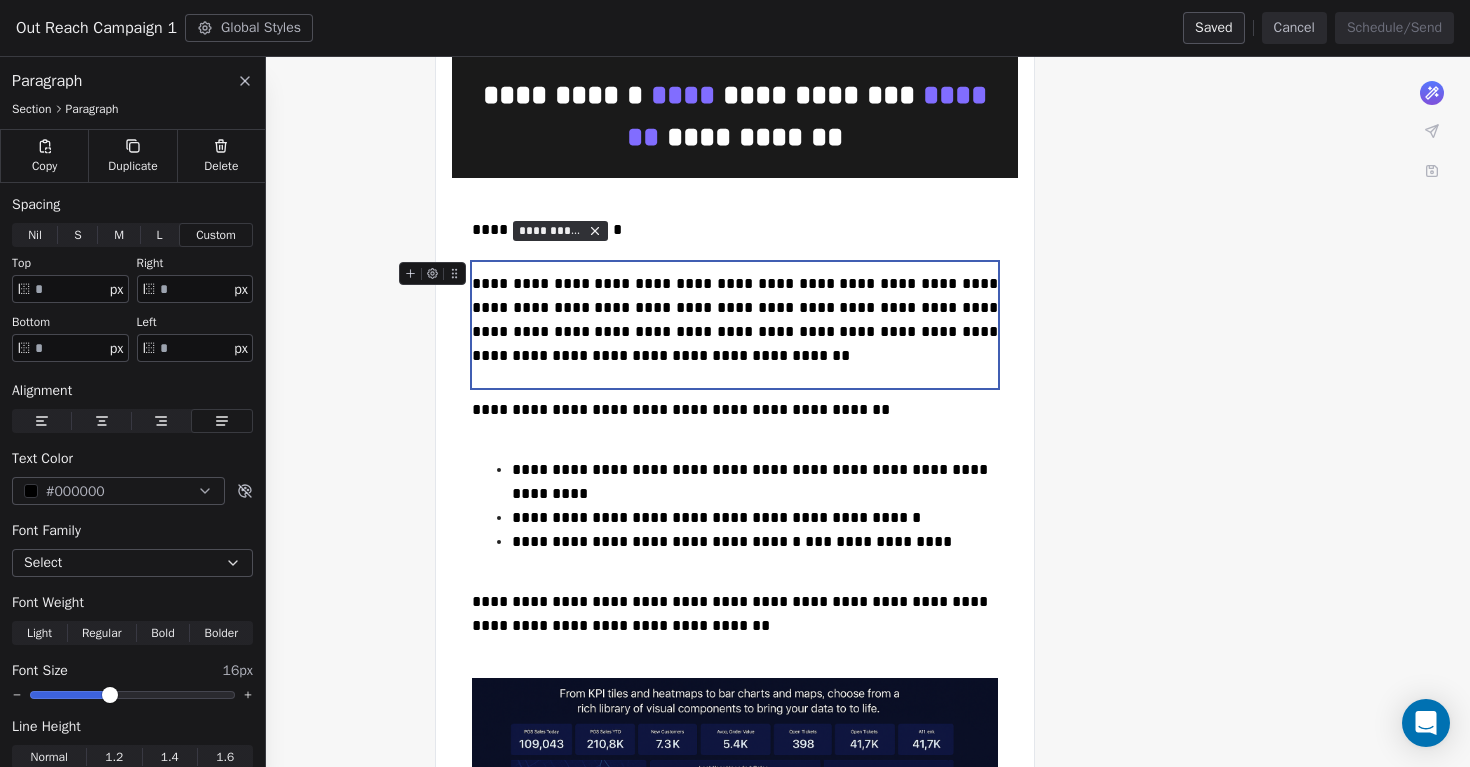 click on "**********" at bounding box center (735, 689) 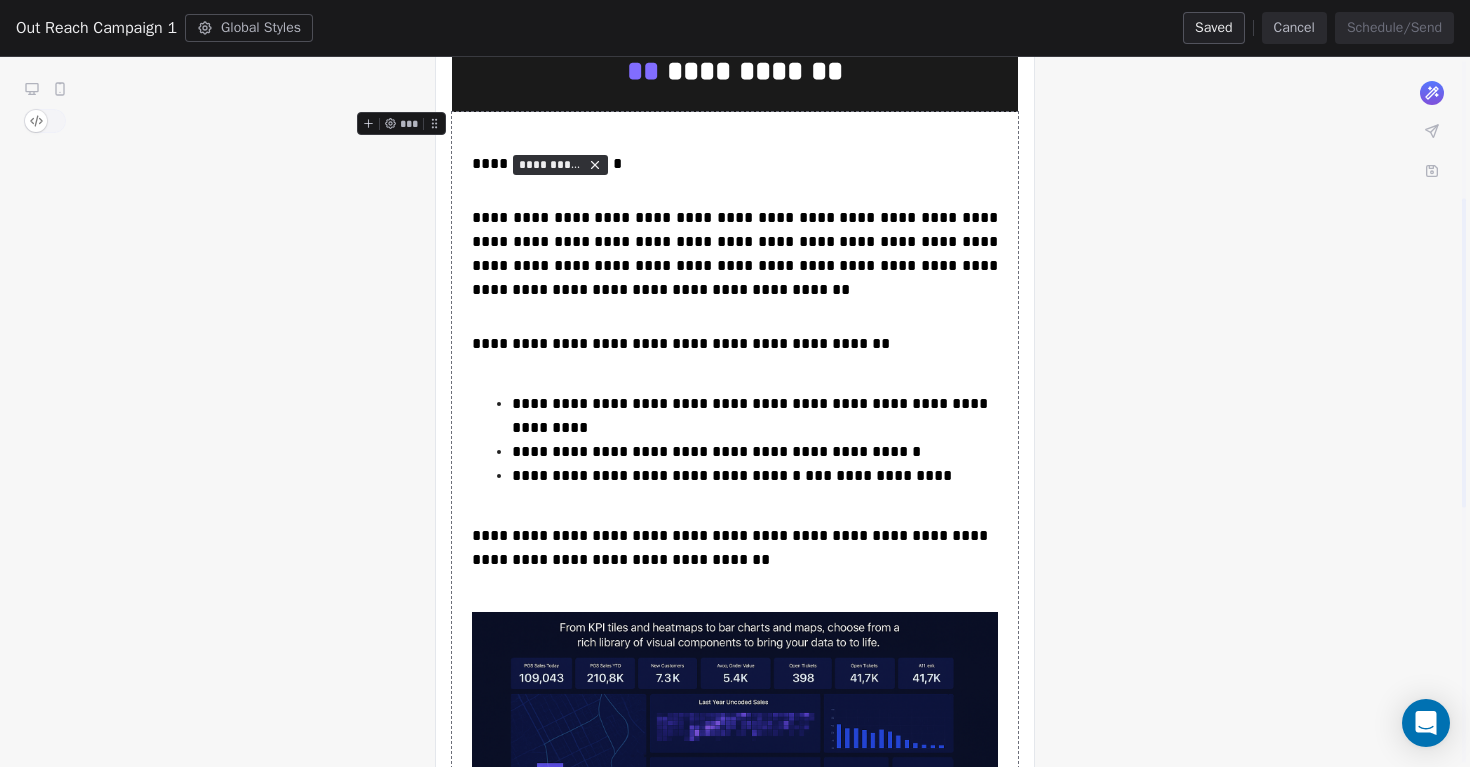 scroll, scrollTop: 323, scrollLeft: 0, axis: vertical 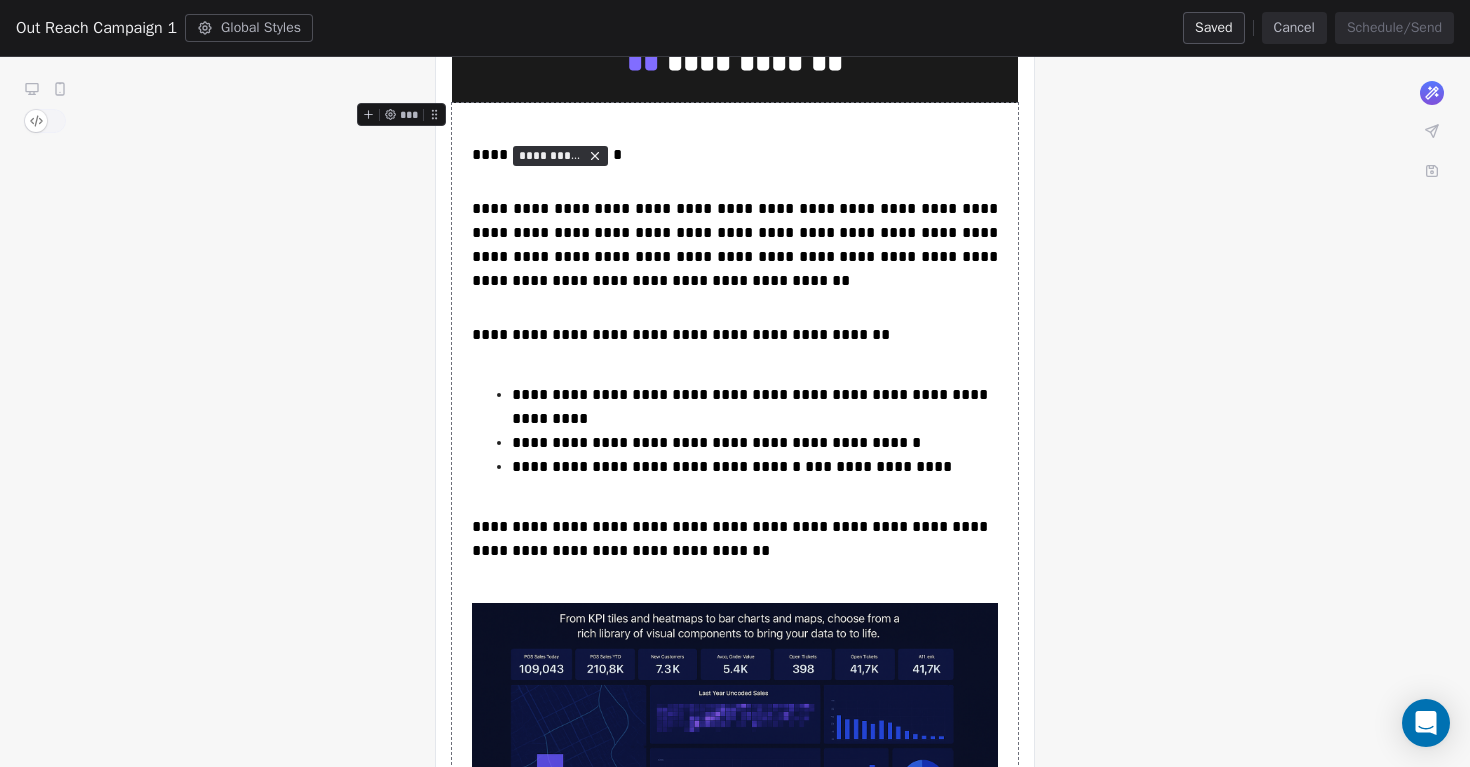 click on "**********" at bounding box center (735, 614) 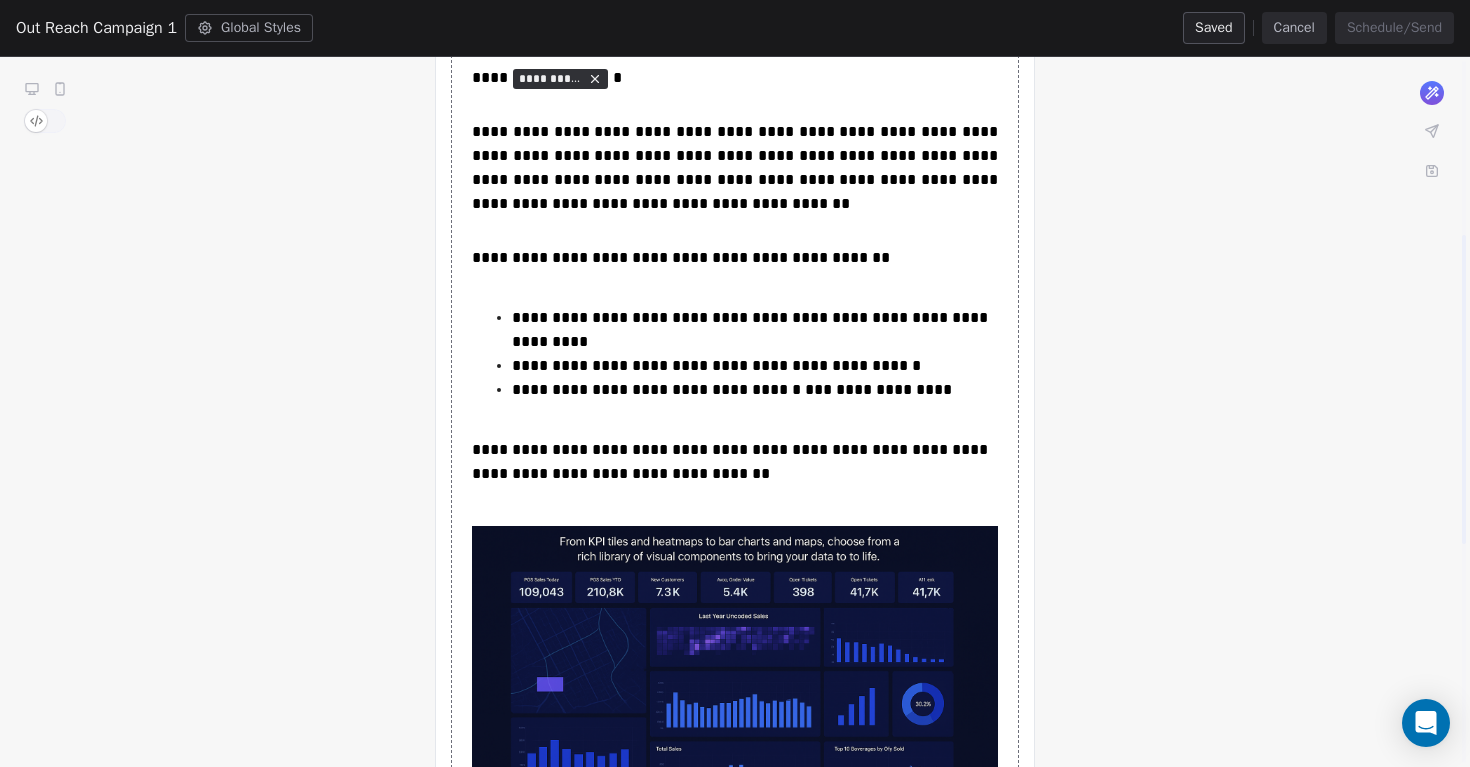 scroll, scrollTop: 382, scrollLeft: 0, axis: vertical 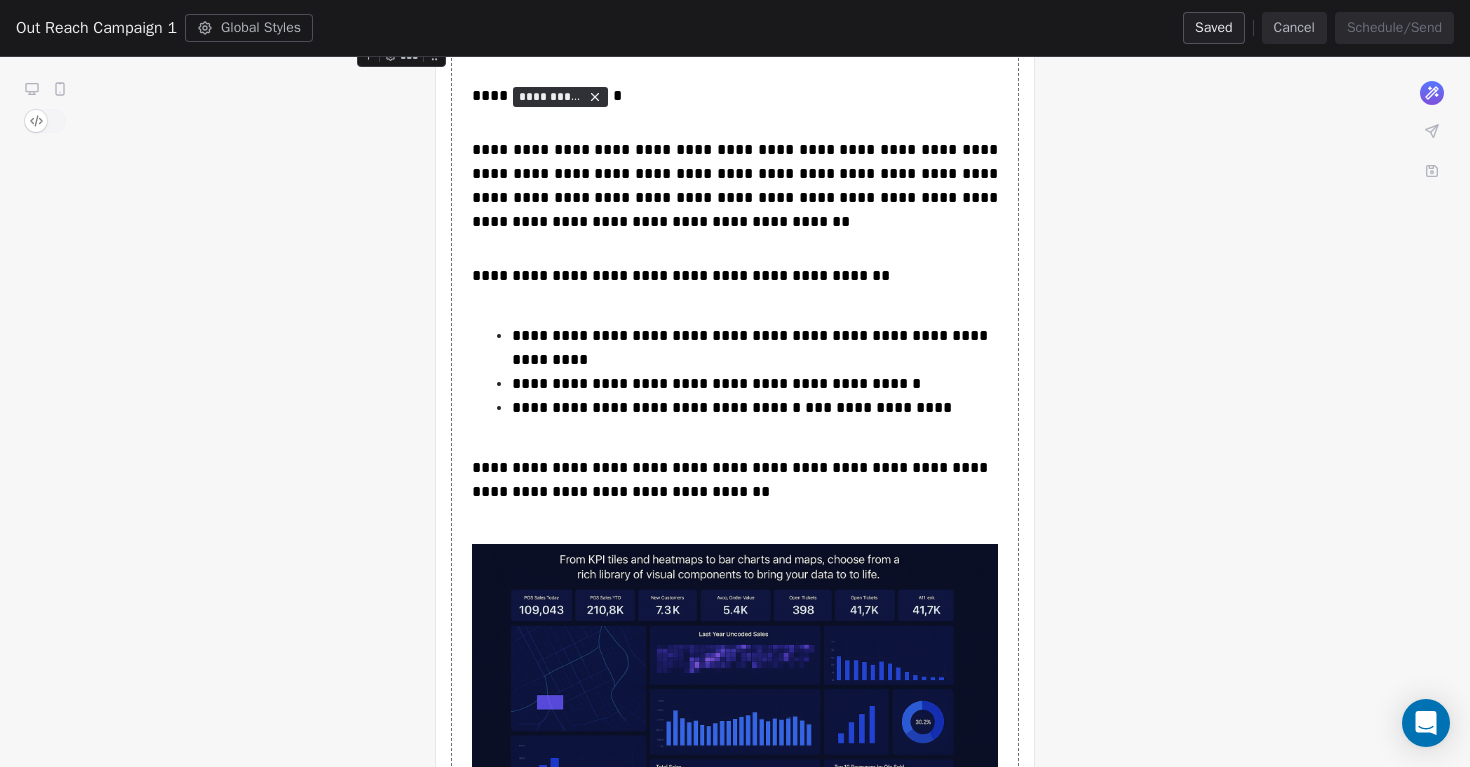 click on "**********" at bounding box center (735, 555) 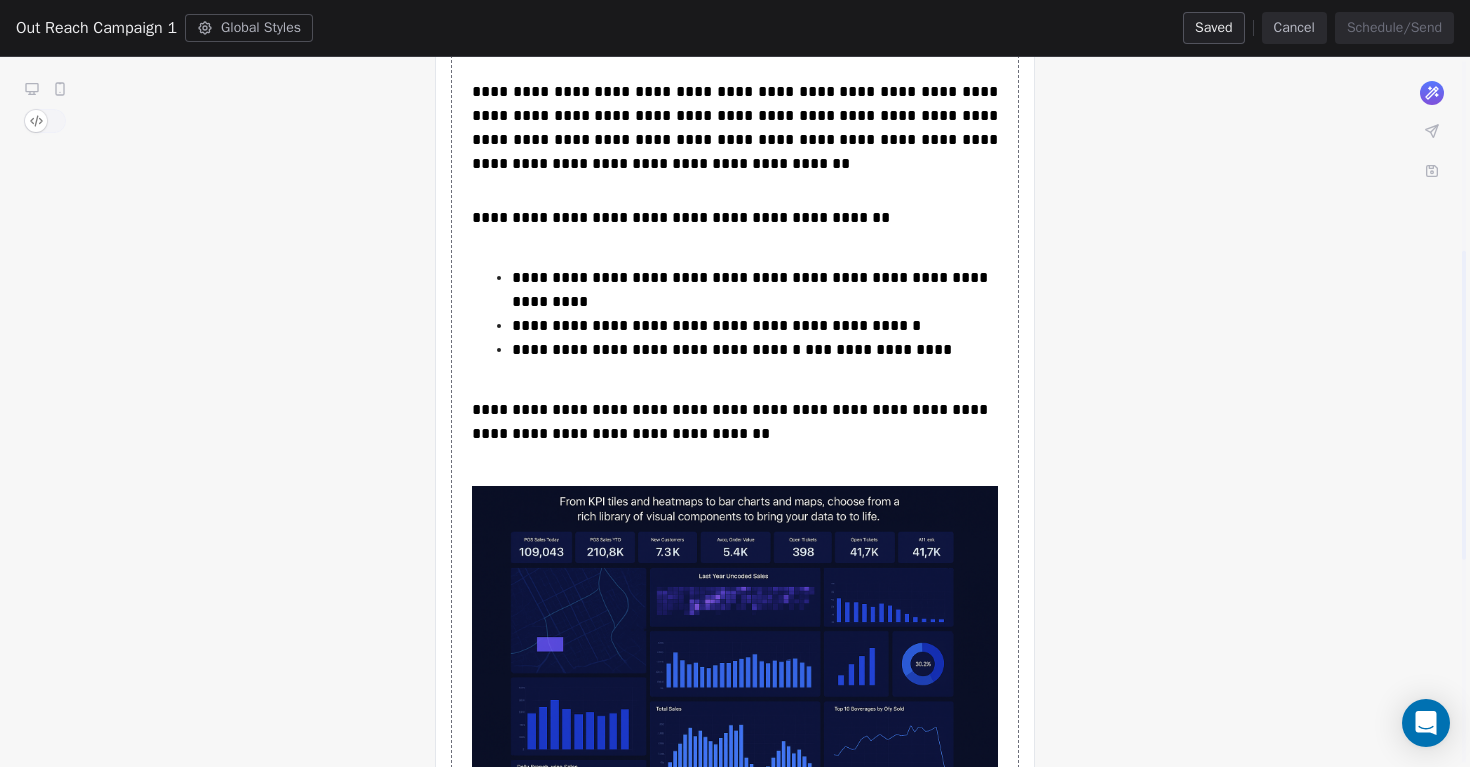 scroll, scrollTop: 435, scrollLeft: 0, axis: vertical 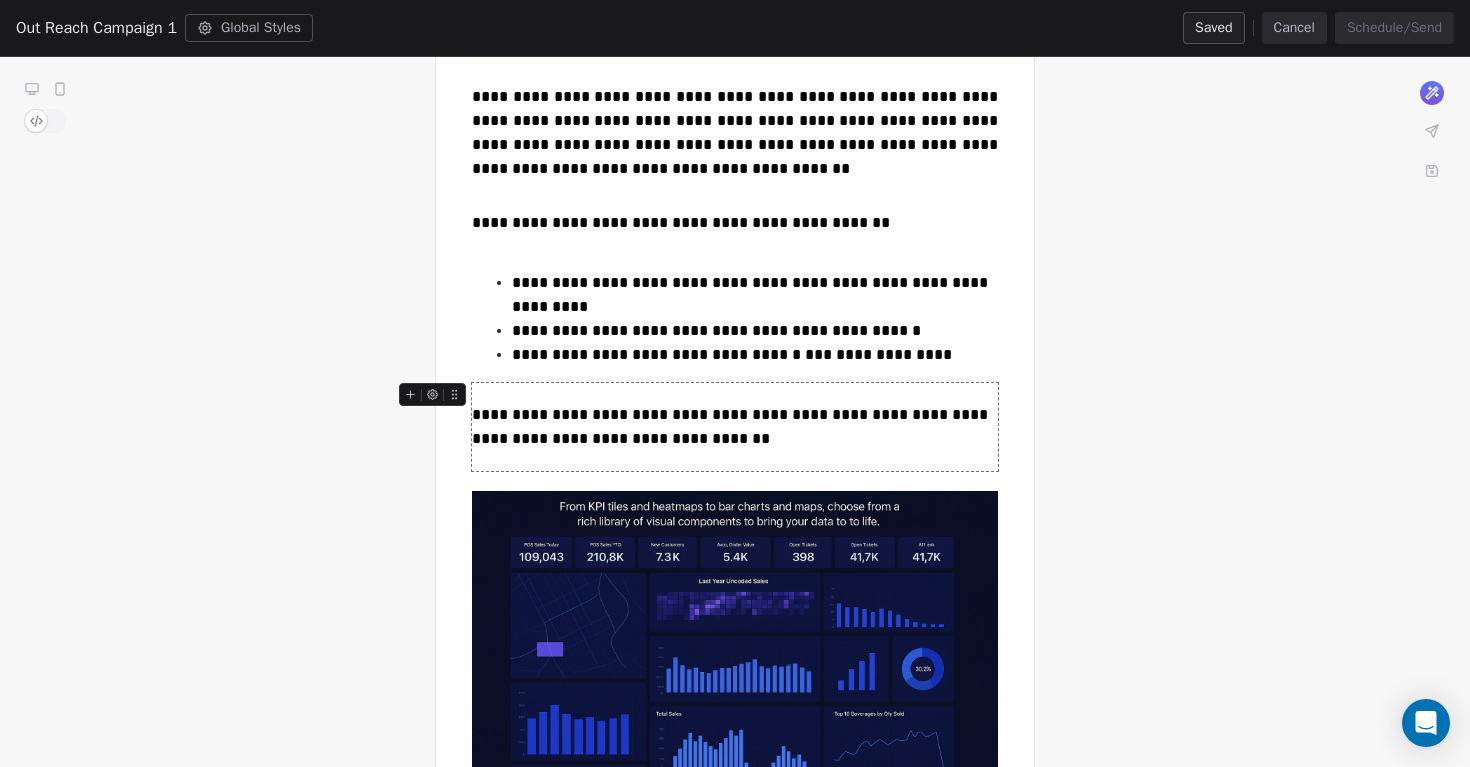 click on "**********" at bounding box center [735, 502] 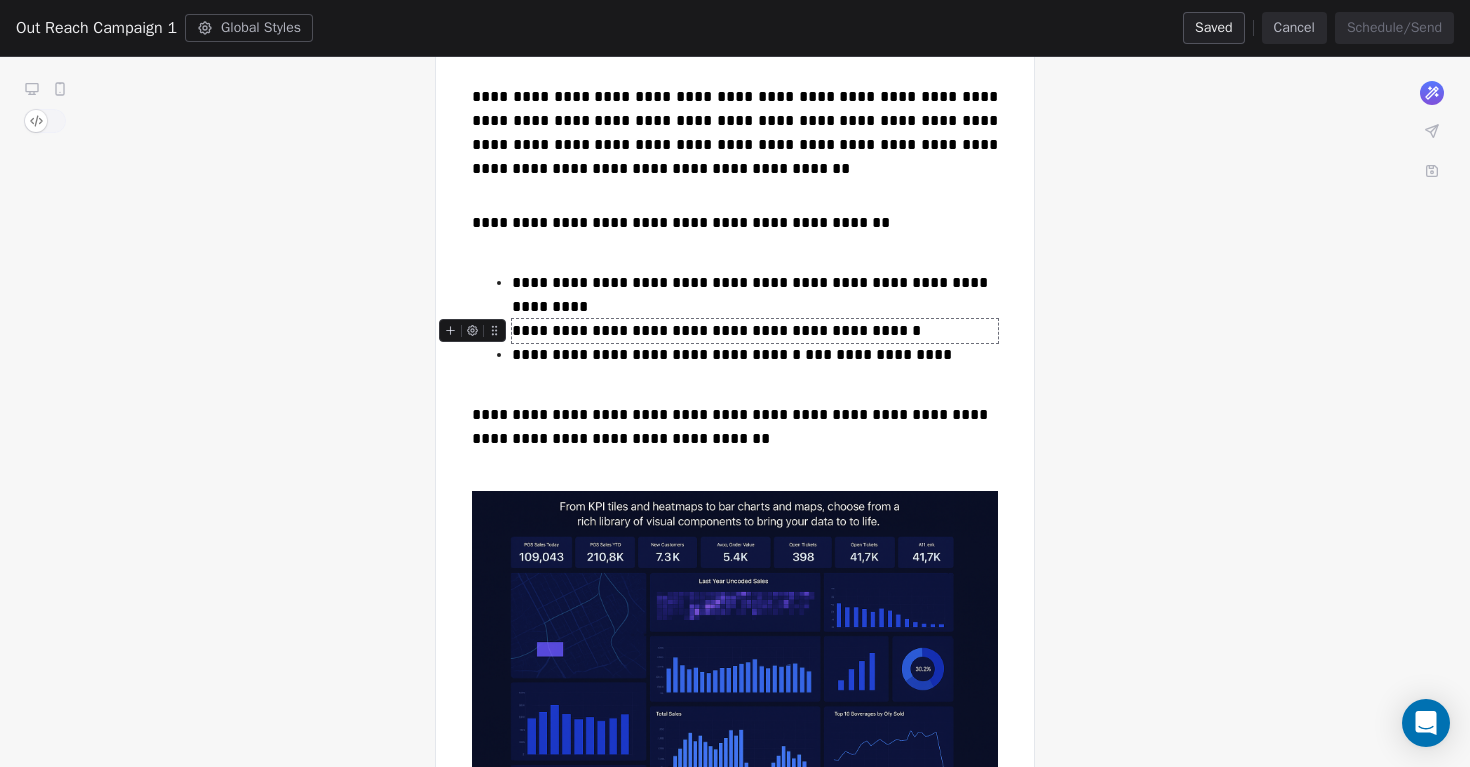 click on "**********" at bounding box center (735, 502) 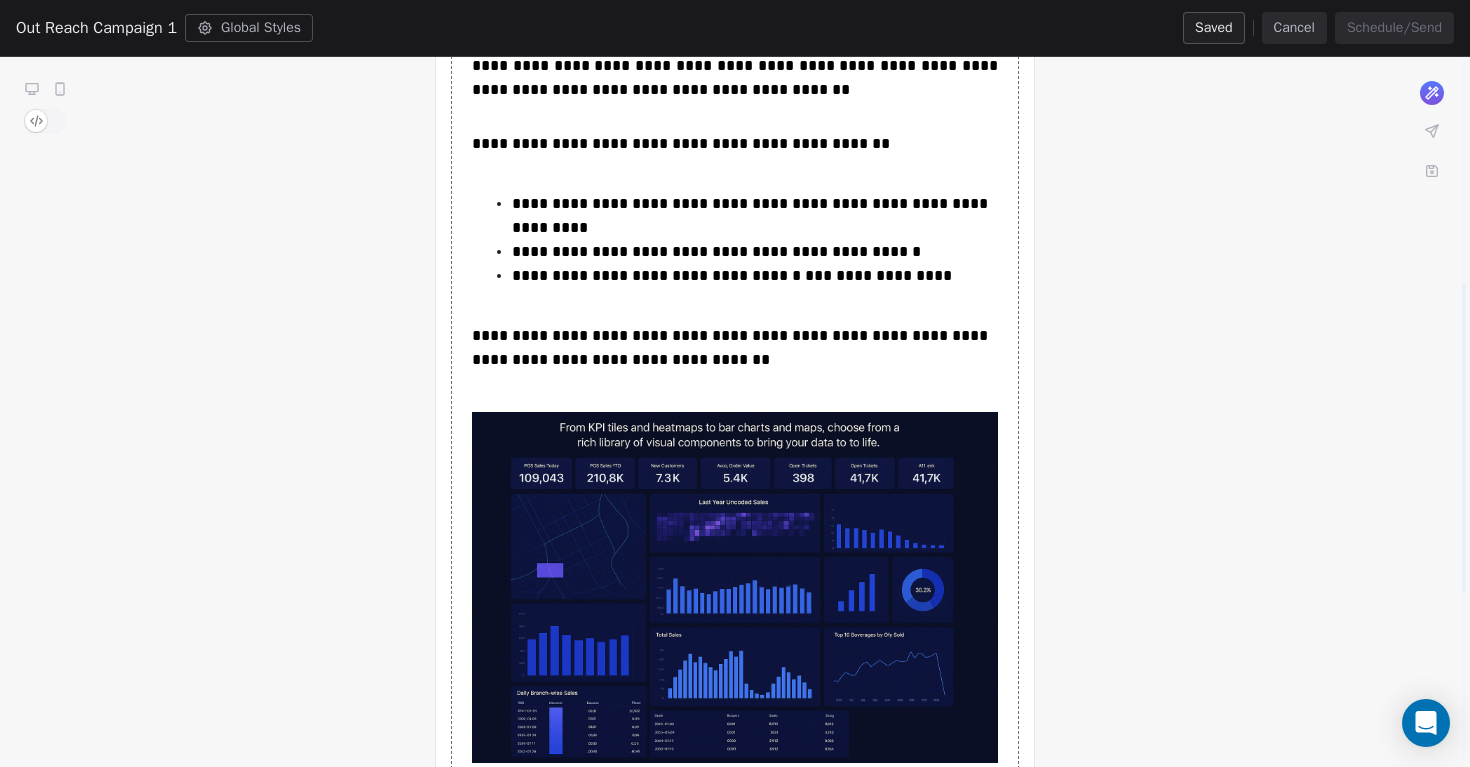 scroll, scrollTop: 511, scrollLeft: 0, axis: vertical 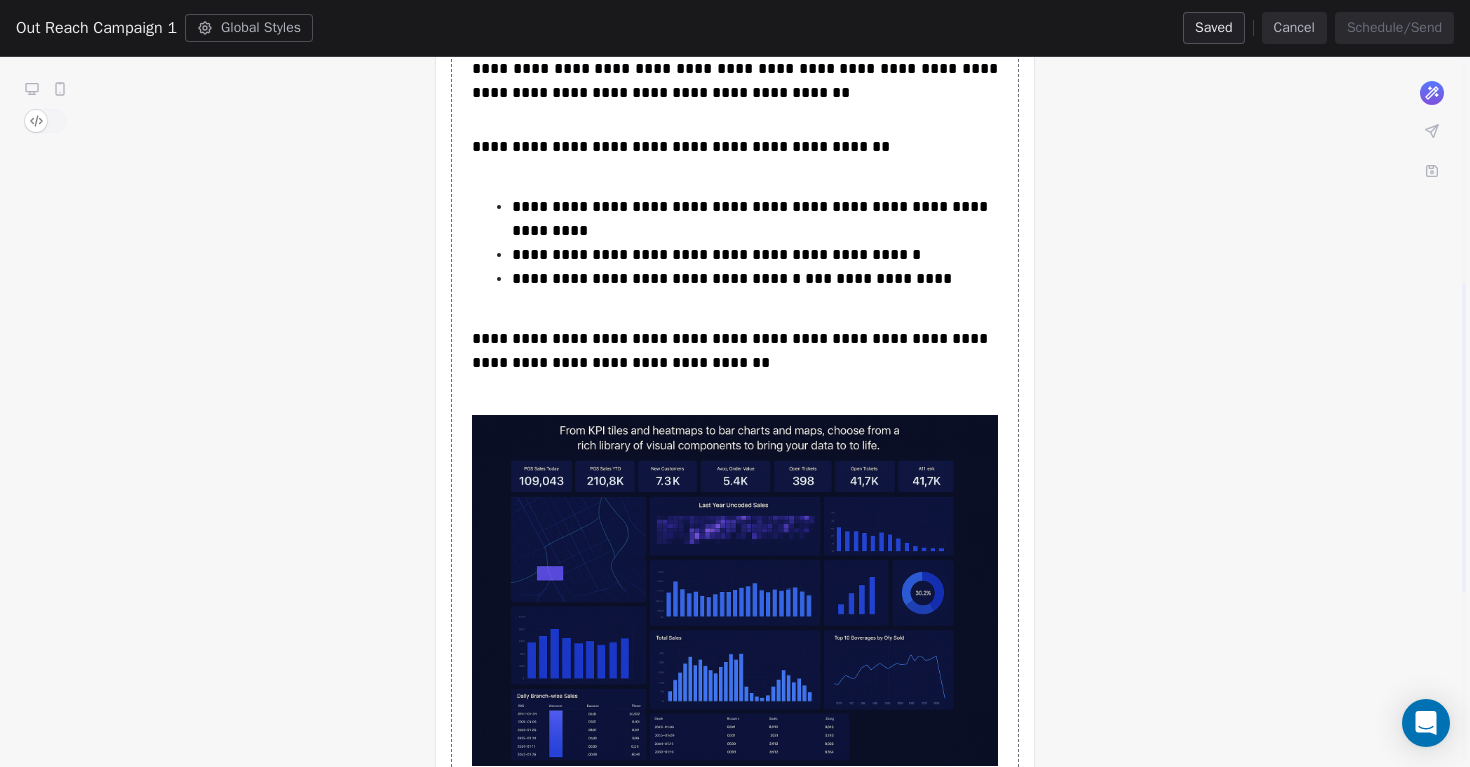 click on "**********" at bounding box center (735, 426) 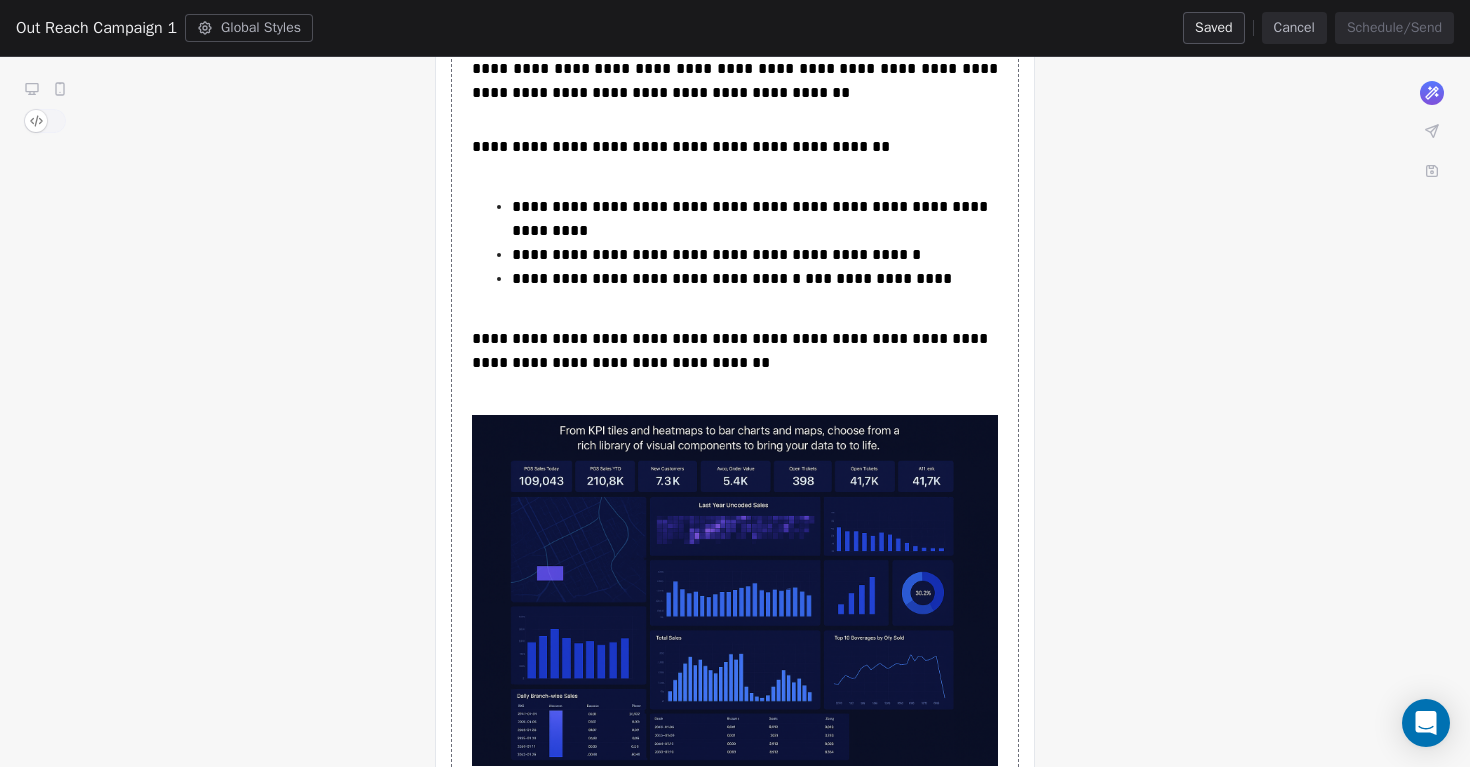 click on "**********" at bounding box center (735, 426) 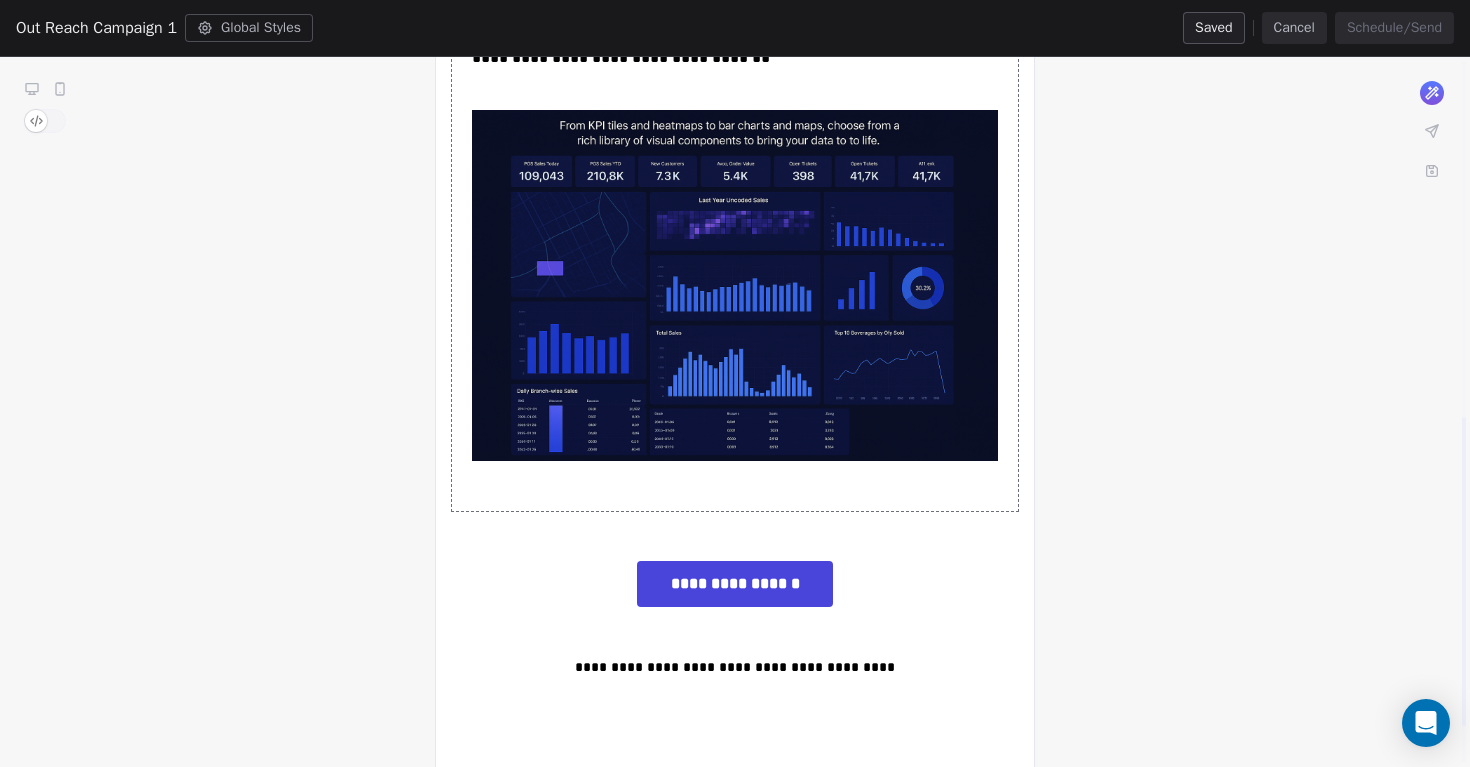 scroll, scrollTop: 833, scrollLeft: 0, axis: vertical 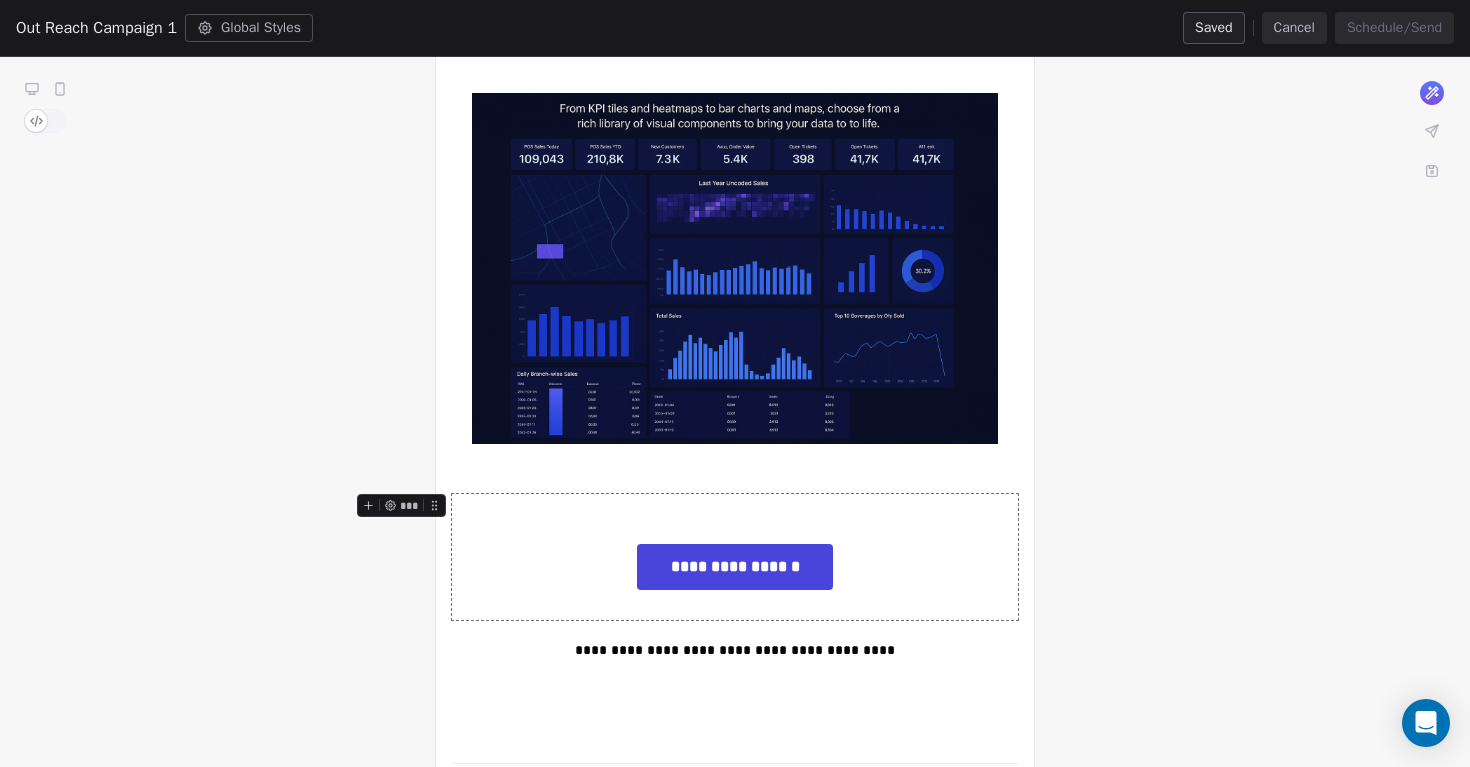 click on "**********" at bounding box center (735, 104) 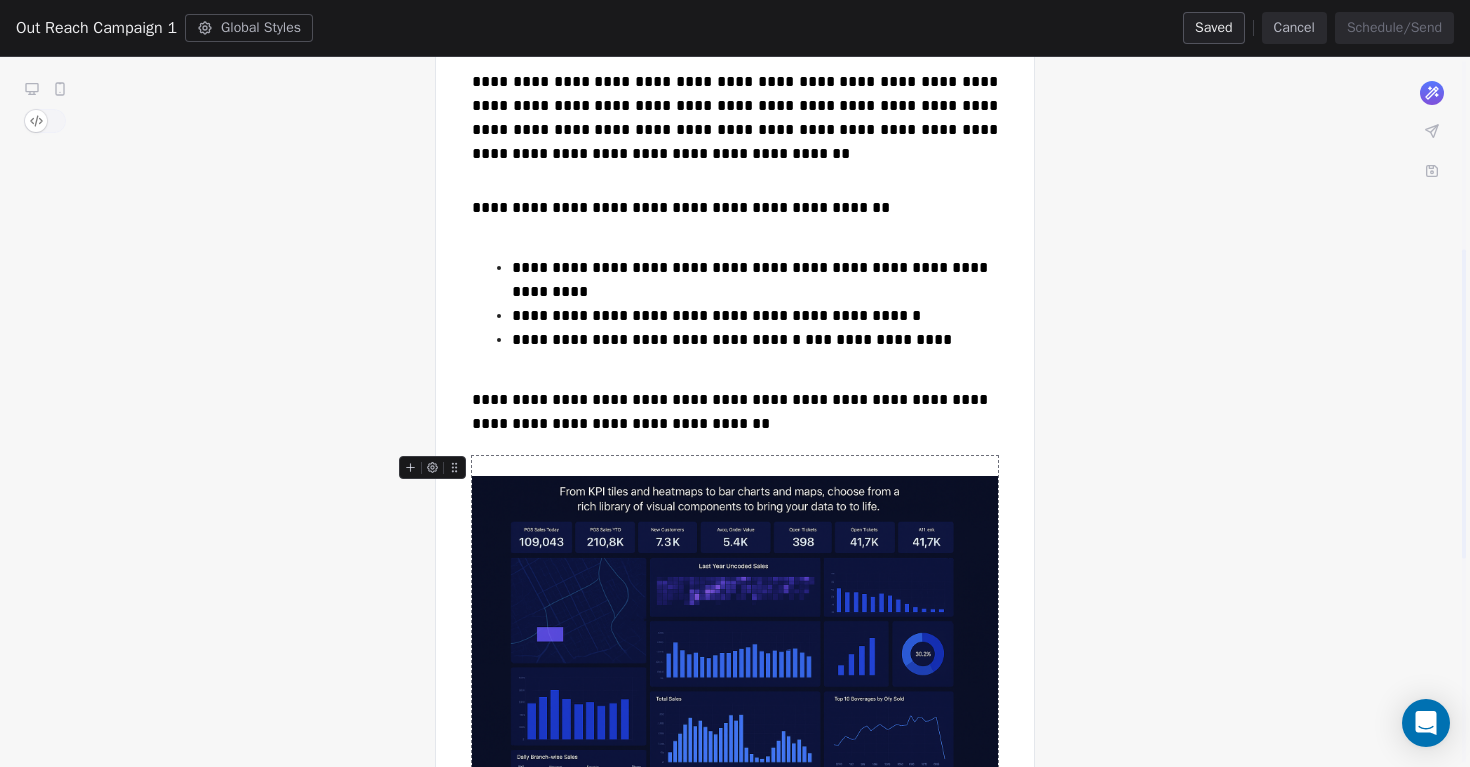 scroll, scrollTop: 427, scrollLeft: 0, axis: vertical 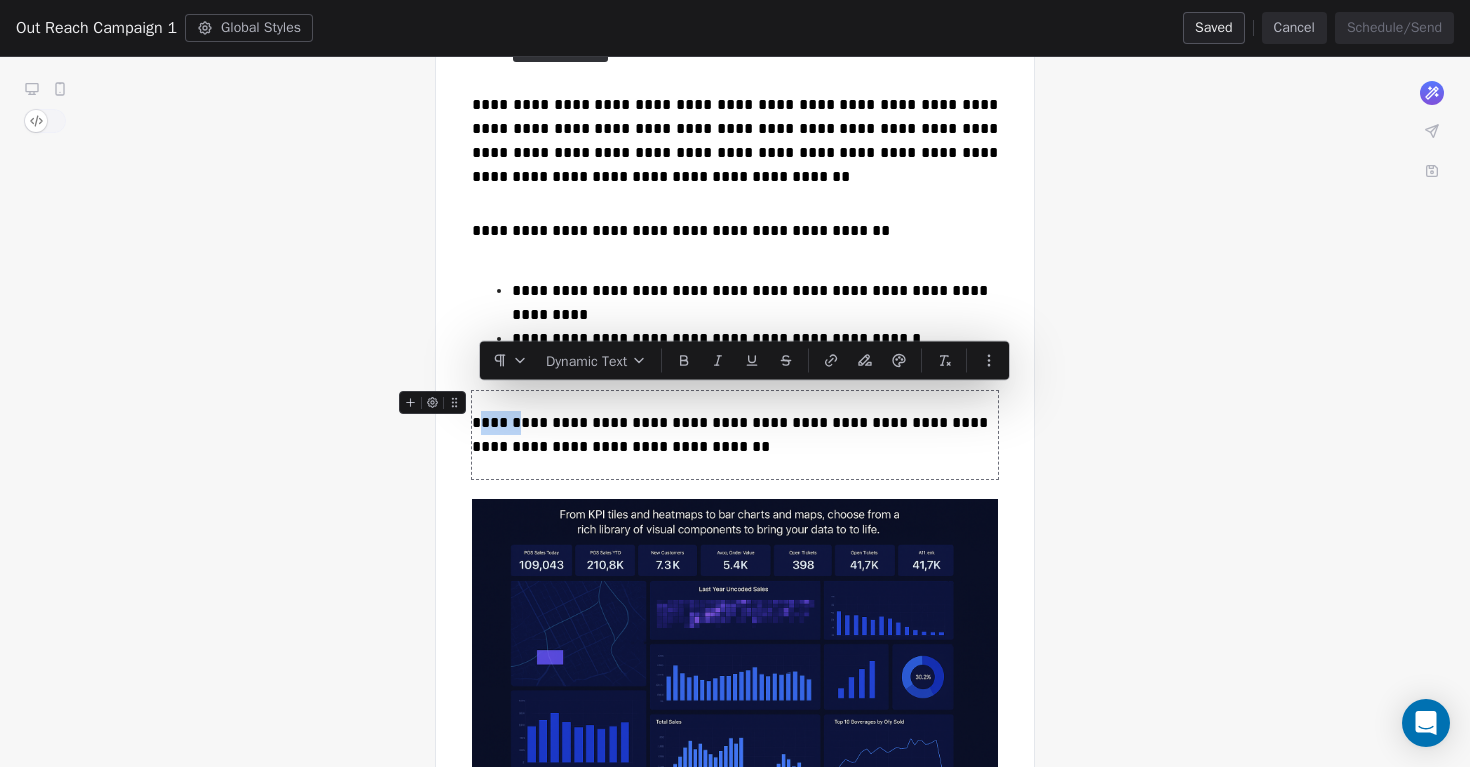 drag, startPoint x: 476, startPoint y: 397, endPoint x: 511, endPoint y: 398, distance: 35.014282 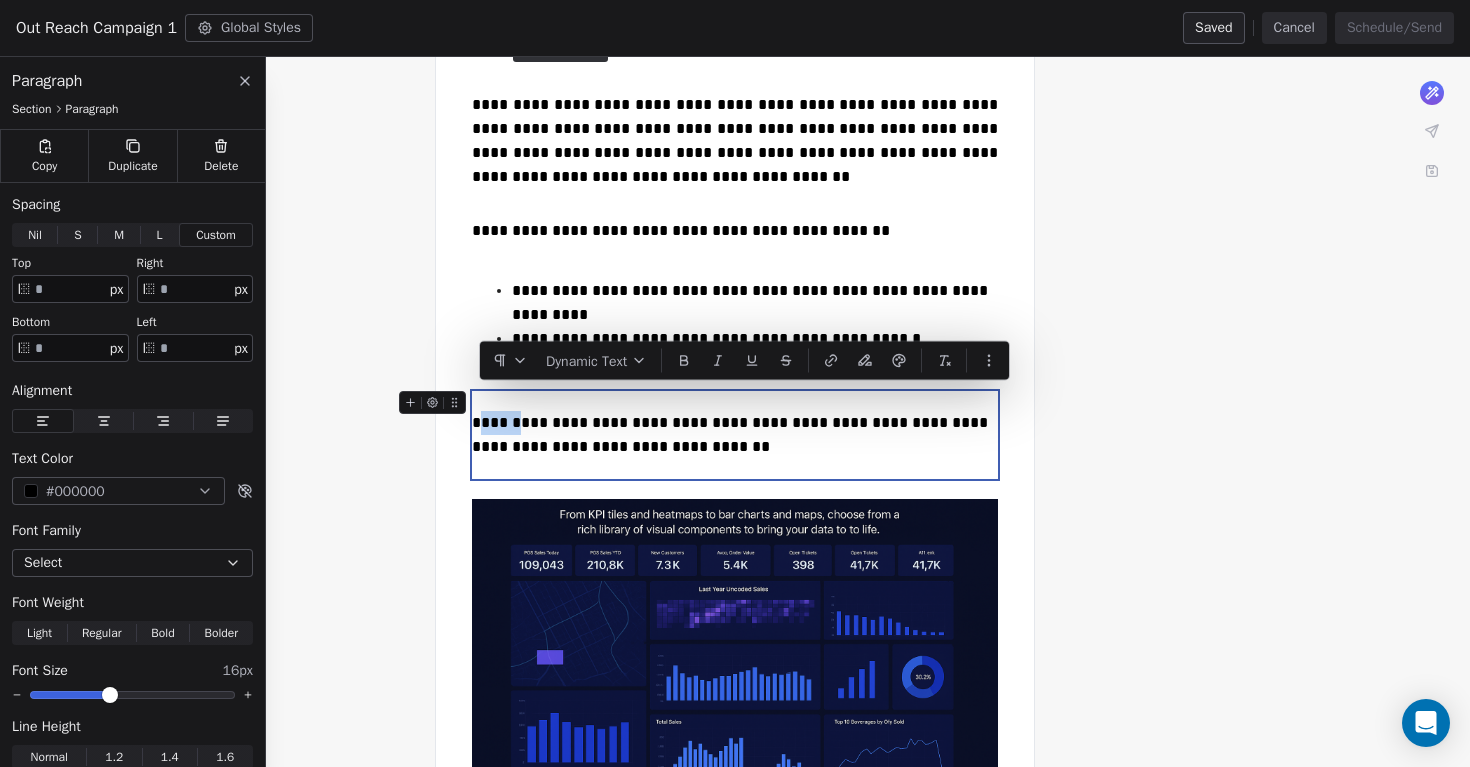 click on "**********" at bounding box center [735, 435] 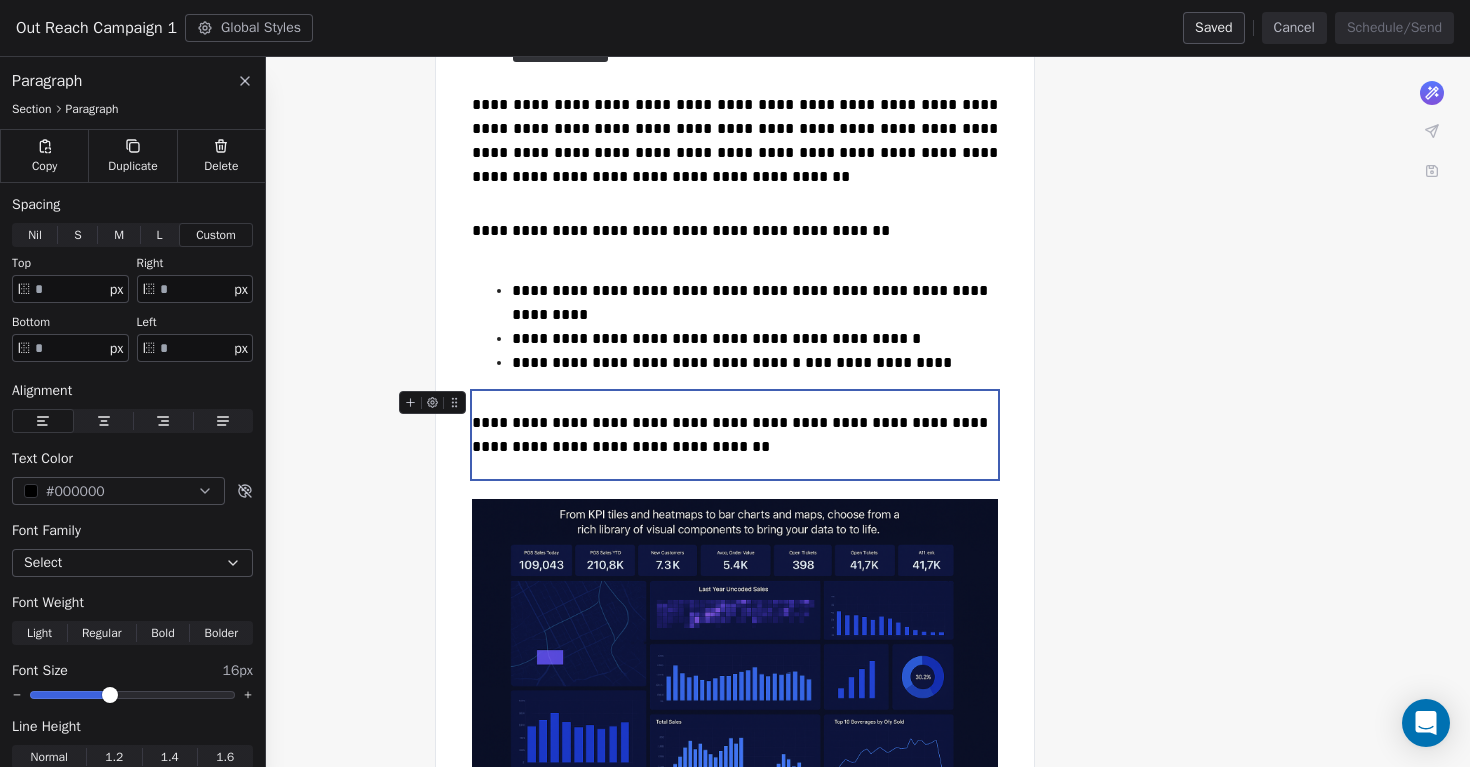 click on "**********" at bounding box center [735, 435] 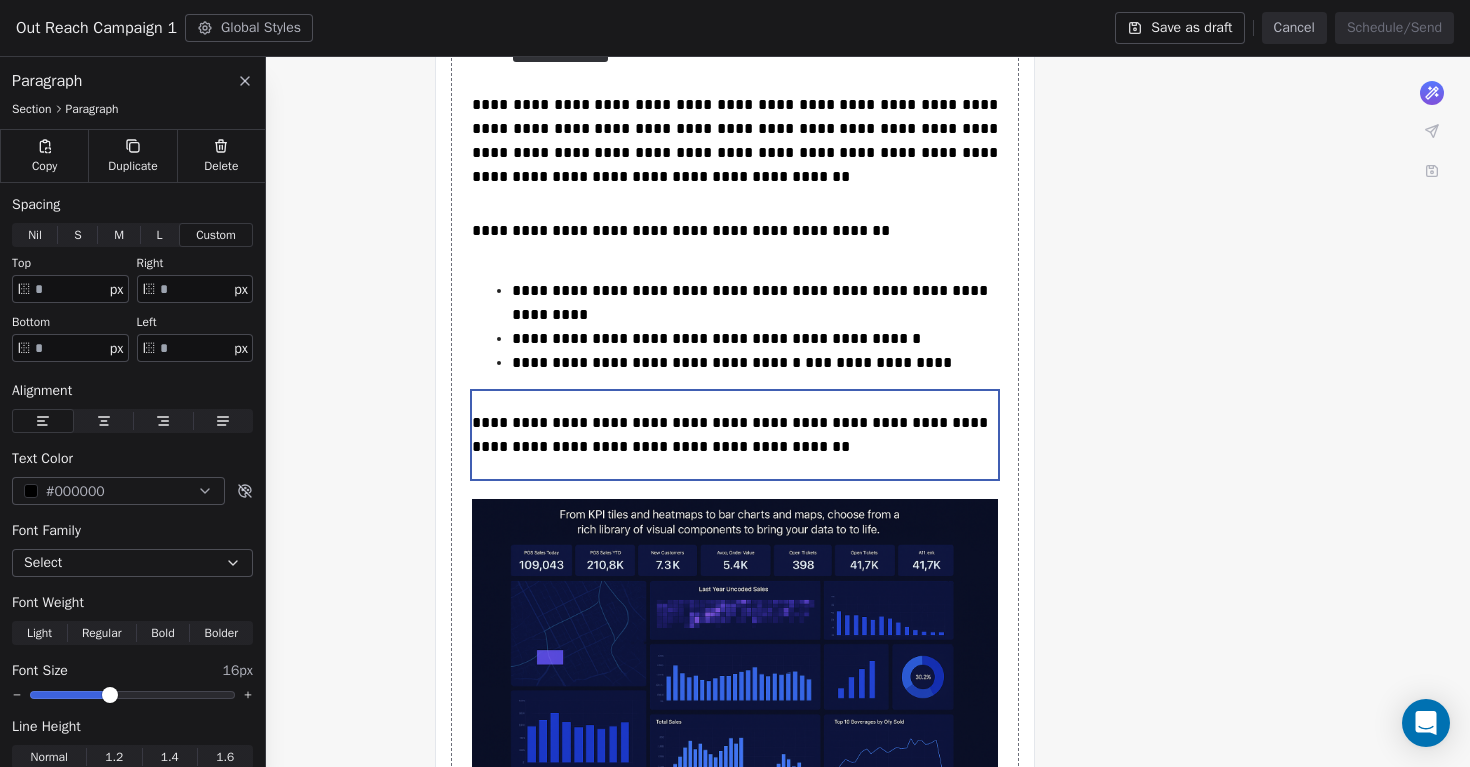 click on "**********" at bounding box center [735, 510] 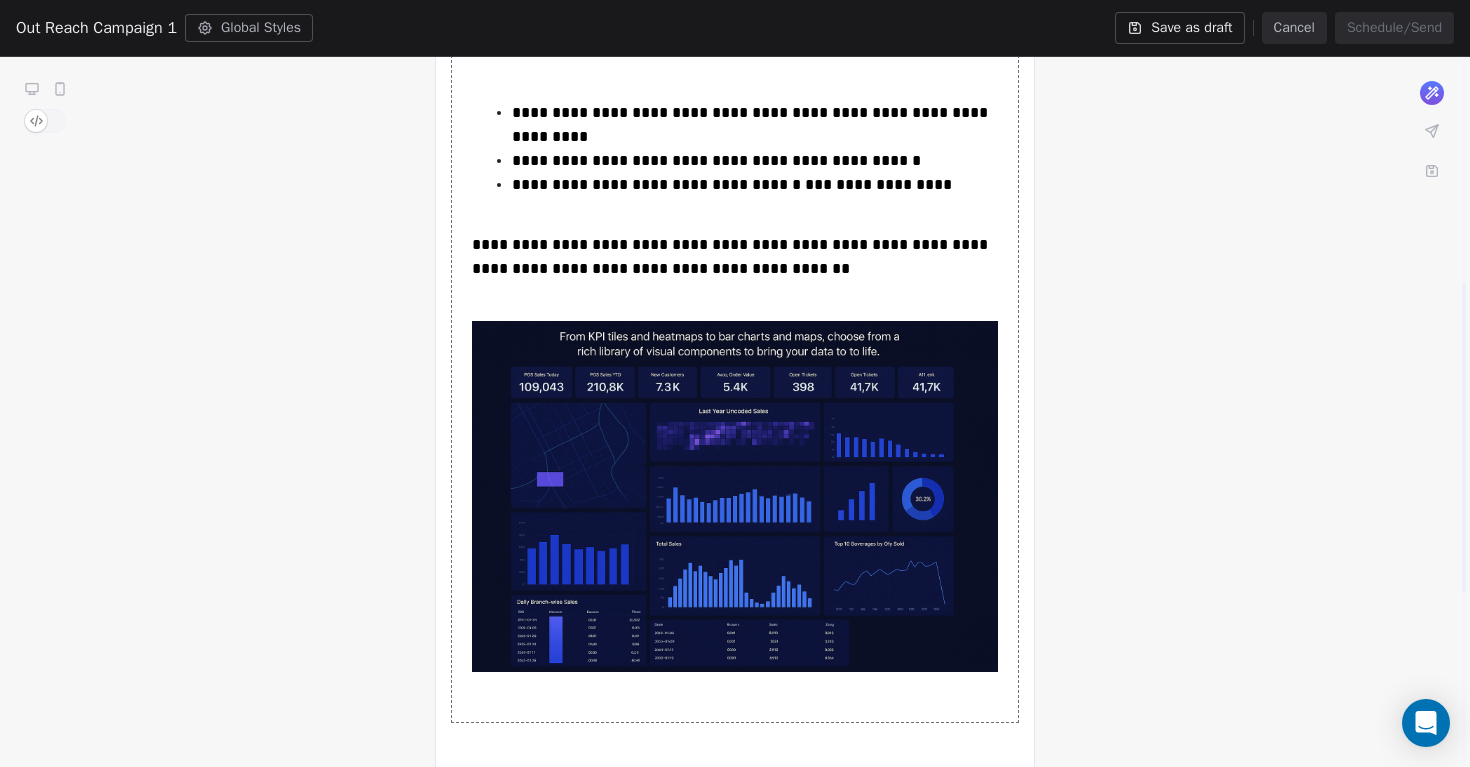 scroll, scrollTop: 696, scrollLeft: 0, axis: vertical 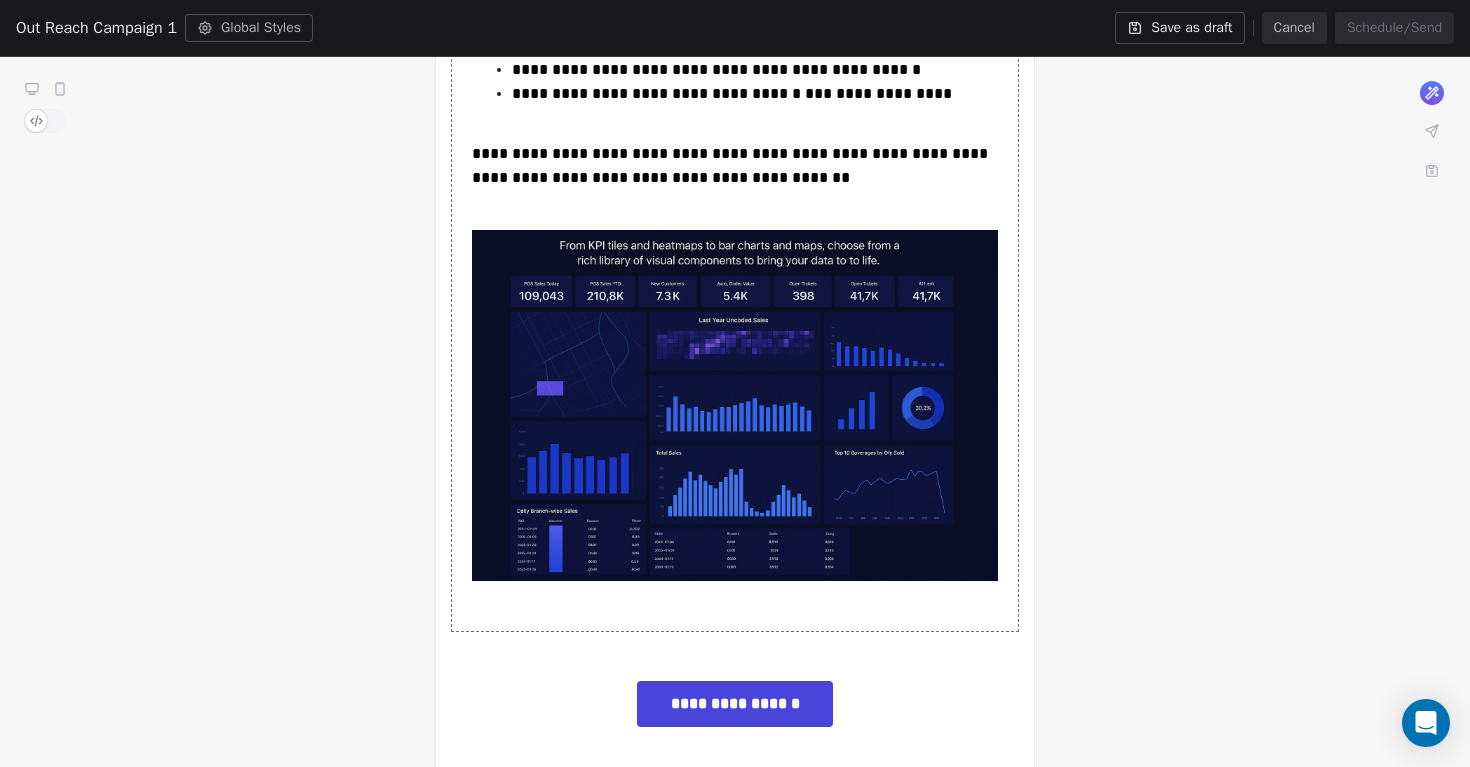 click on "Save as draft" at bounding box center [1179, 28] 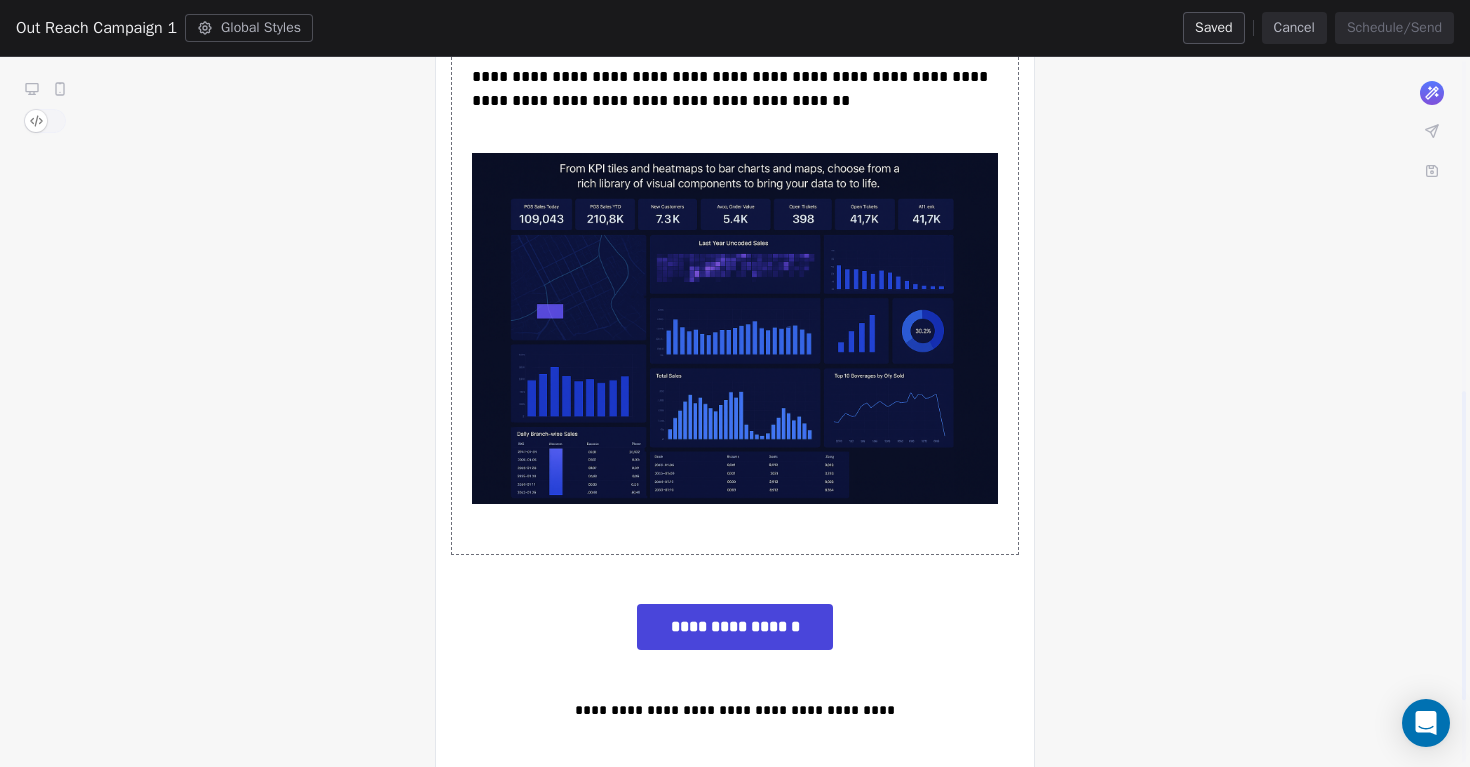 scroll, scrollTop: 775, scrollLeft: 0, axis: vertical 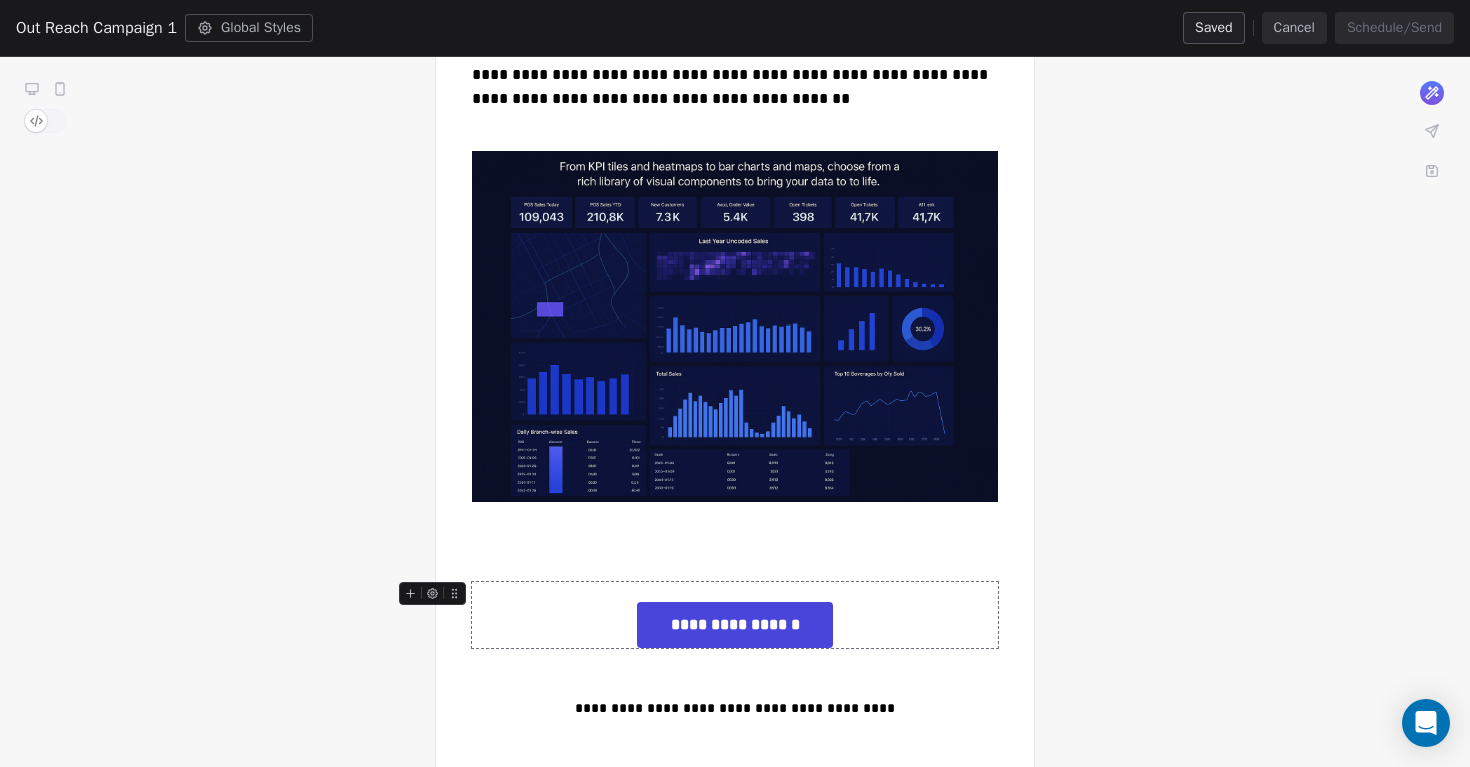 click on "**********" at bounding box center (735, 625) 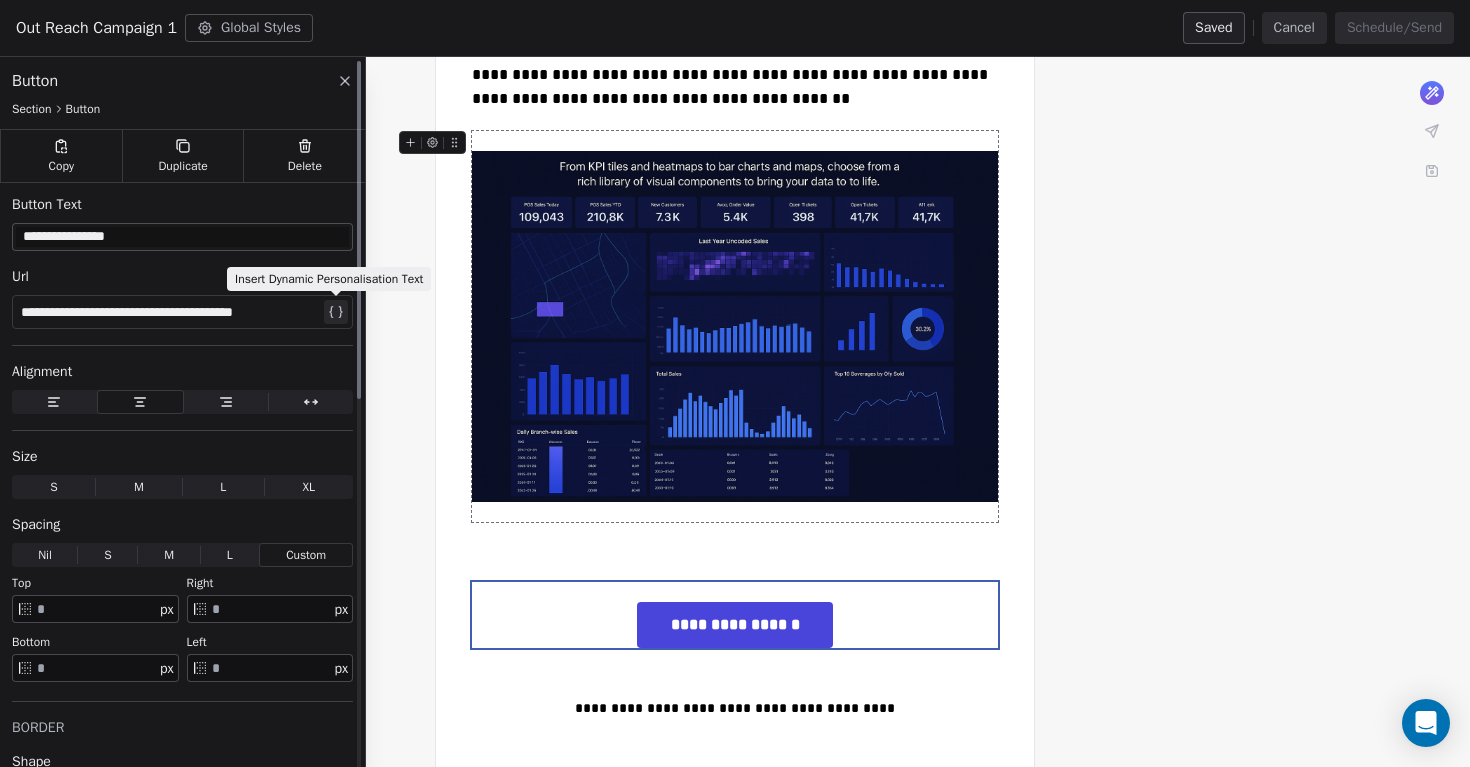 drag, startPoint x: 169, startPoint y: 314, endPoint x: 340, endPoint y: 306, distance: 171.18703 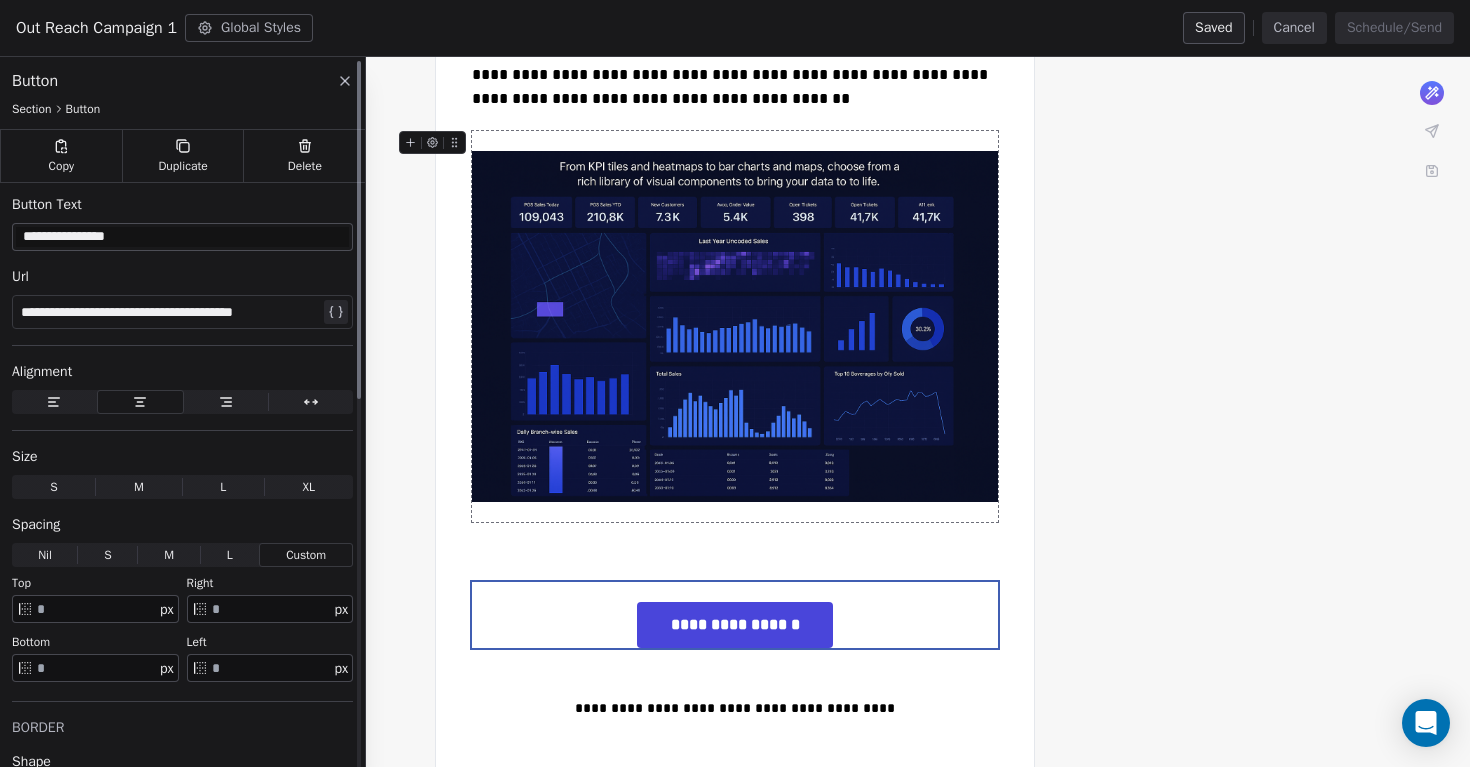 click on "**********" at bounding box center (170, 312) 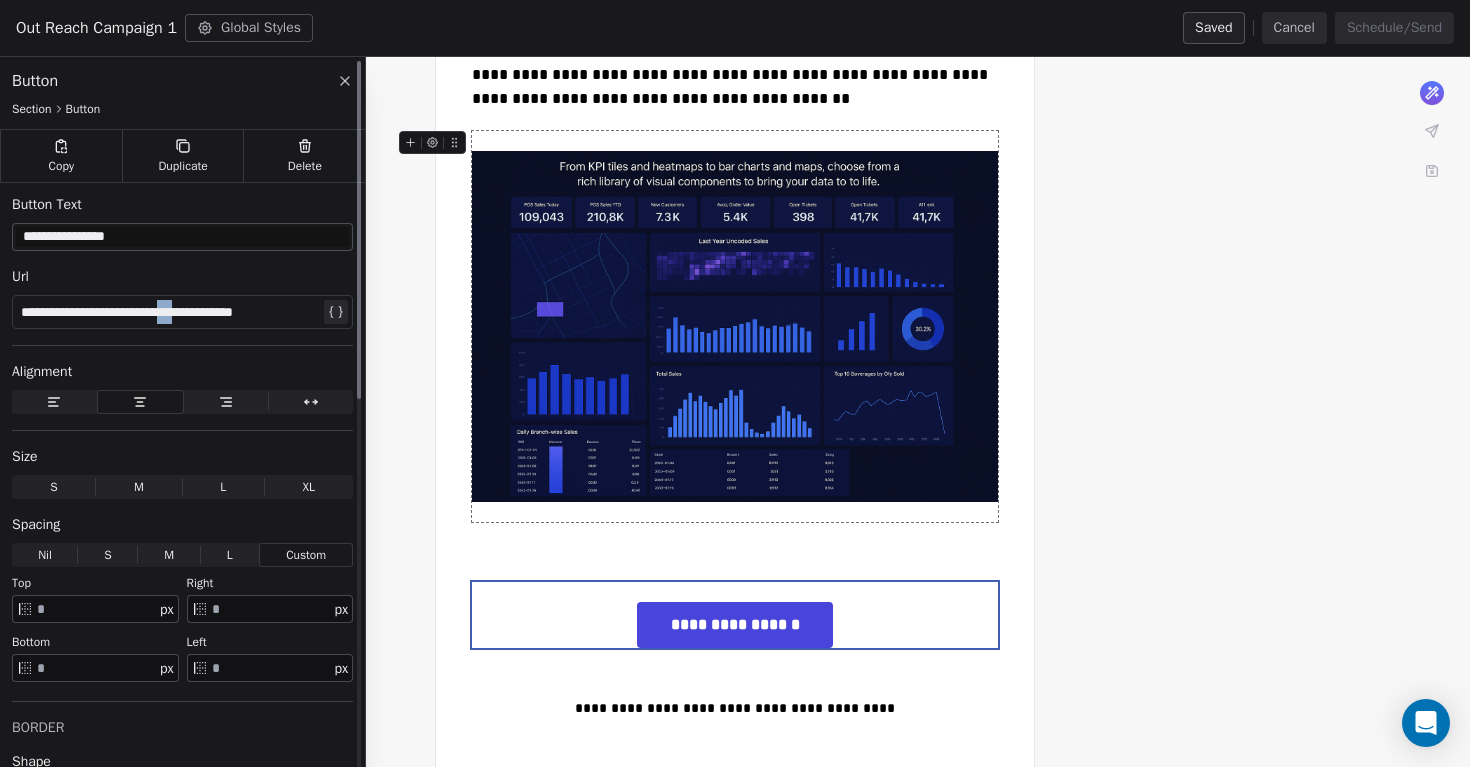 click on "**********" at bounding box center (170, 312) 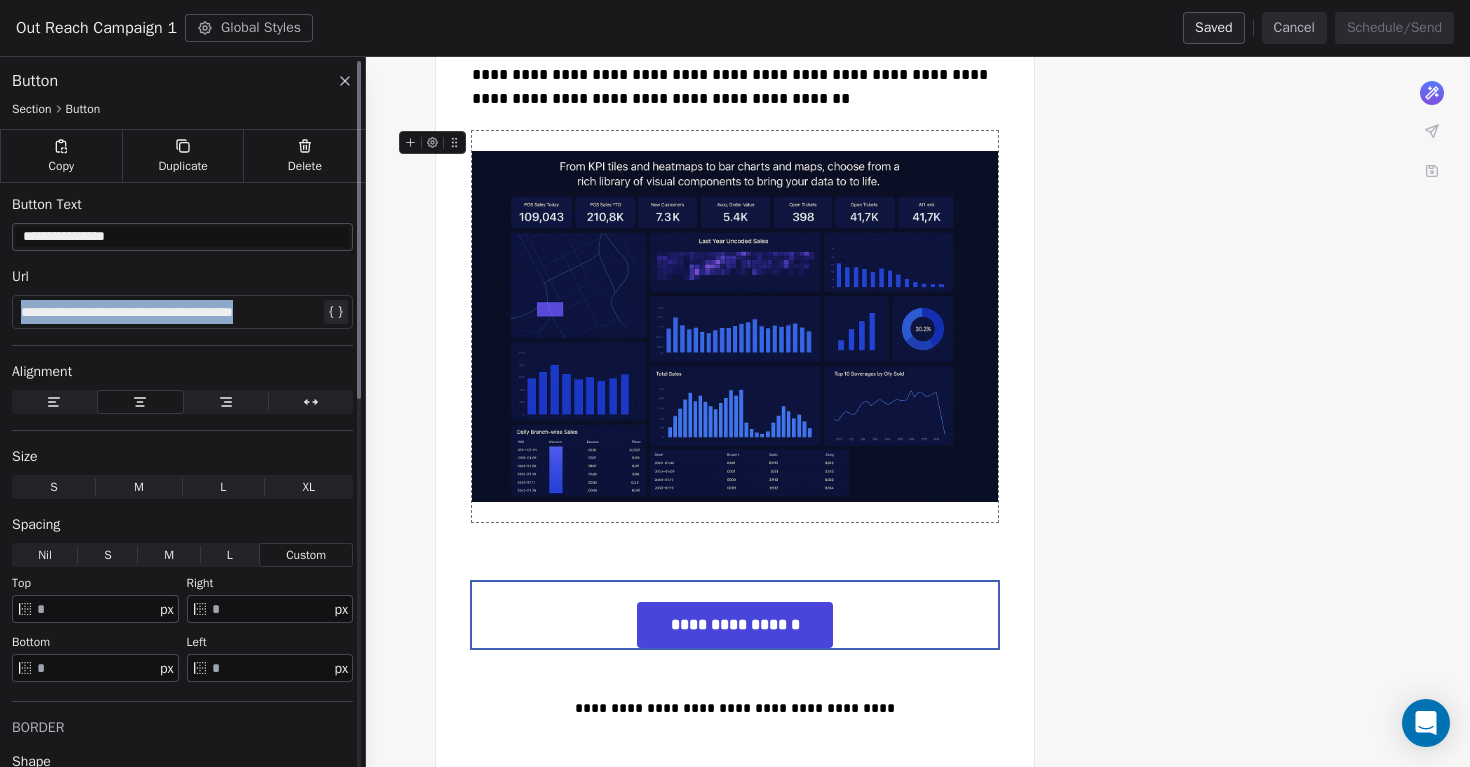 click on "**********" at bounding box center [170, 312] 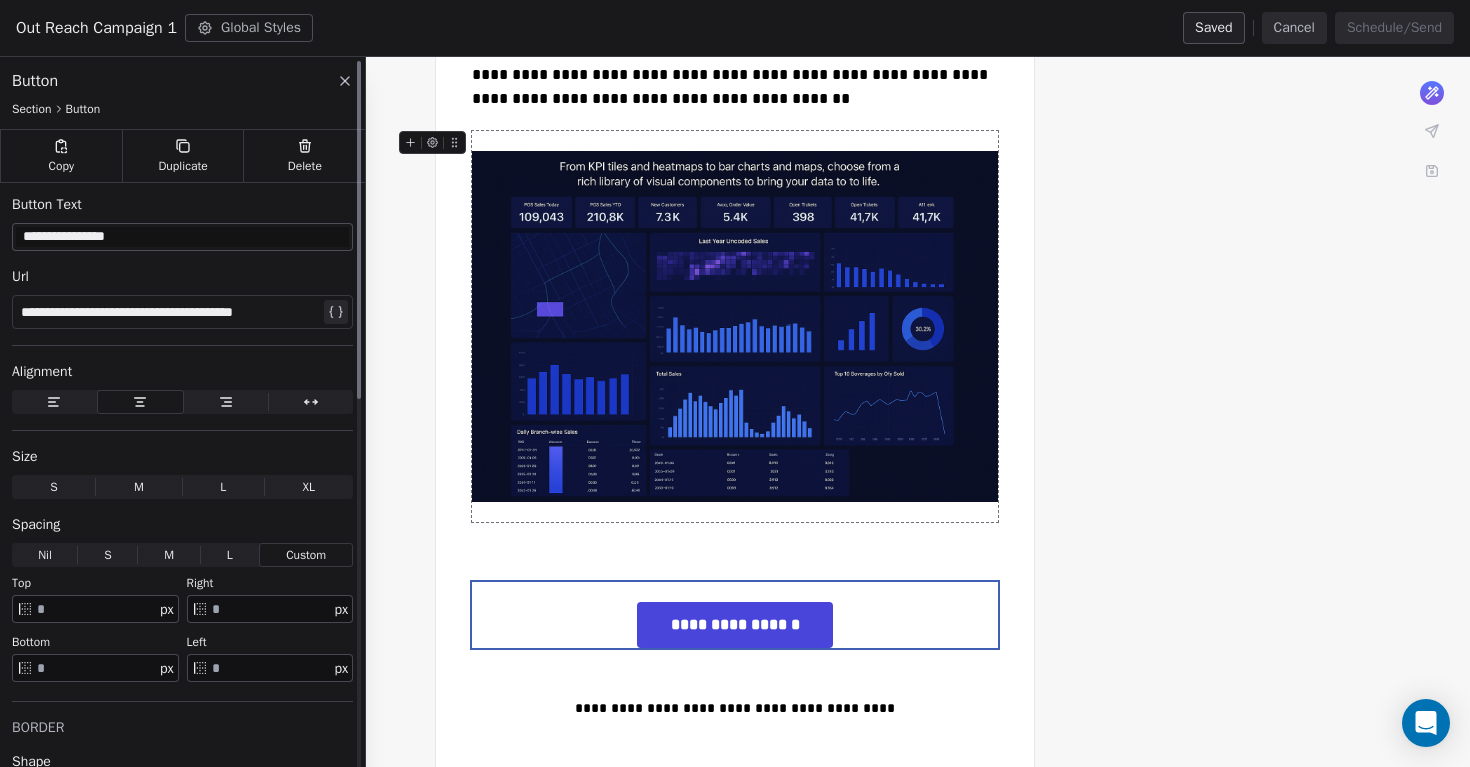 drag, startPoint x: 174, startPoint y: 243, endPoint x: 0, endPoint y: 237, distance: 174.10342 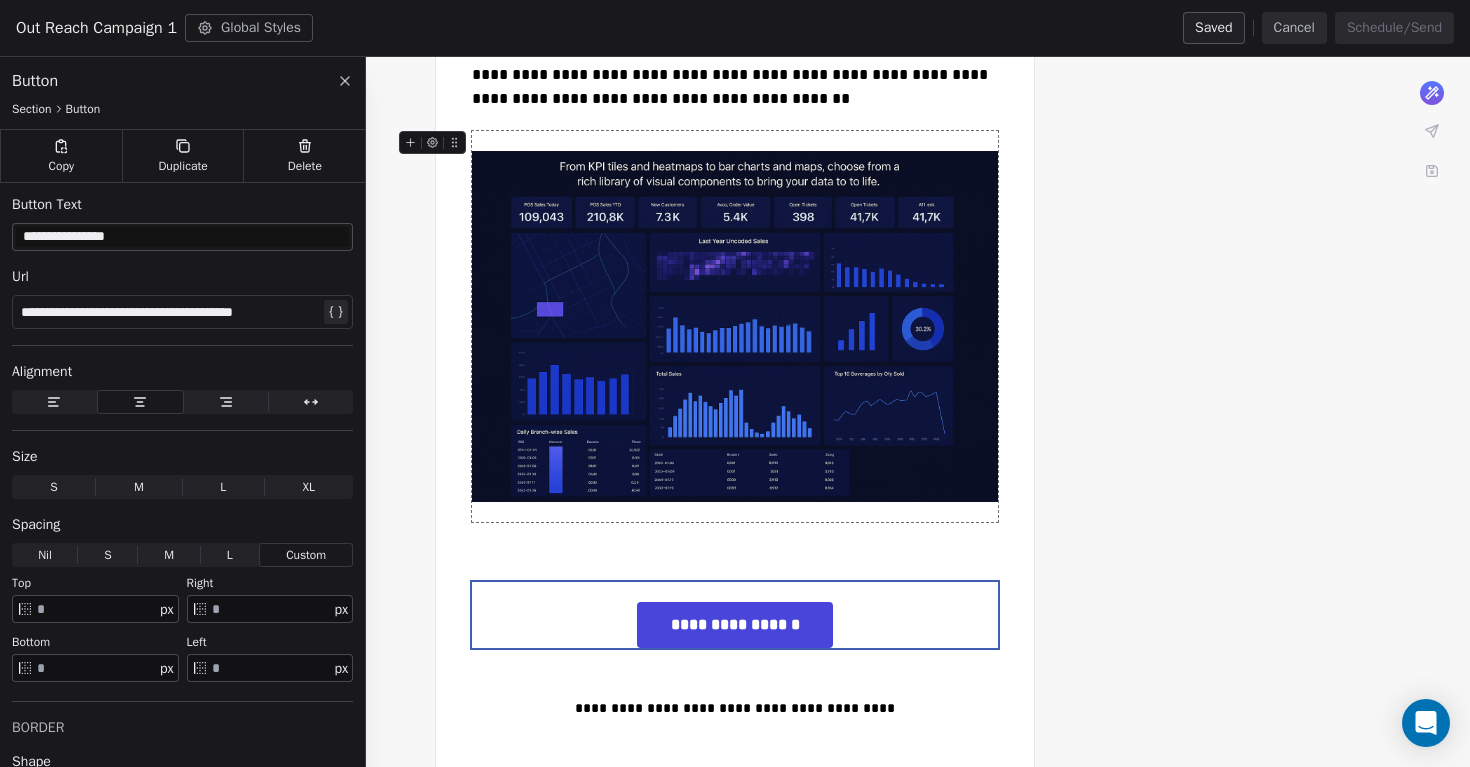 click on "**********" at bounding box center [735, 162] 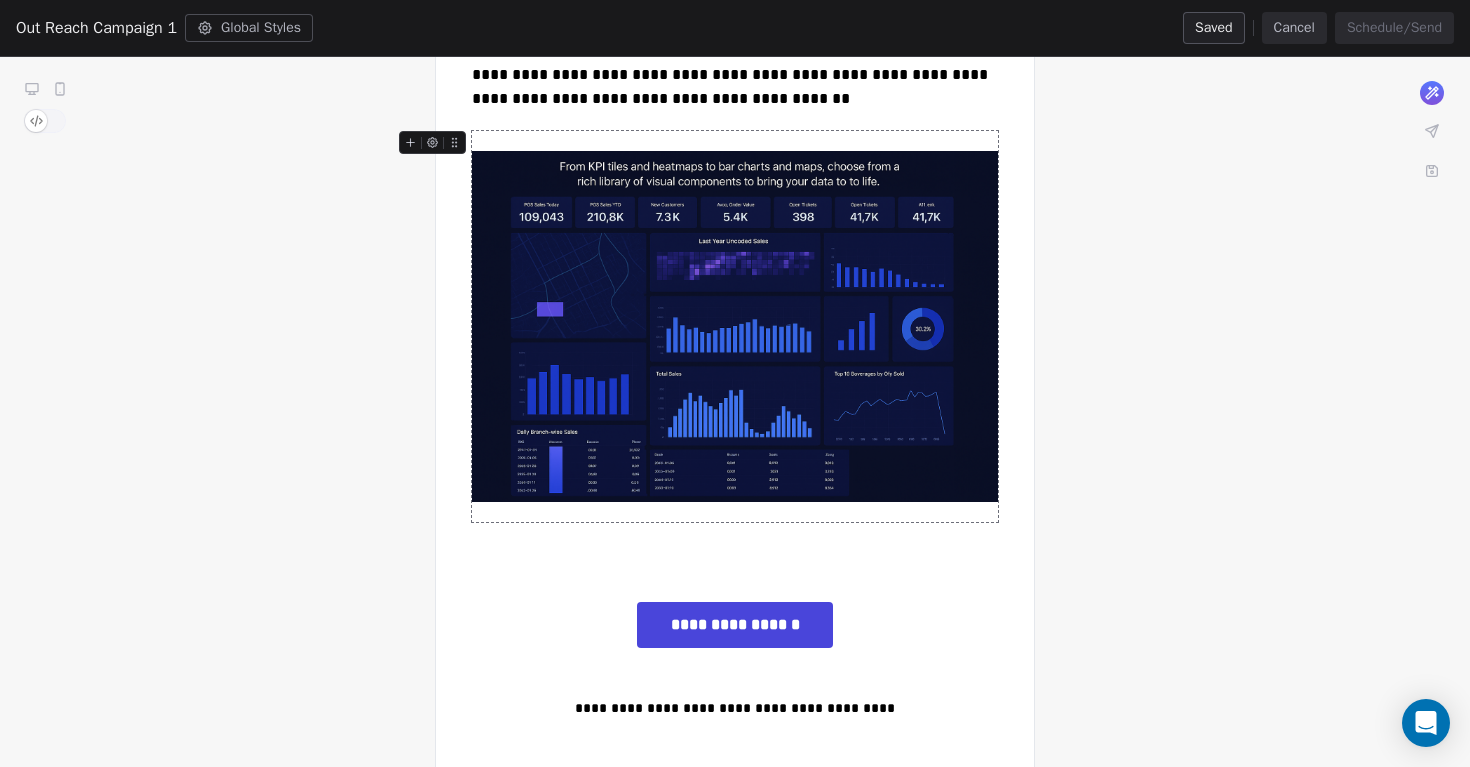 click on "**********" at bounding box center (735, 162) 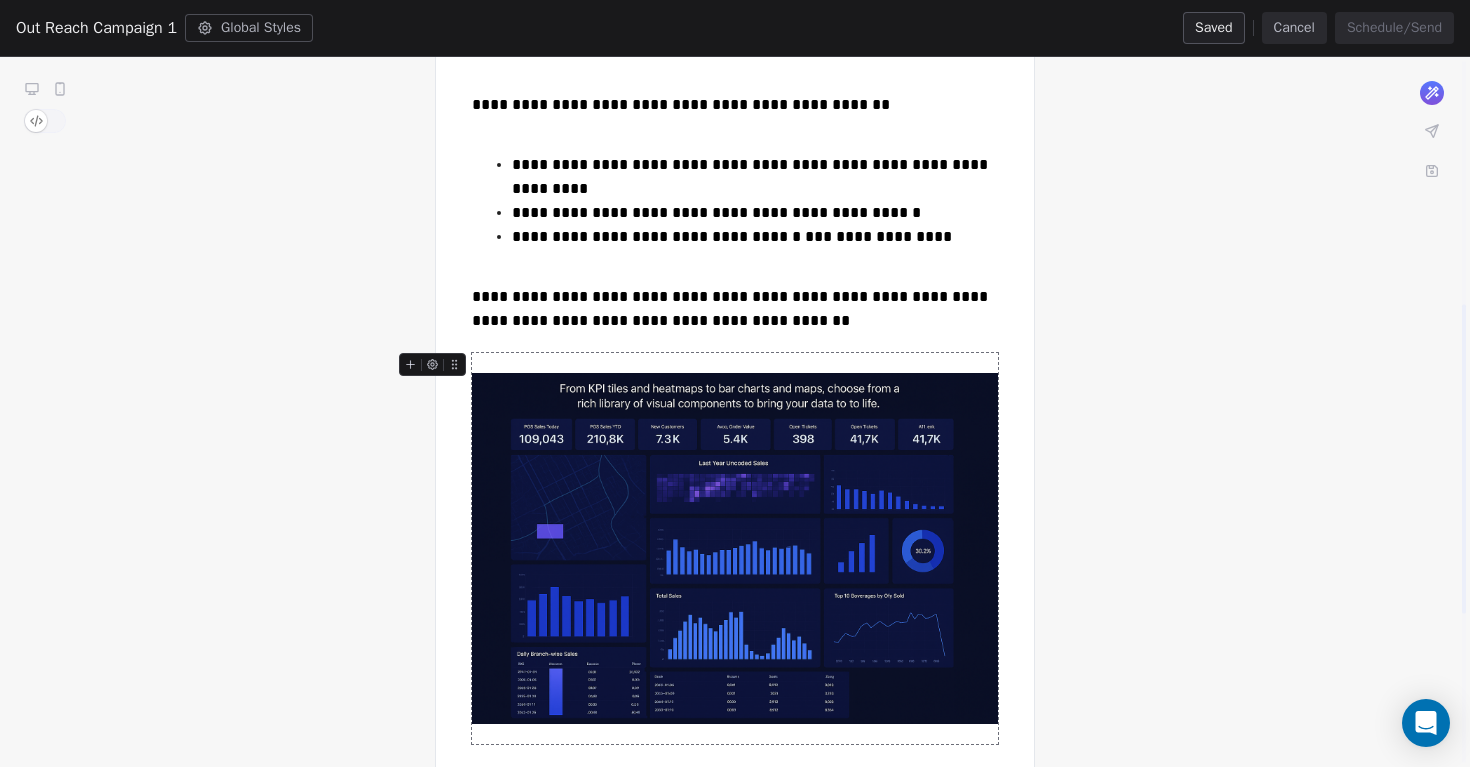 scroll, scrollTop: 592, scrollLeft: 0, axis: vertical 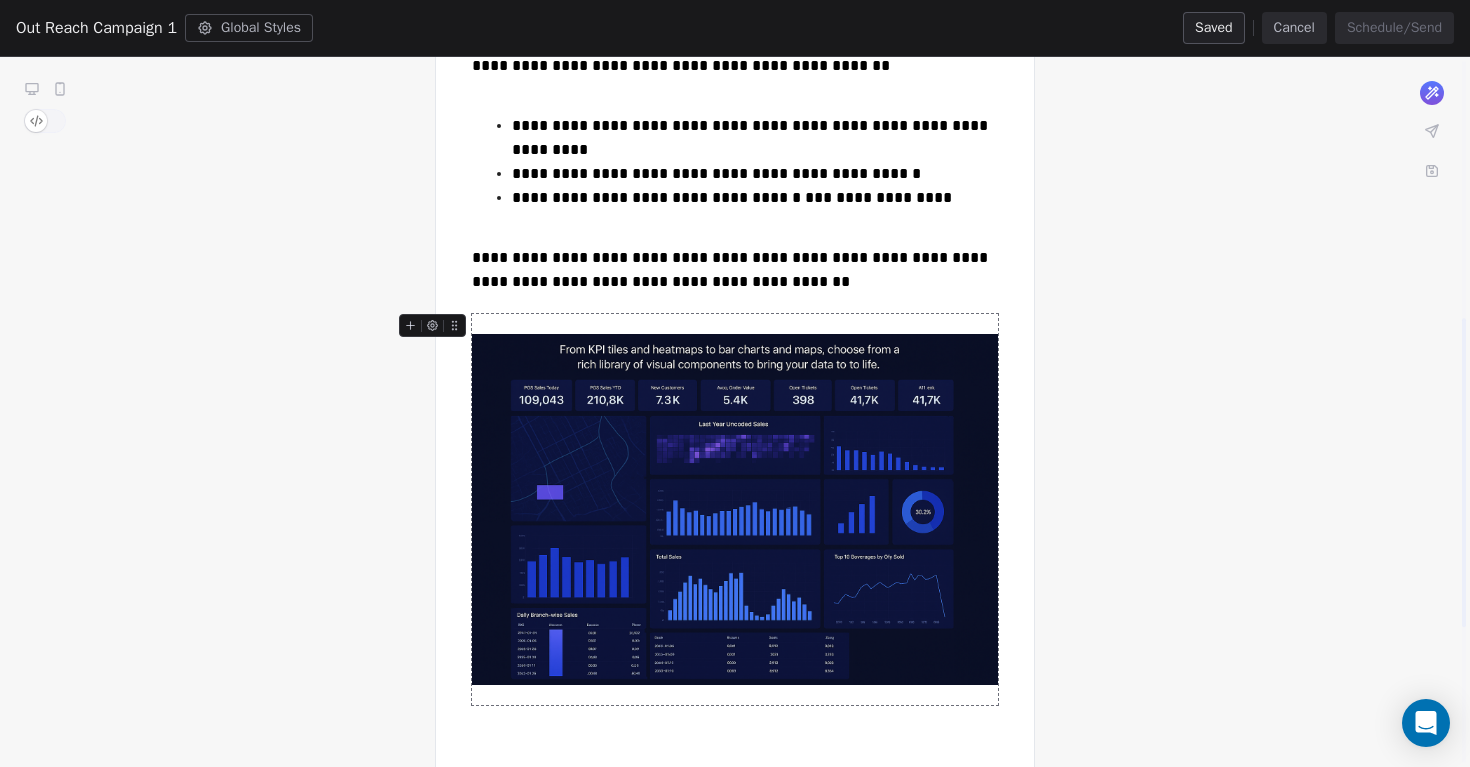 click on "**********" at bounding box center (735, 345) 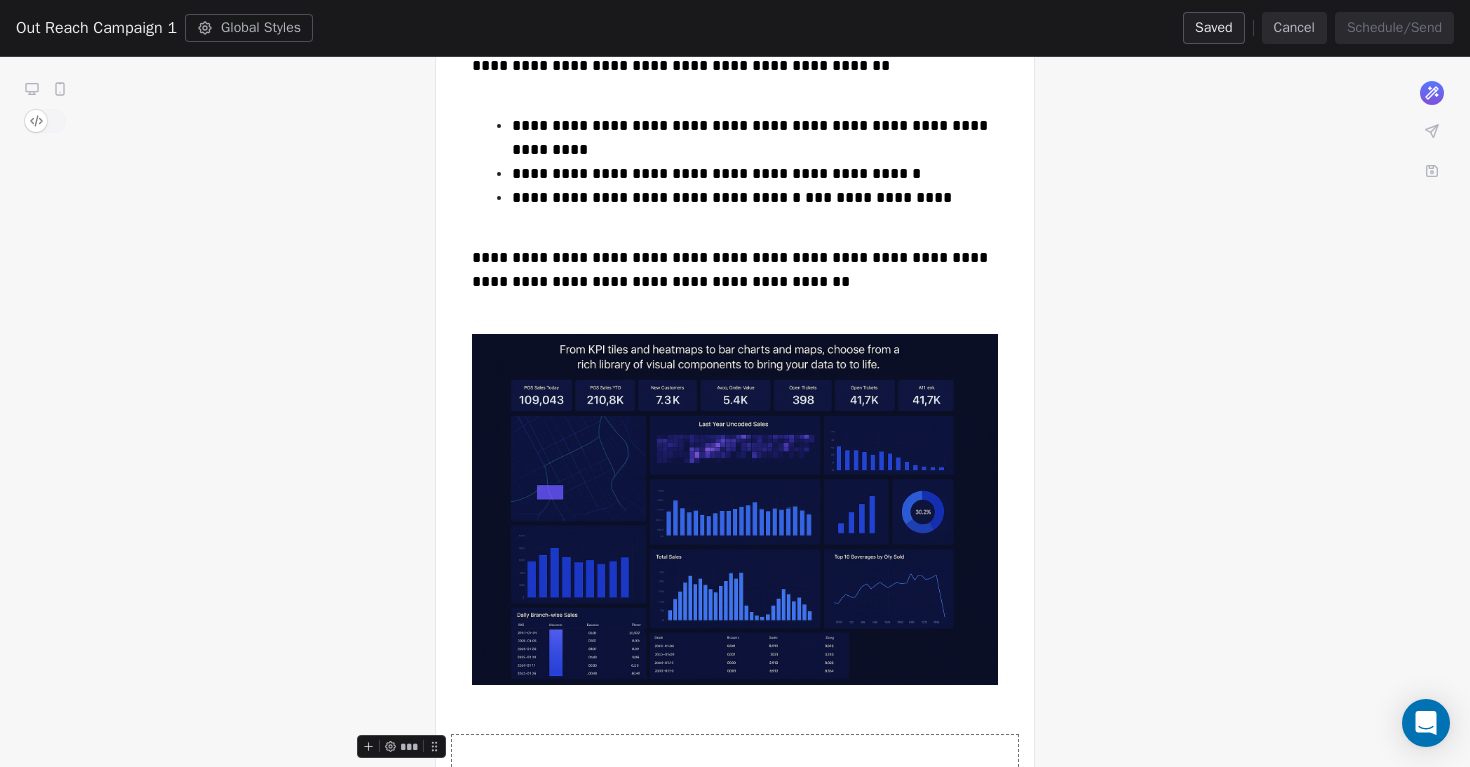 click on "**********" at bounding box center [735, 798] 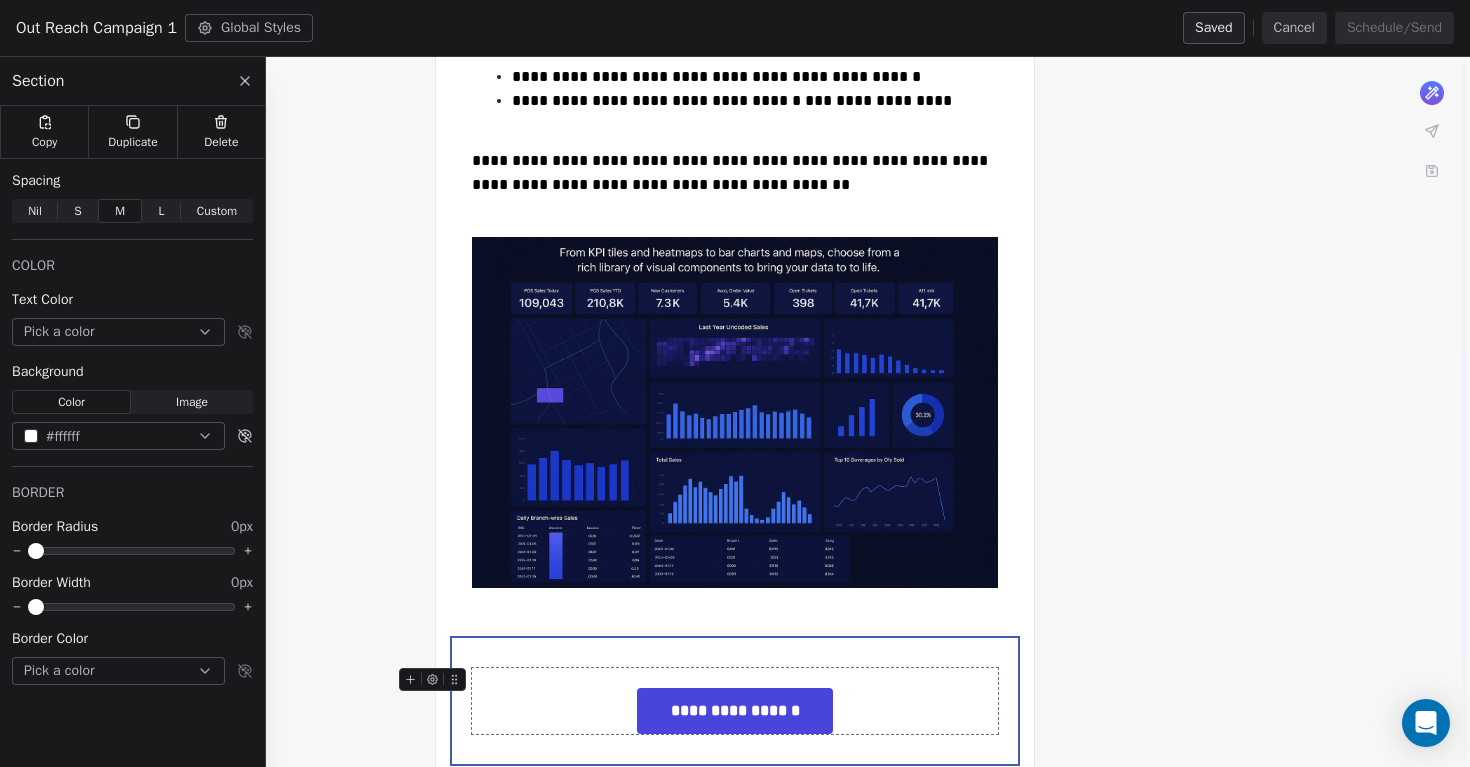 scroll, scrollTop: 691, scrollLeft: 0, axis: vertical 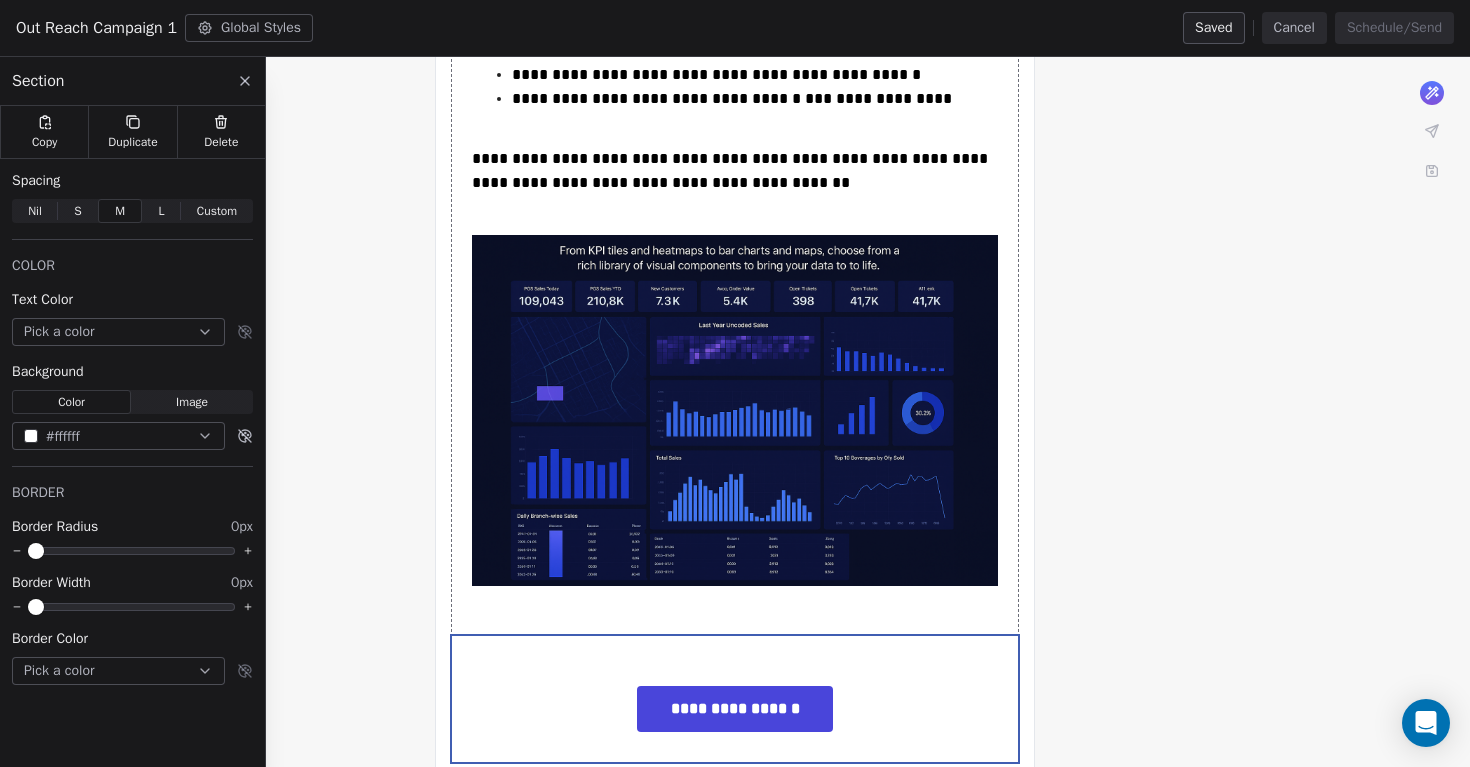 click on "**********" at bounding box center [735, 246] 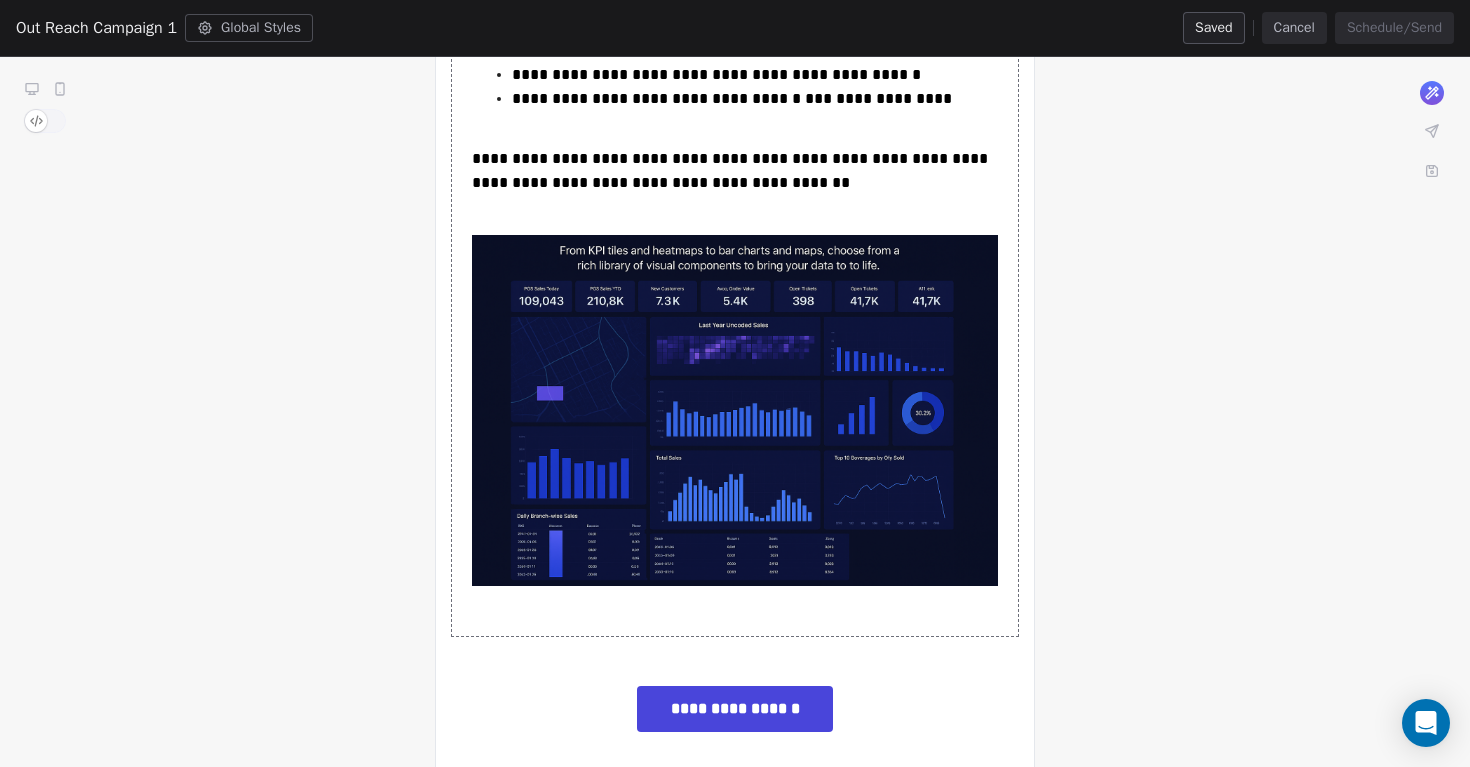 click on "**********" at bounding box center [735, 246] 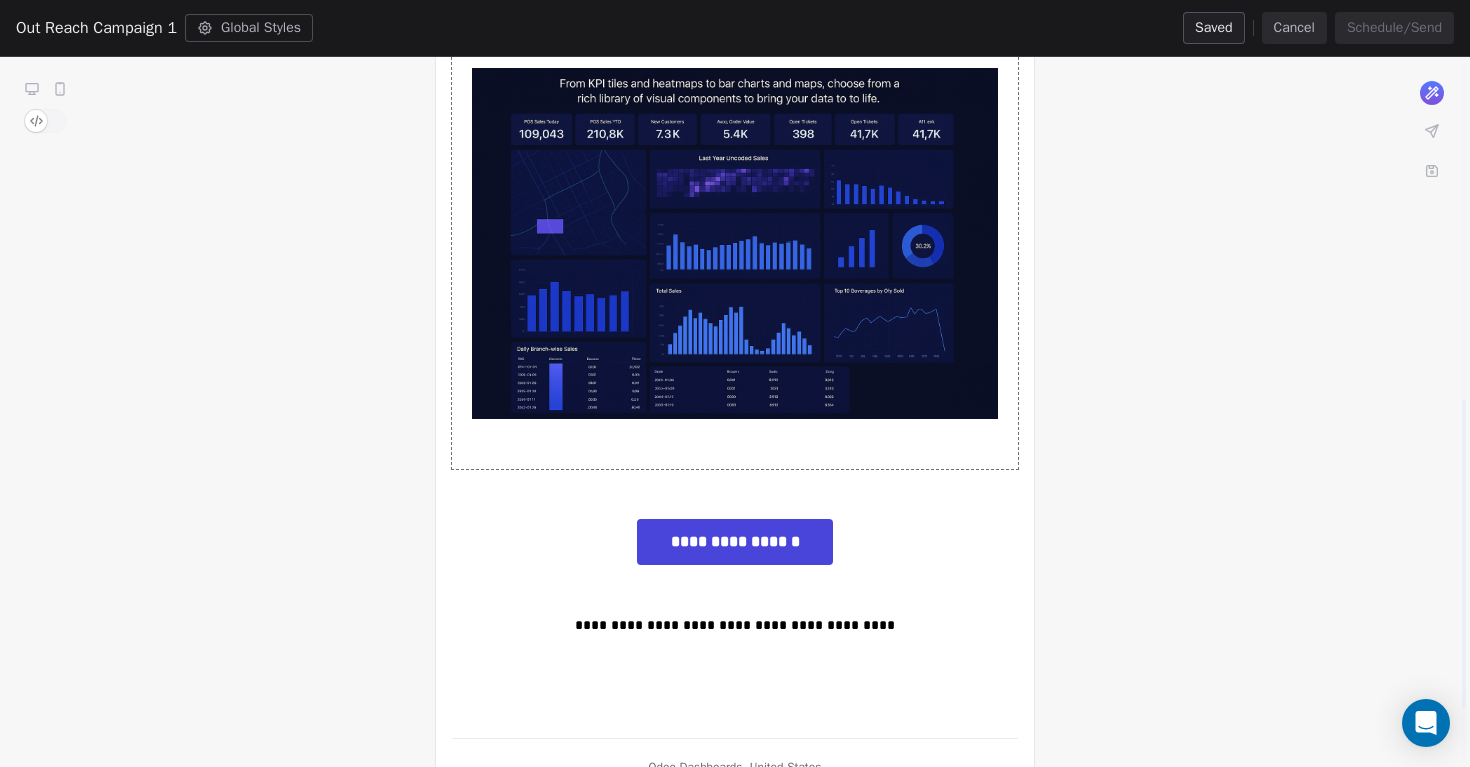 scroll, scrollTop: 862, scrollLeft: 0, axis: vertical 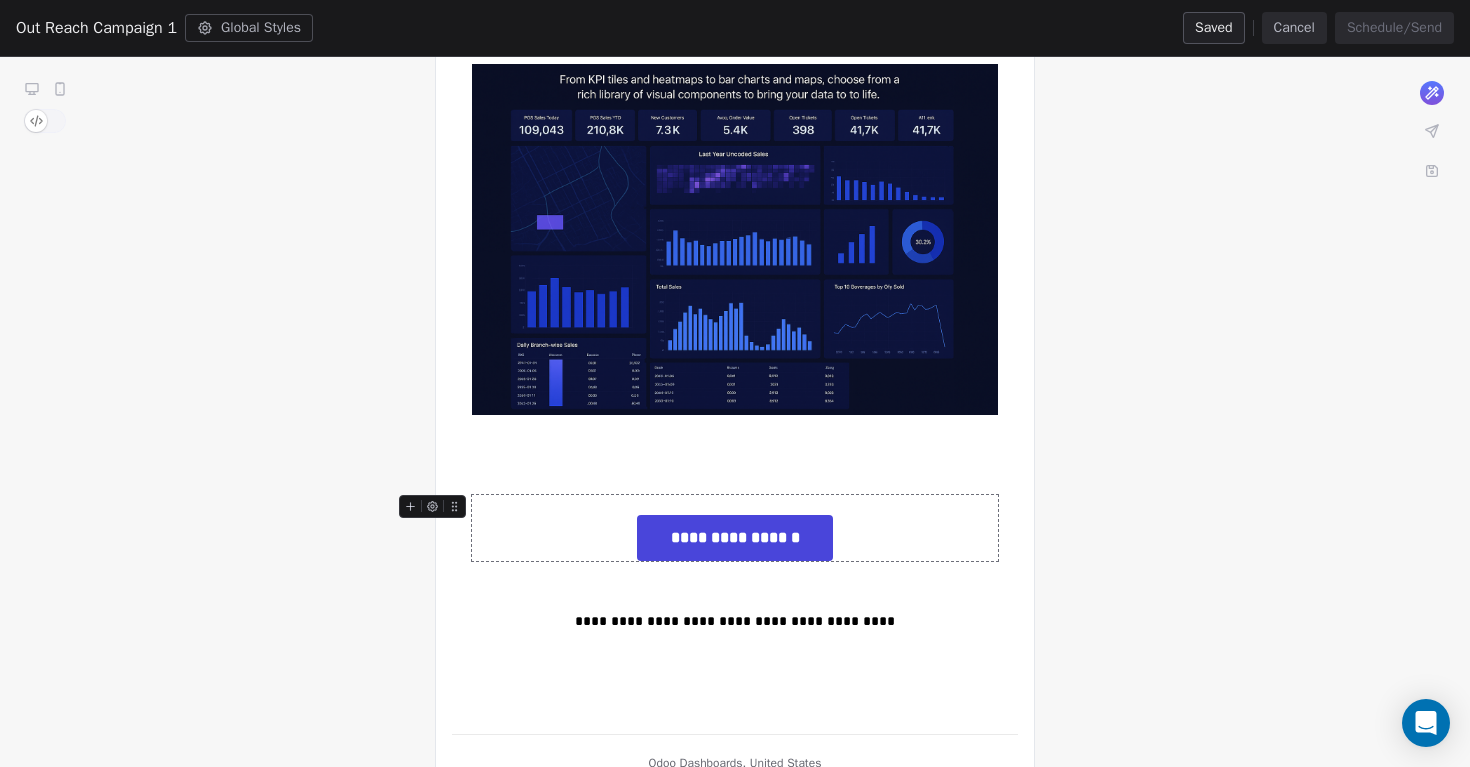 click on "**********" at bounding box center (735, 538) 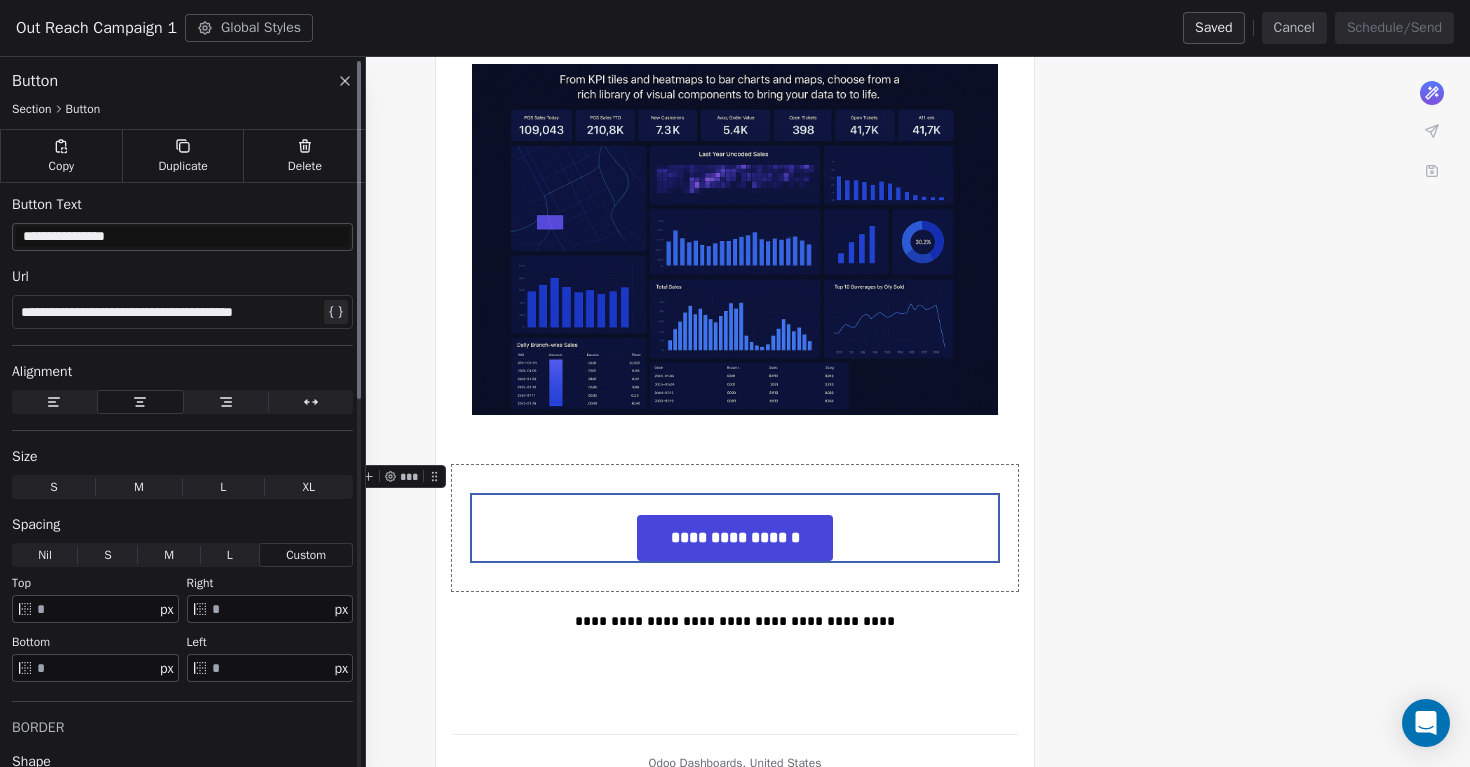click on "**********" at bounding box center (182, 237) 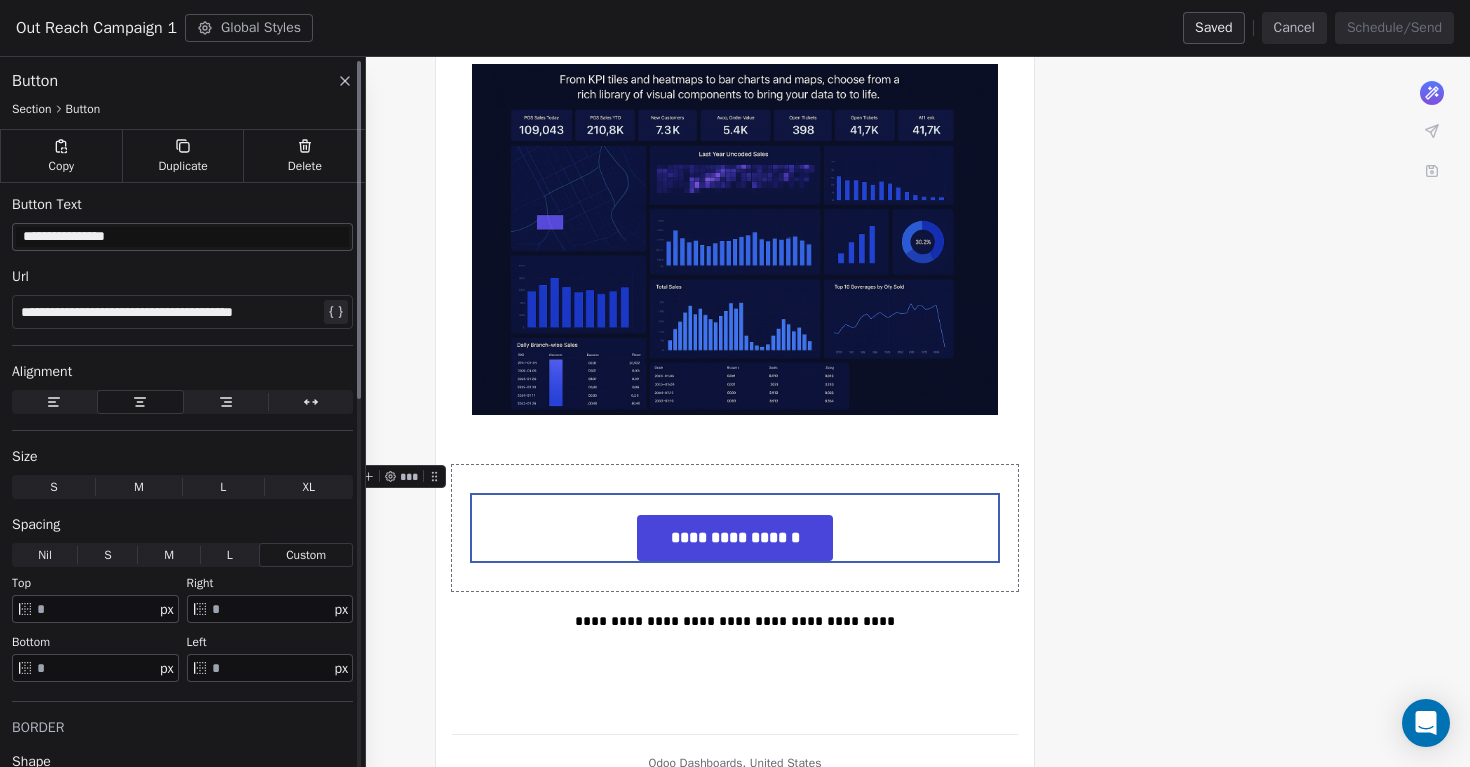 click on "**********" at bounding box center [182, 237] 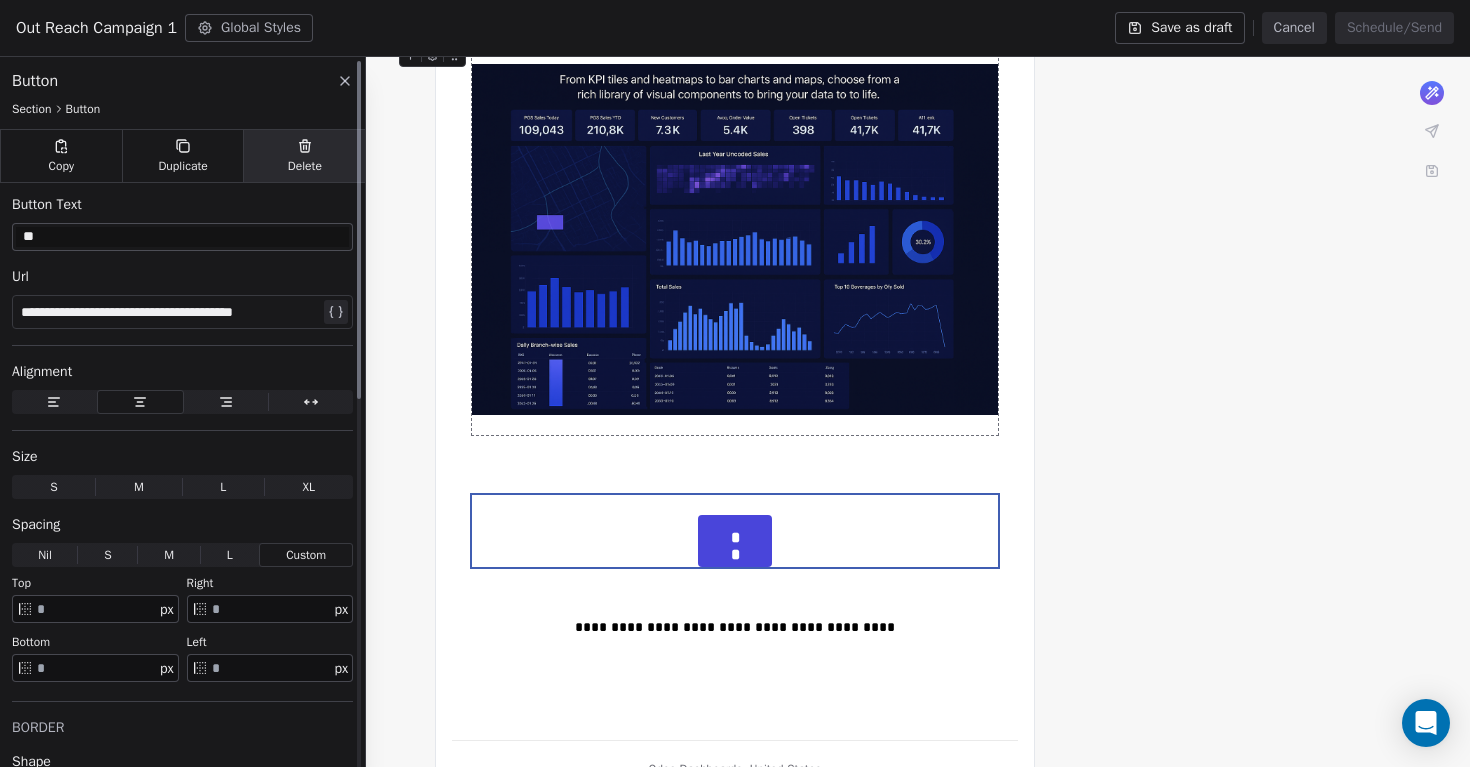 type on "*" 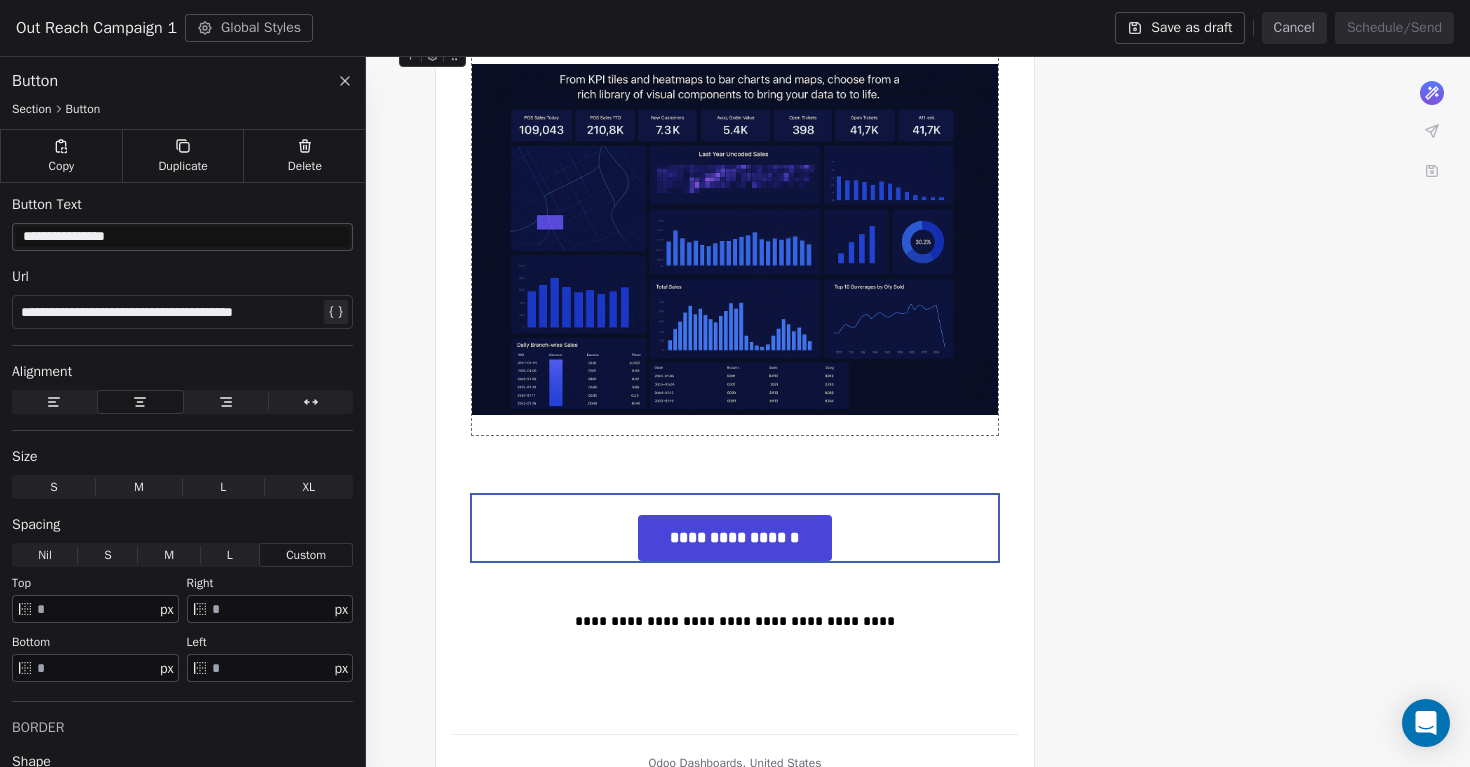 type on "**********" 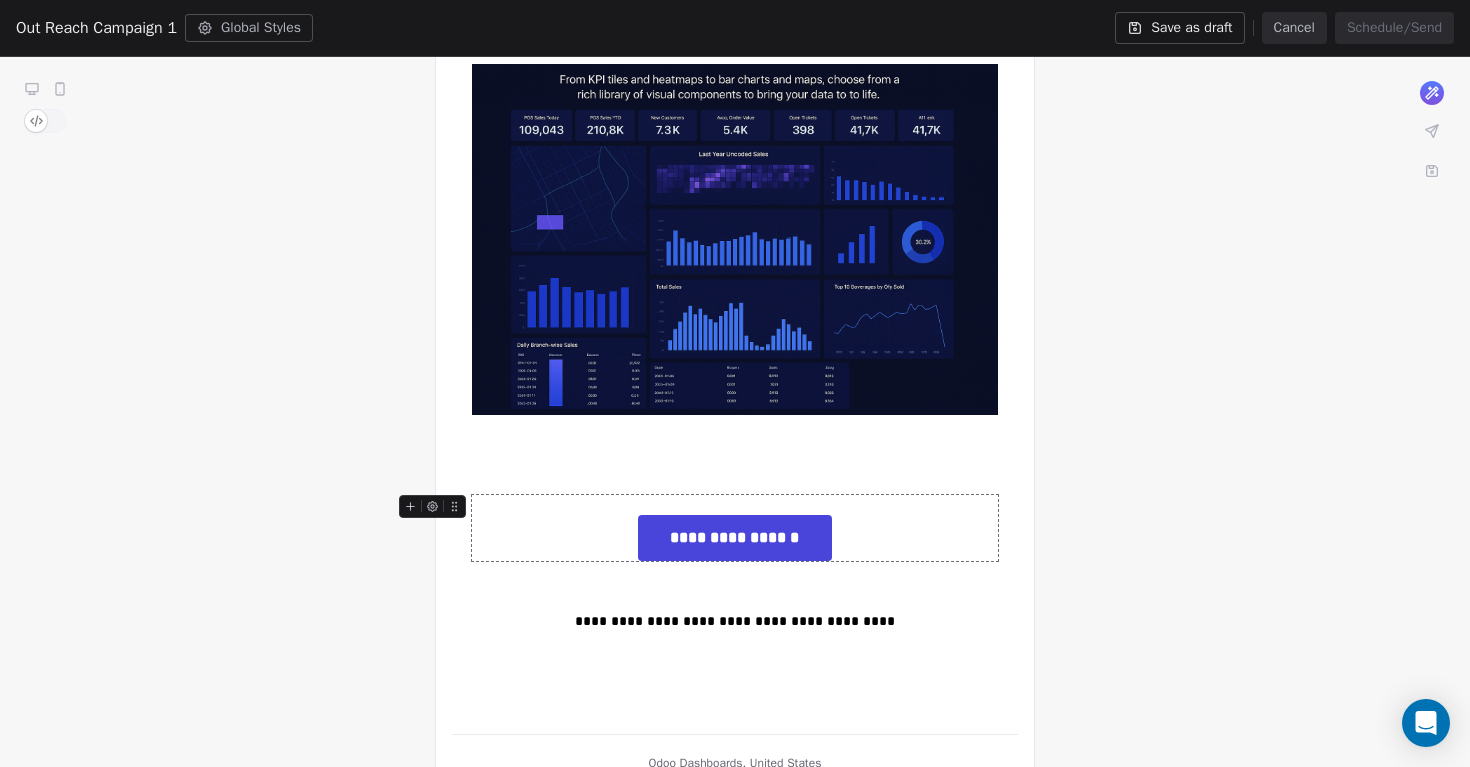 click on "**********" at bounding box center [734, 538] 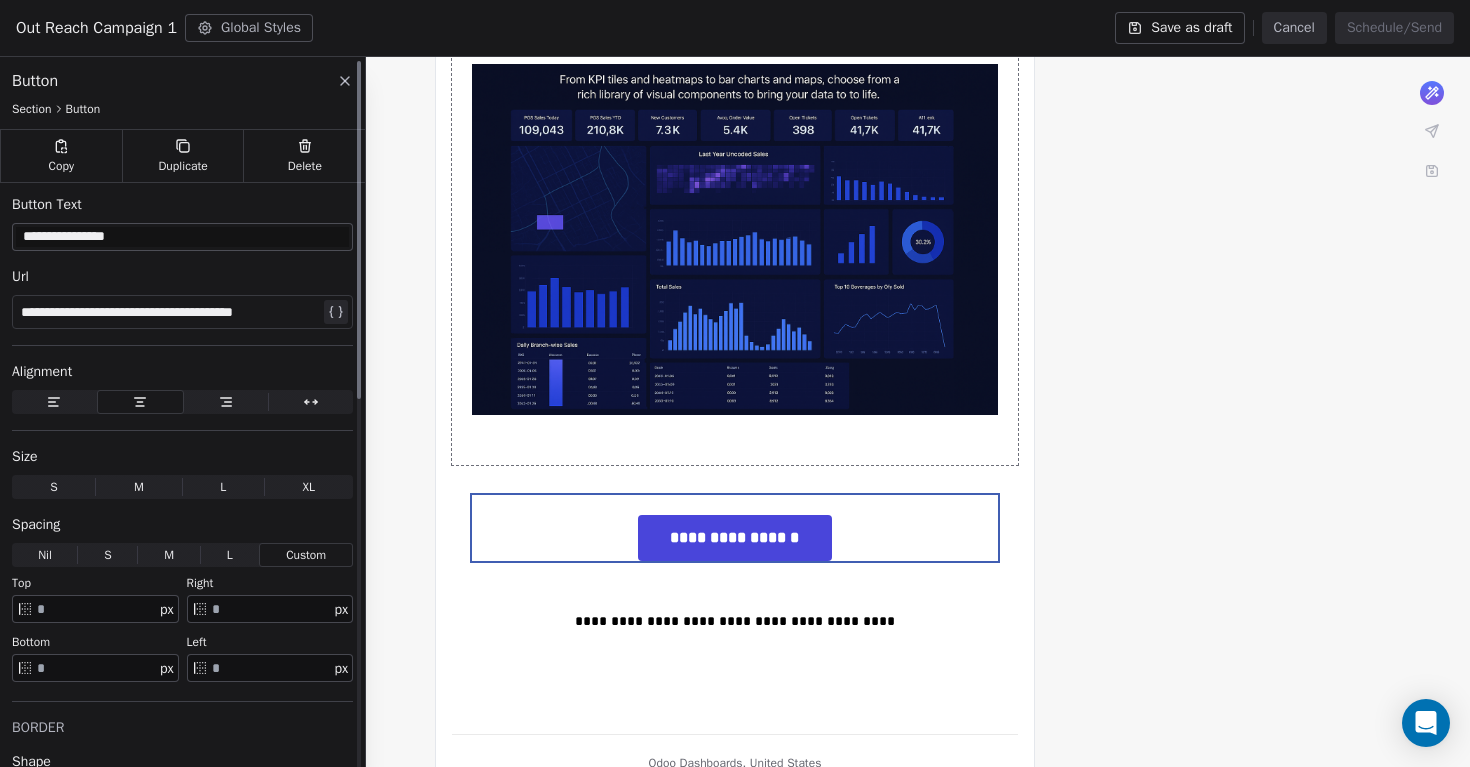 drag, startPoint x: 167, startPoint y: 235, endPoint x: 71, endPoint y: 235, distance: 96 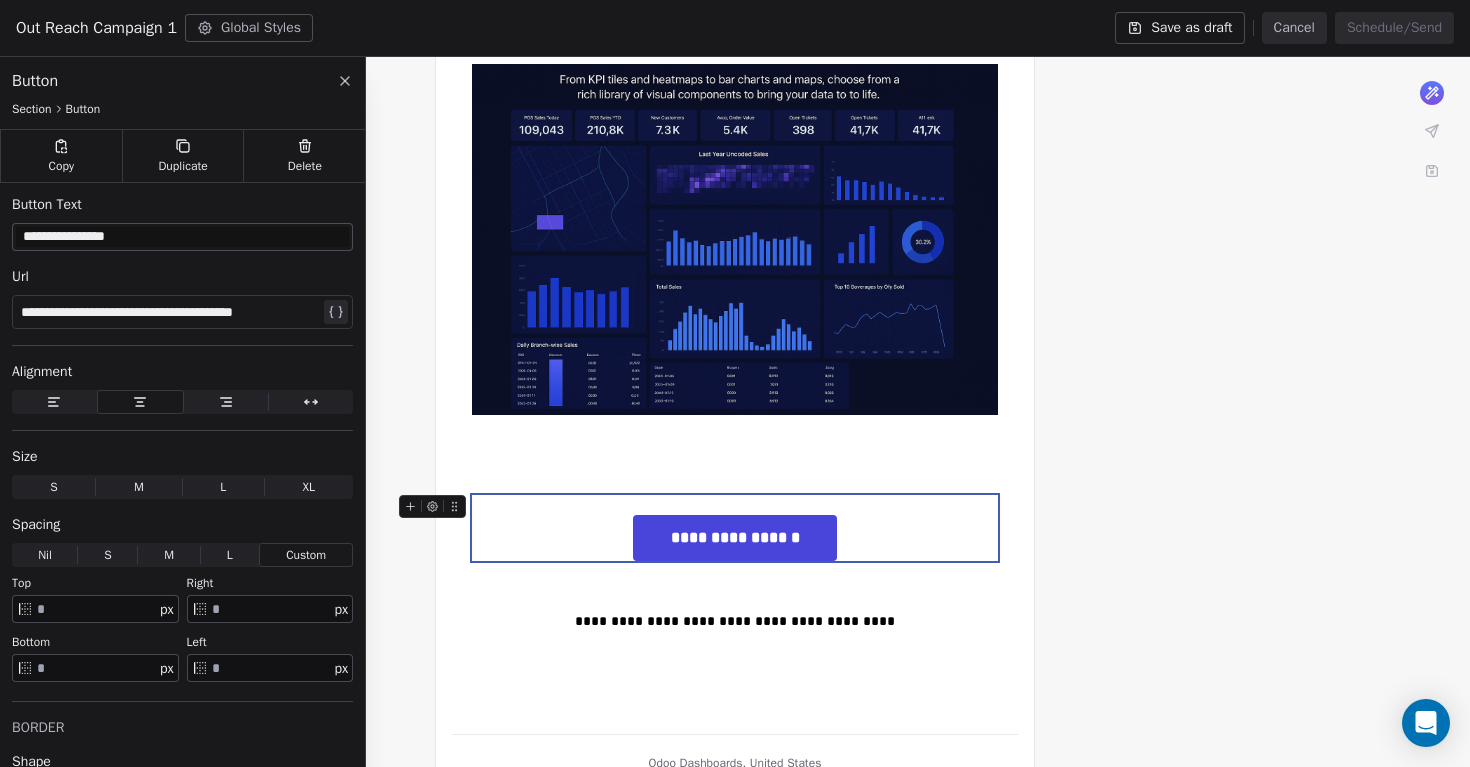 type on "**********" 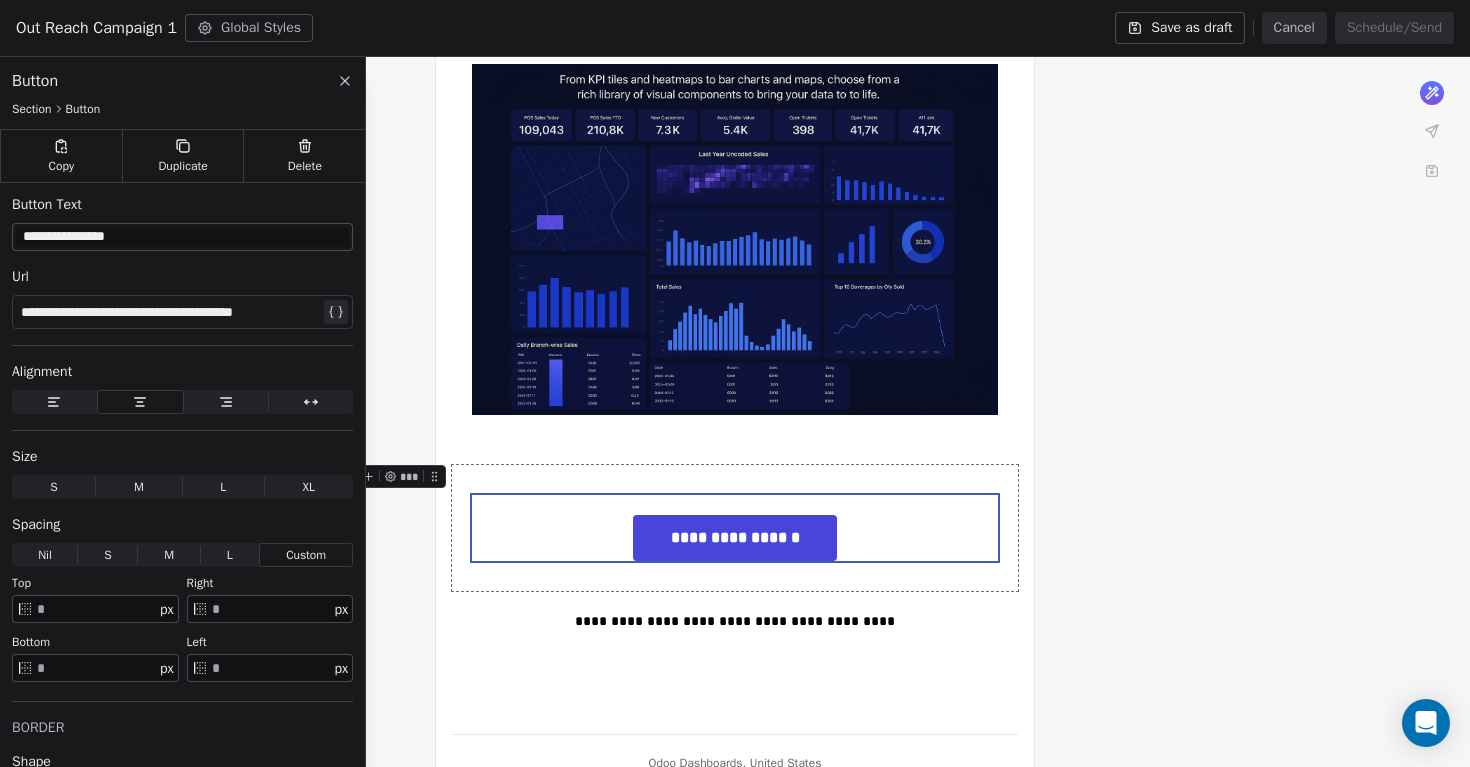 click on "**********" at bounding box center [735, 75] 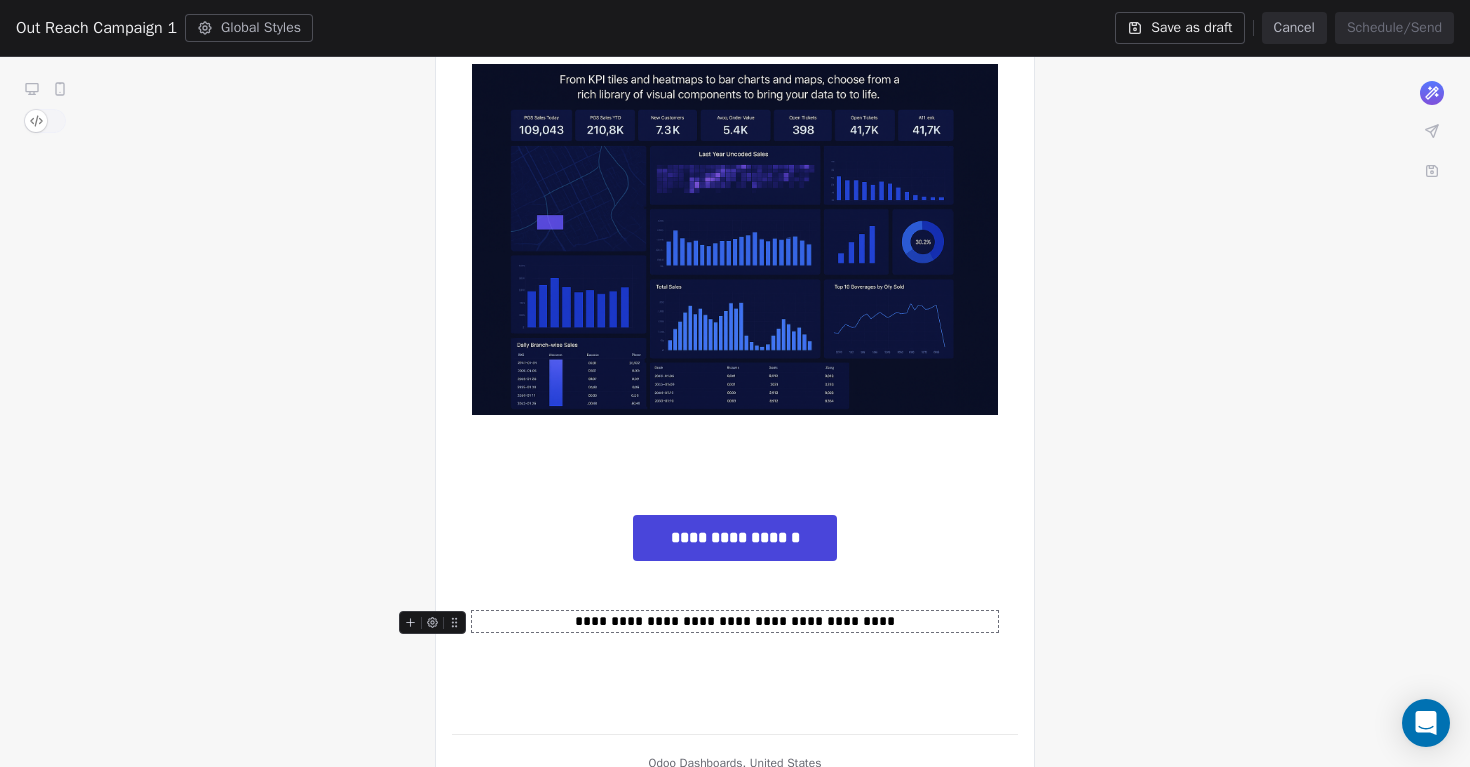 click on "**********" at bounding box center [735, 621] 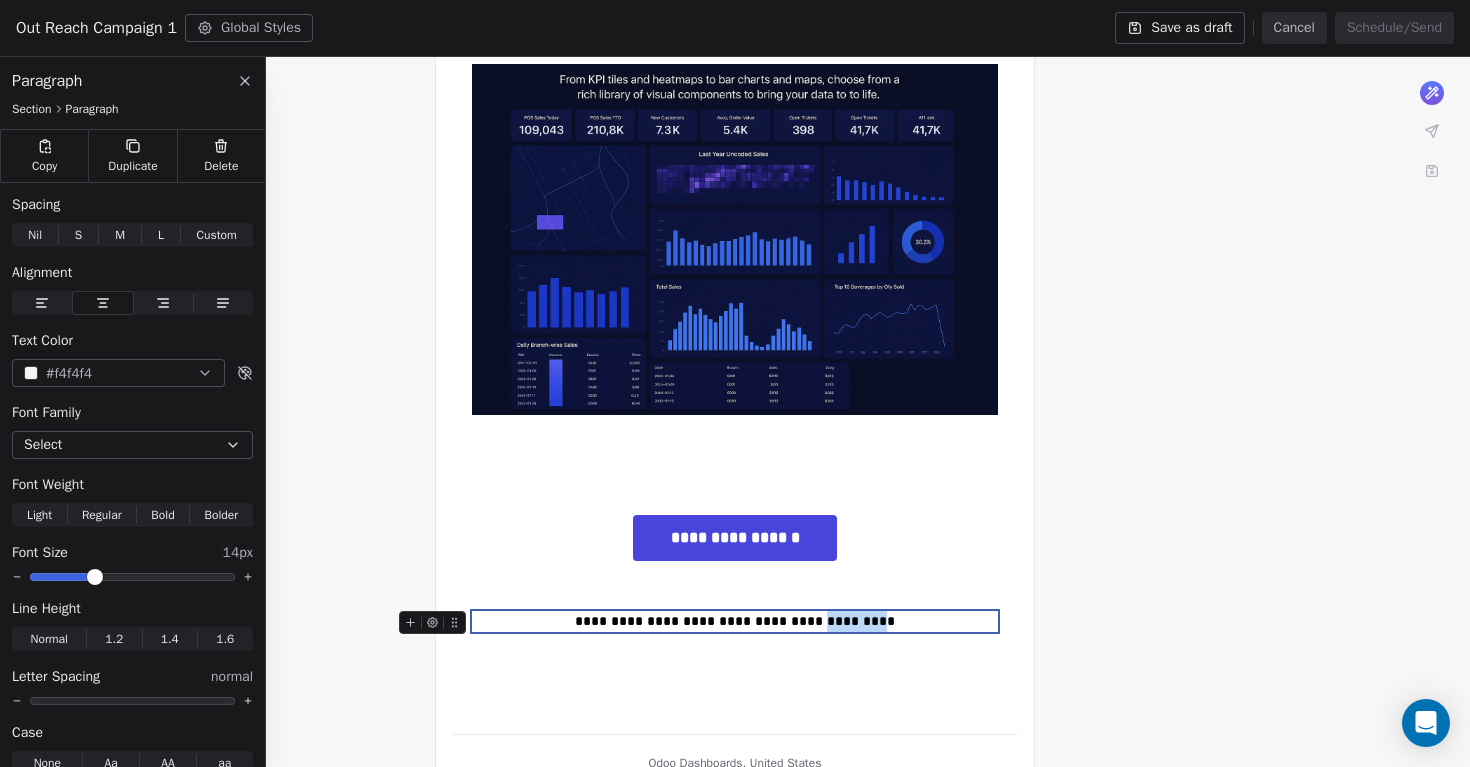 click on "**********" at bounding box center [735, 621] 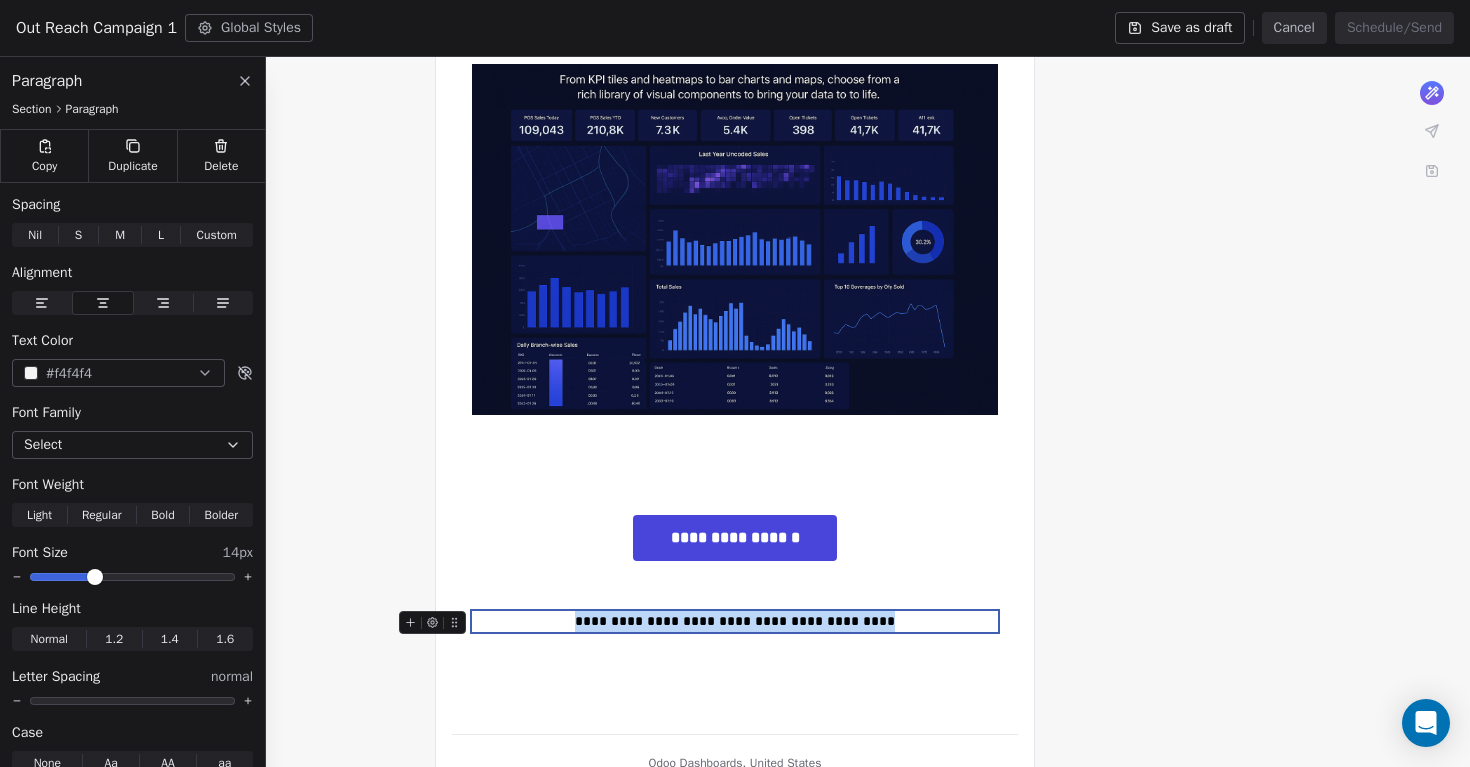 click on "**********" at bounding box center (735, 621) 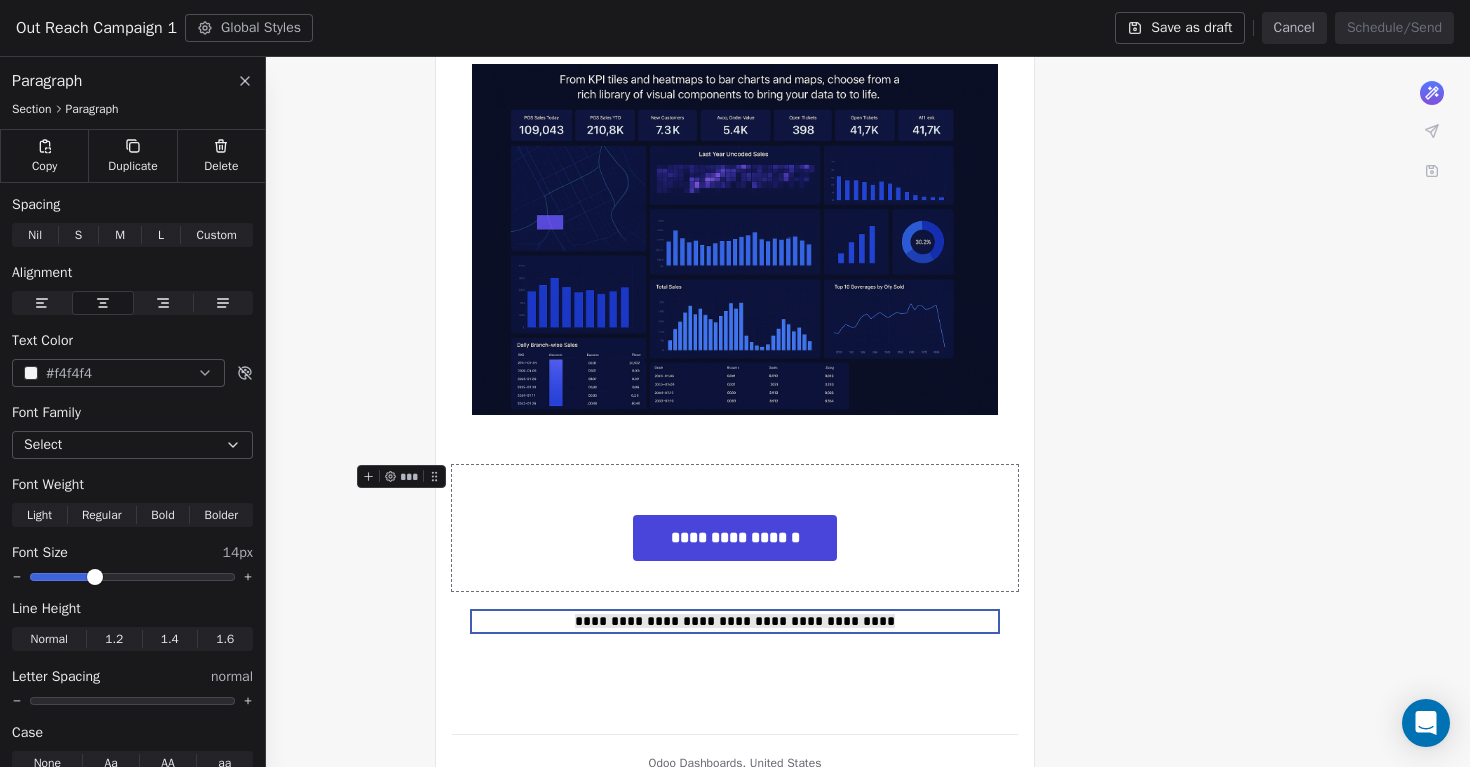 click on "**********" at bounding box center [735, 75] 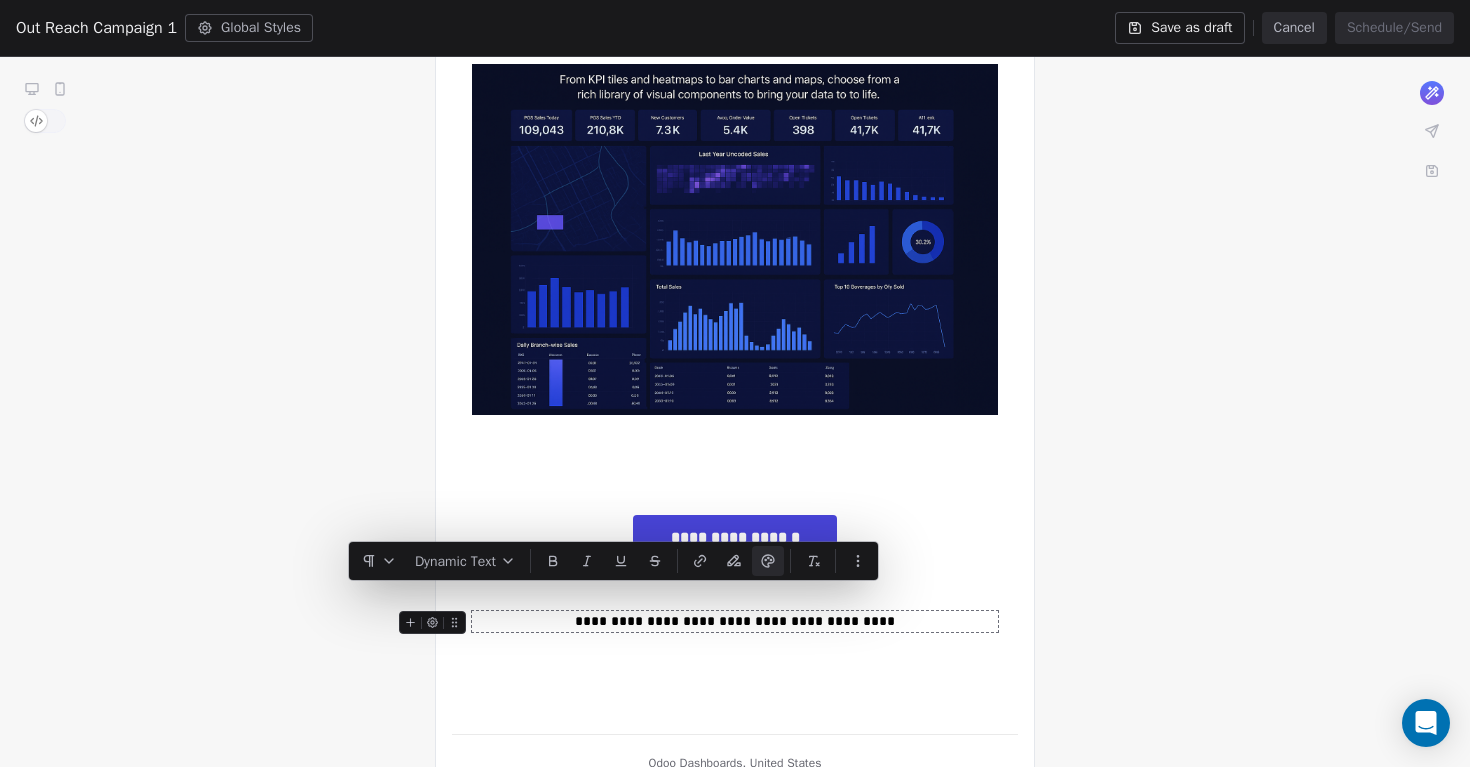 click on "**********" at bounding box center [735, 621] 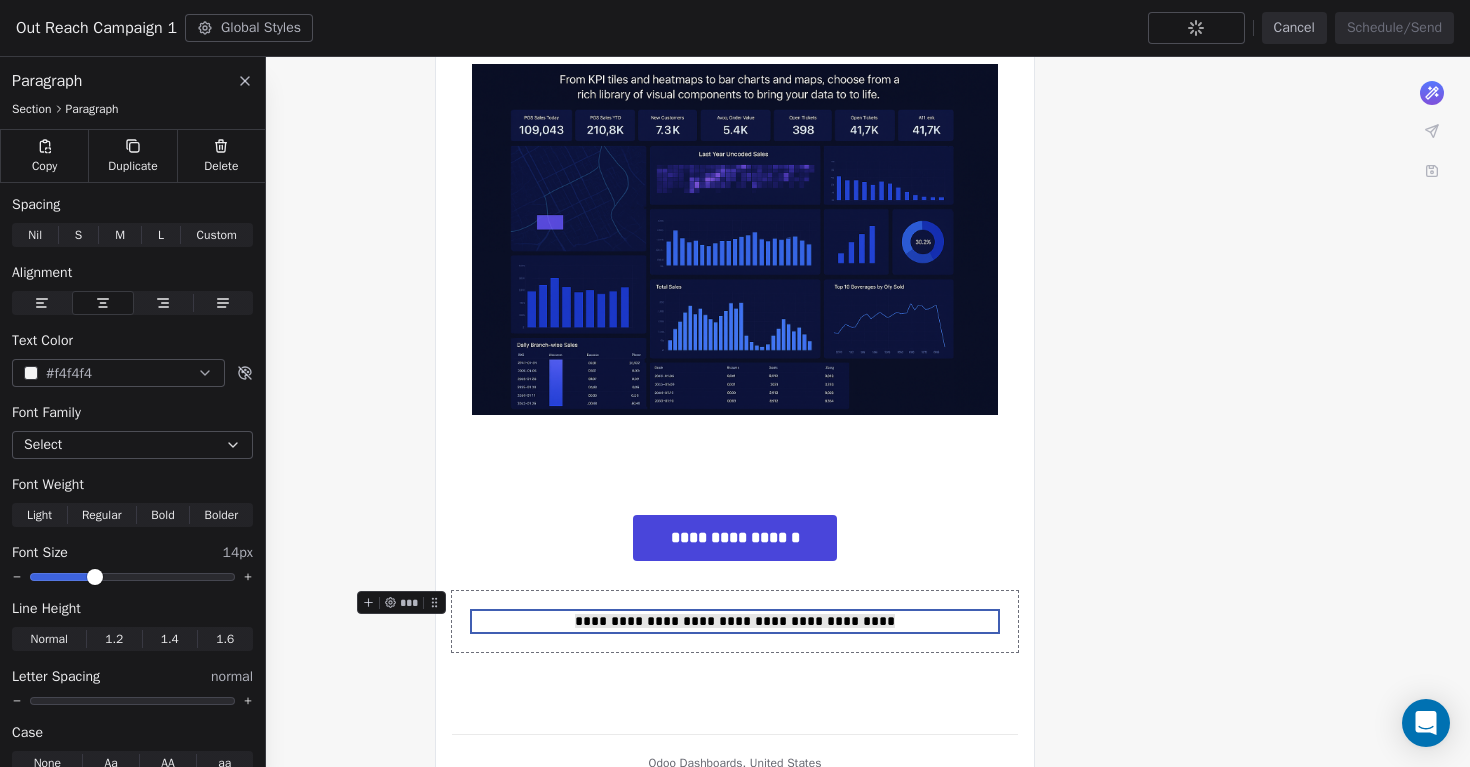 click on "**********" at bounding box center [735, 75] 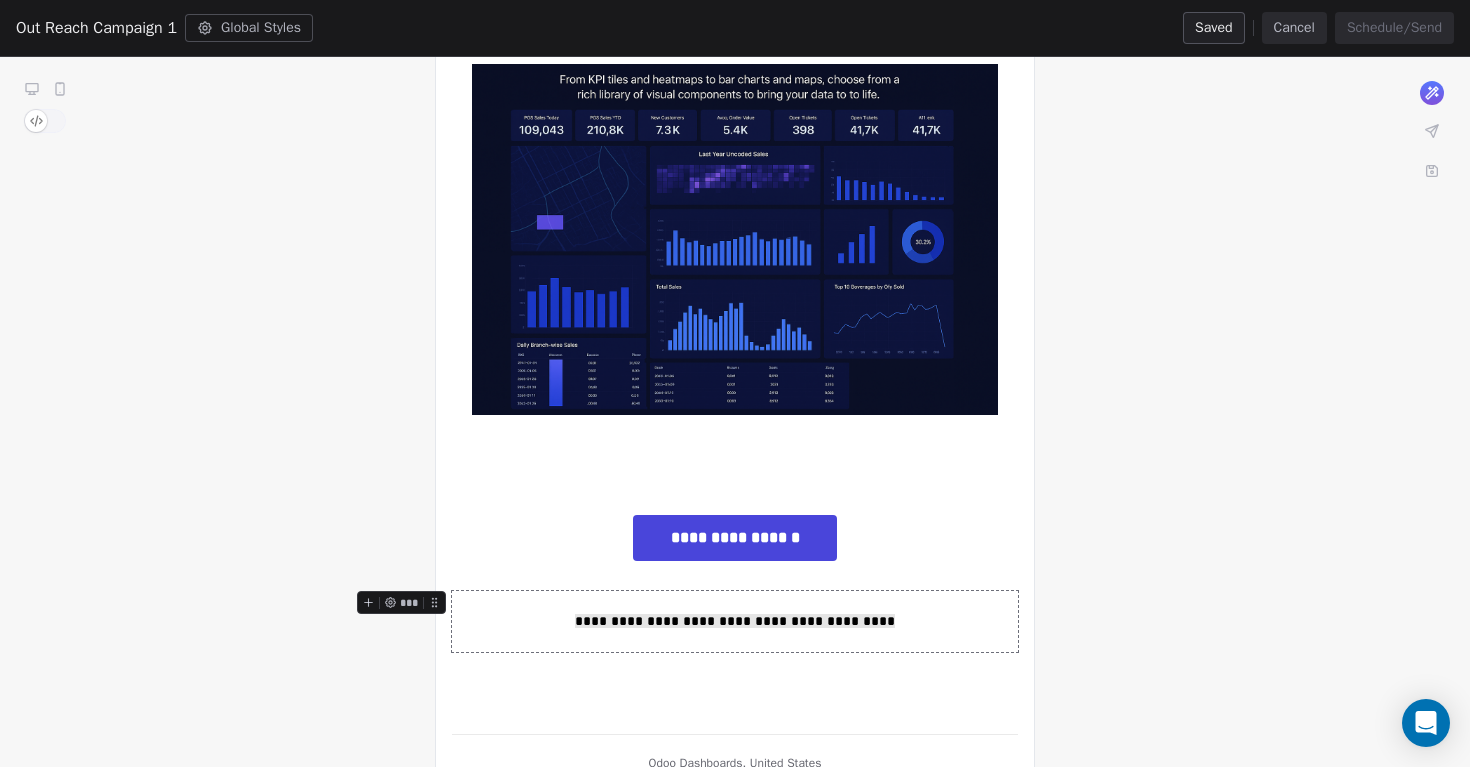 click on "**********" at bounding box center (735, 75) 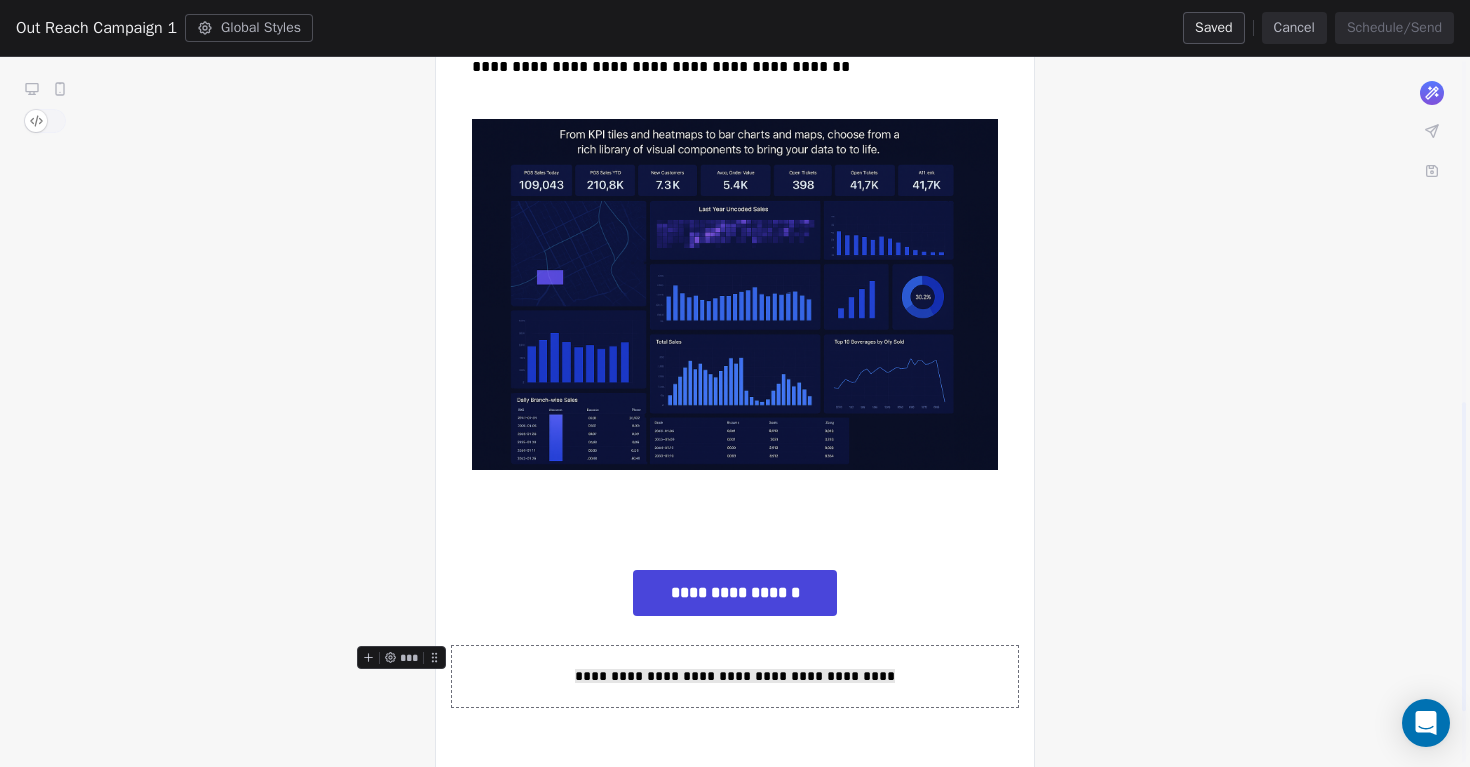 scroll, scrollTop: 905, scrollLeft: 0, axis: vertical 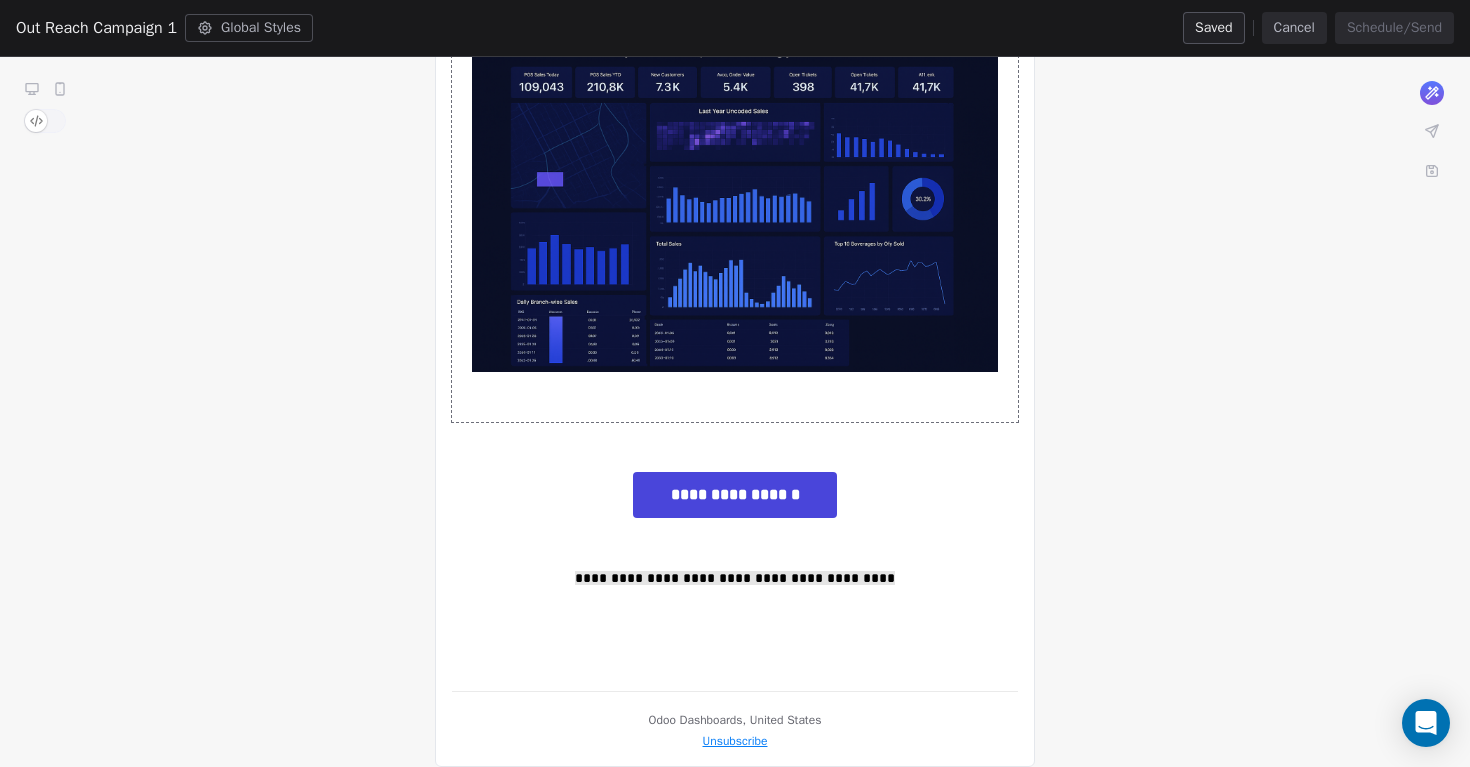 click on "**********" at bounding box center [735, 32] 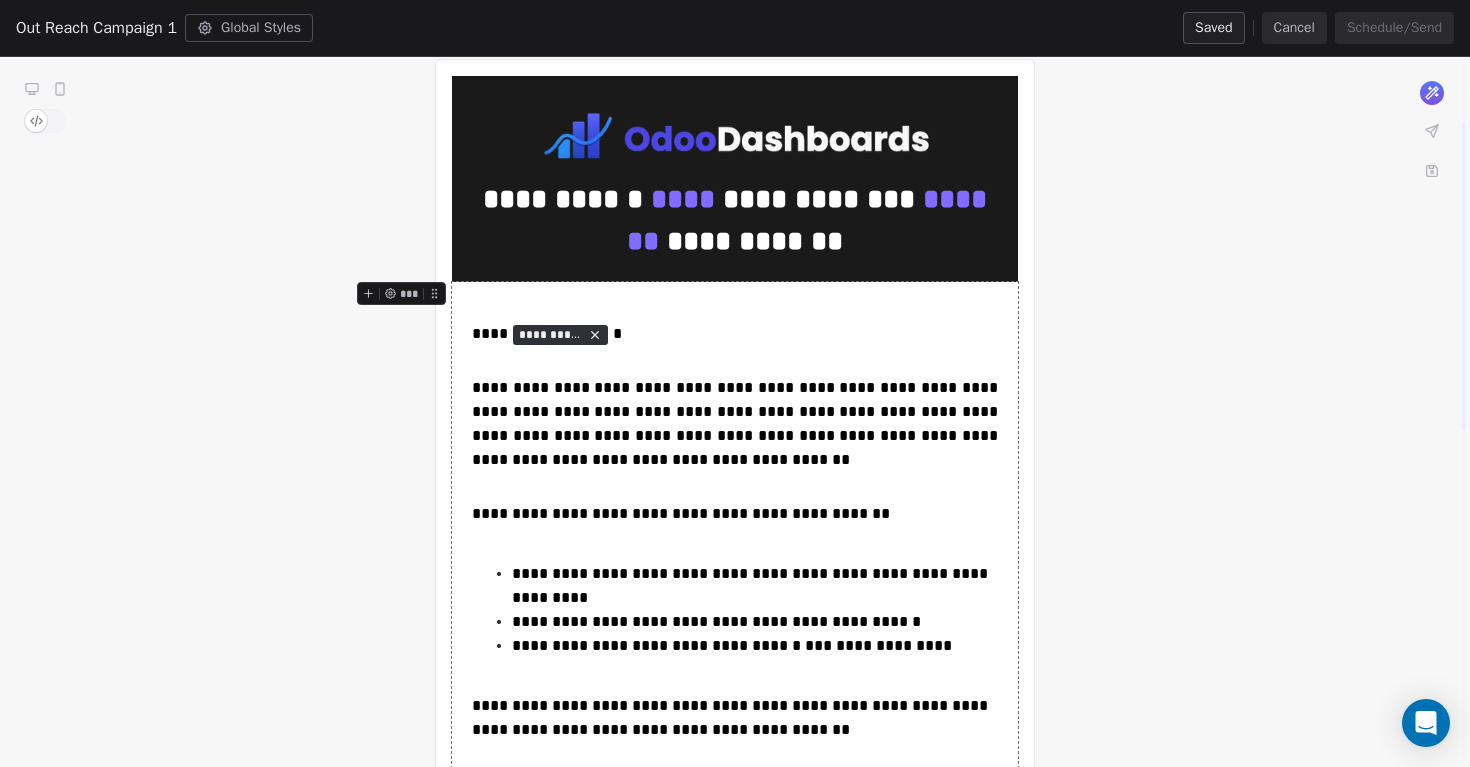 scroll, scrollTop: 128, scrollLeft: 0, axis: vertical 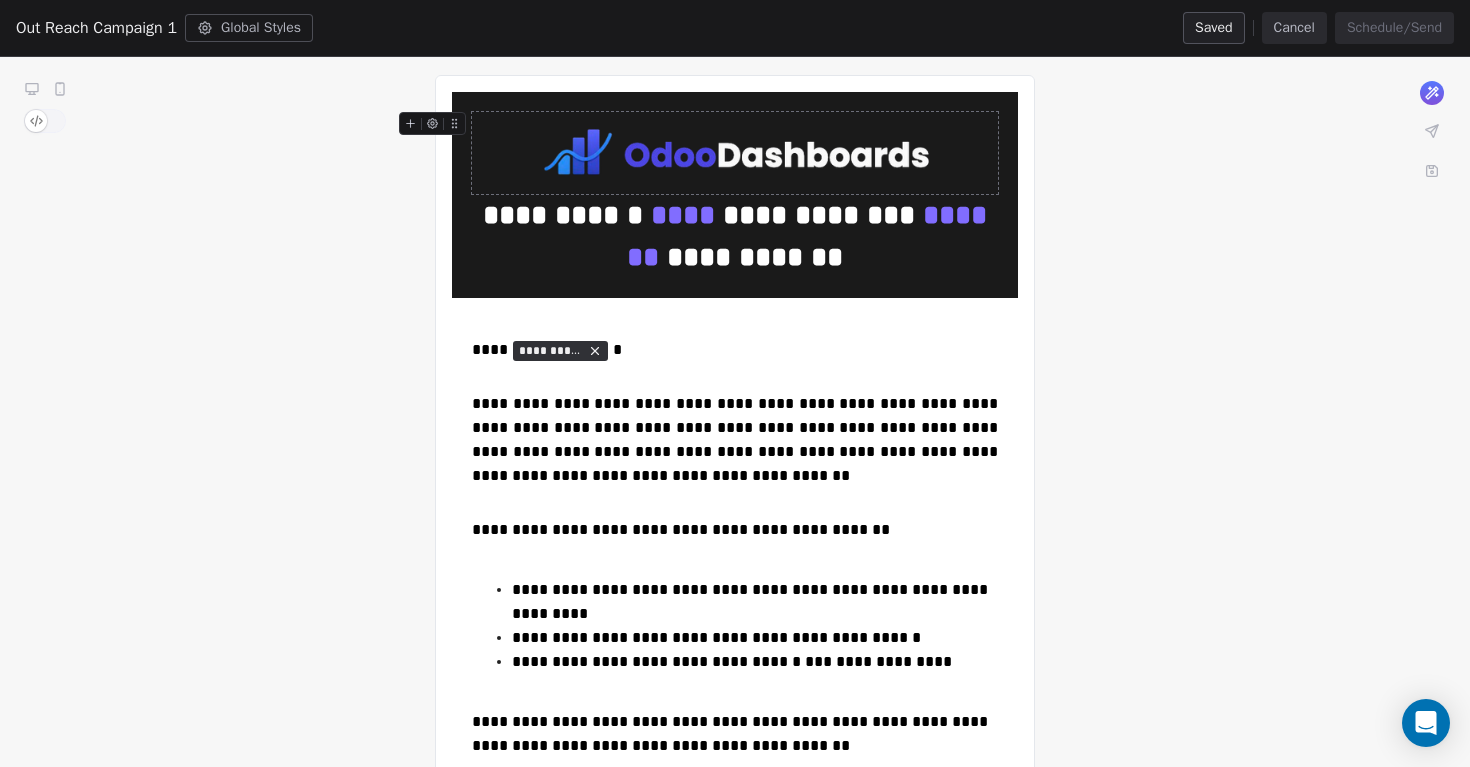 click on "**********" at bounding box center [735, 809] 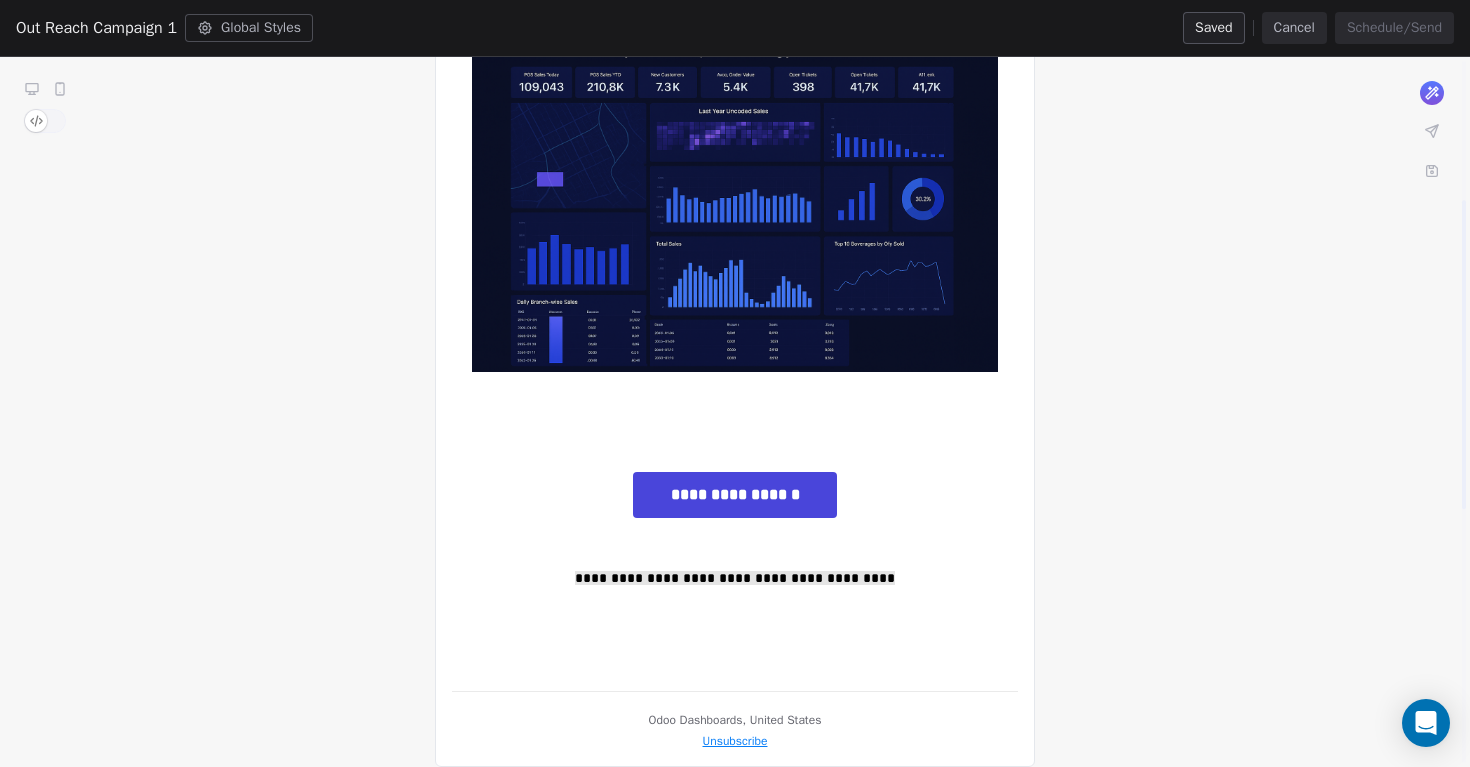scroll, scrollTop: 0, scrollLeft: 0, axis: both 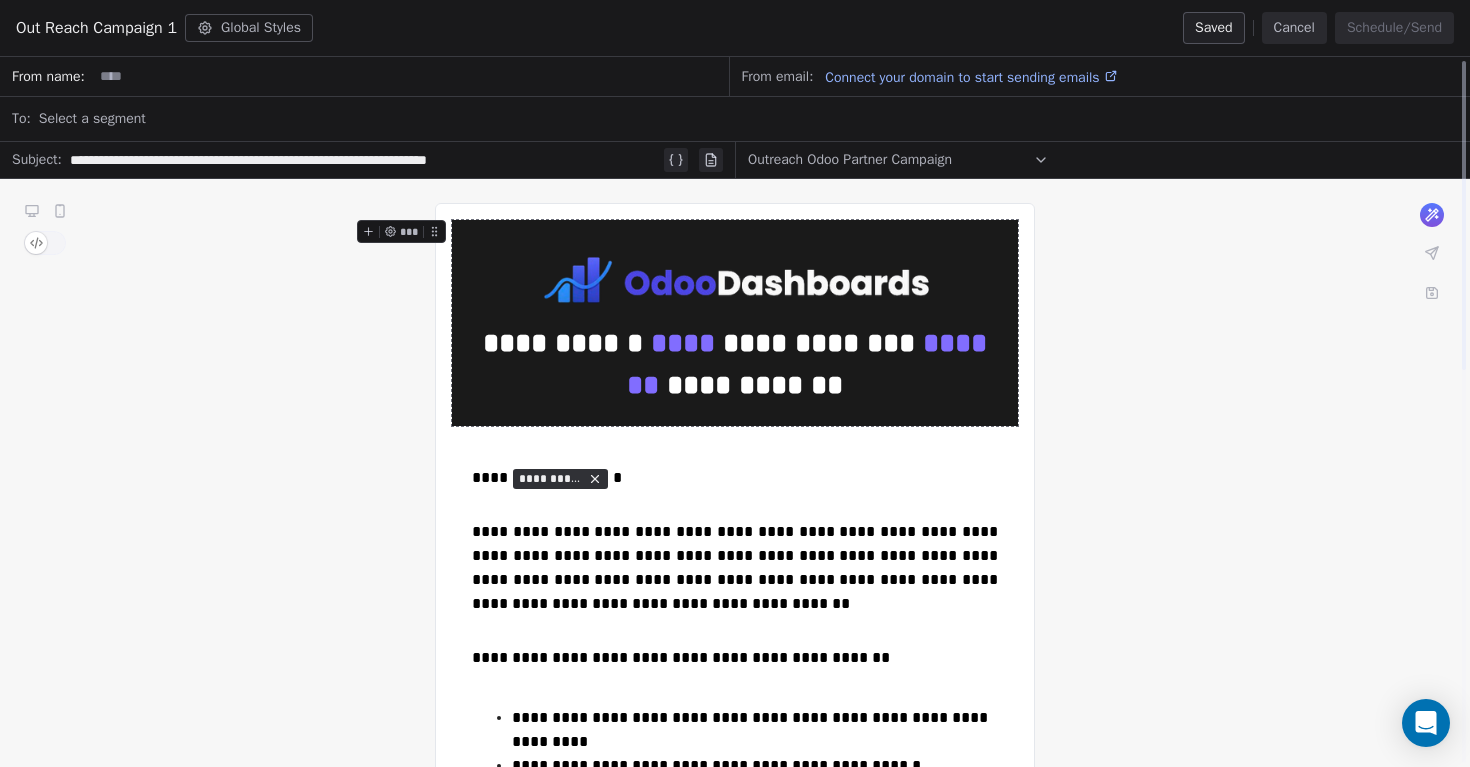 click on "Cancel" at bounding box center [1294, 28] 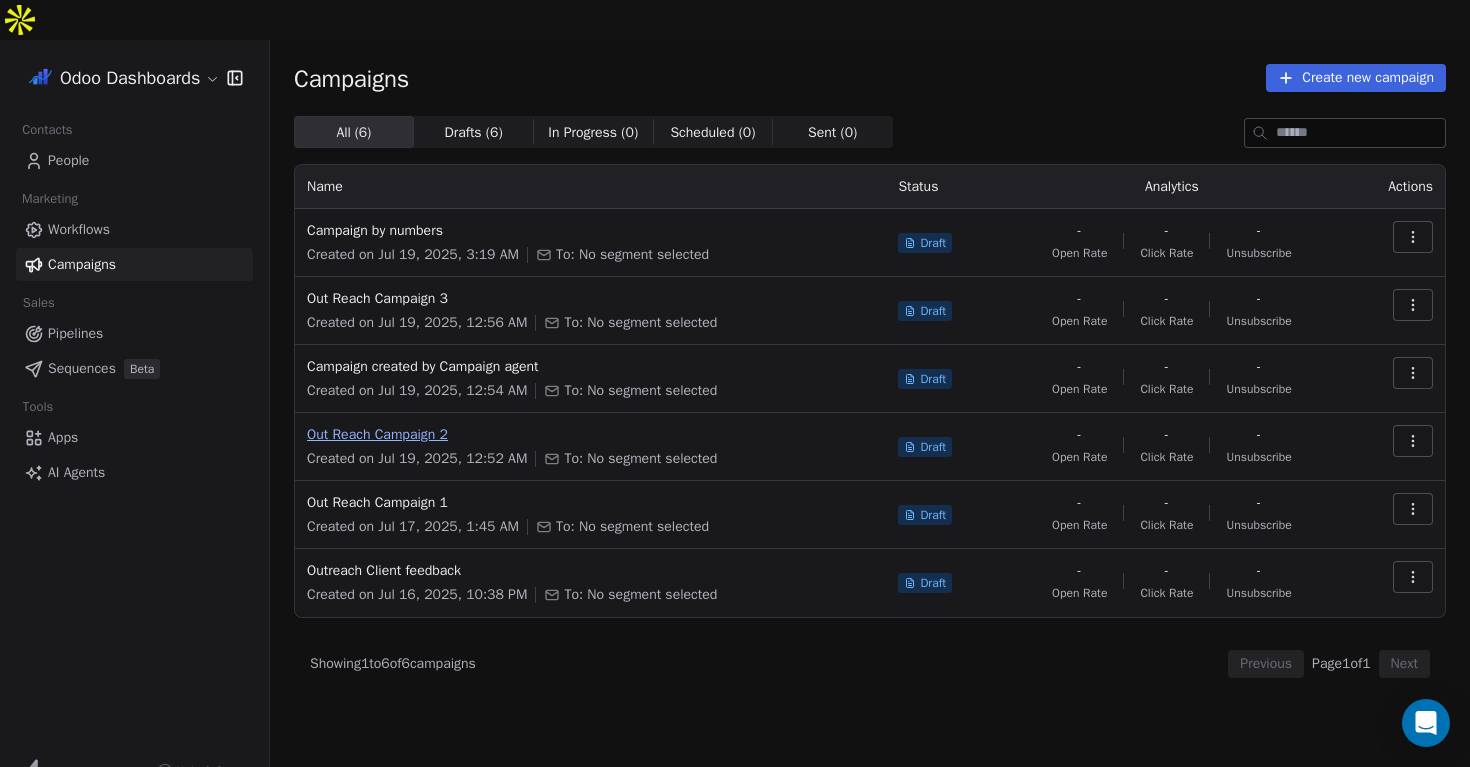 click on "Out Reach Campaign 2" at bounding box center (590, 435) 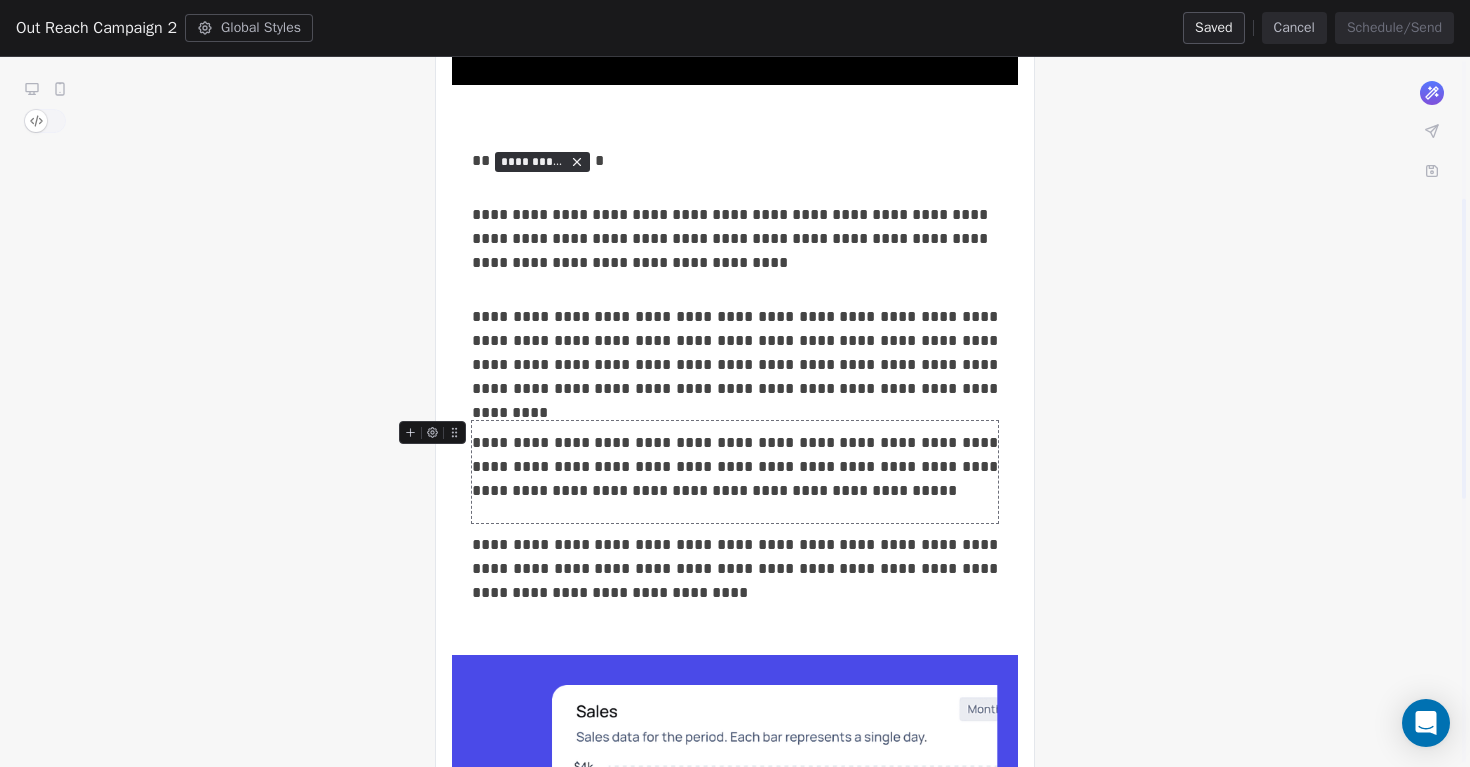 scroll, scrollTop: 299, scrollLeft: 0, axis: vertical 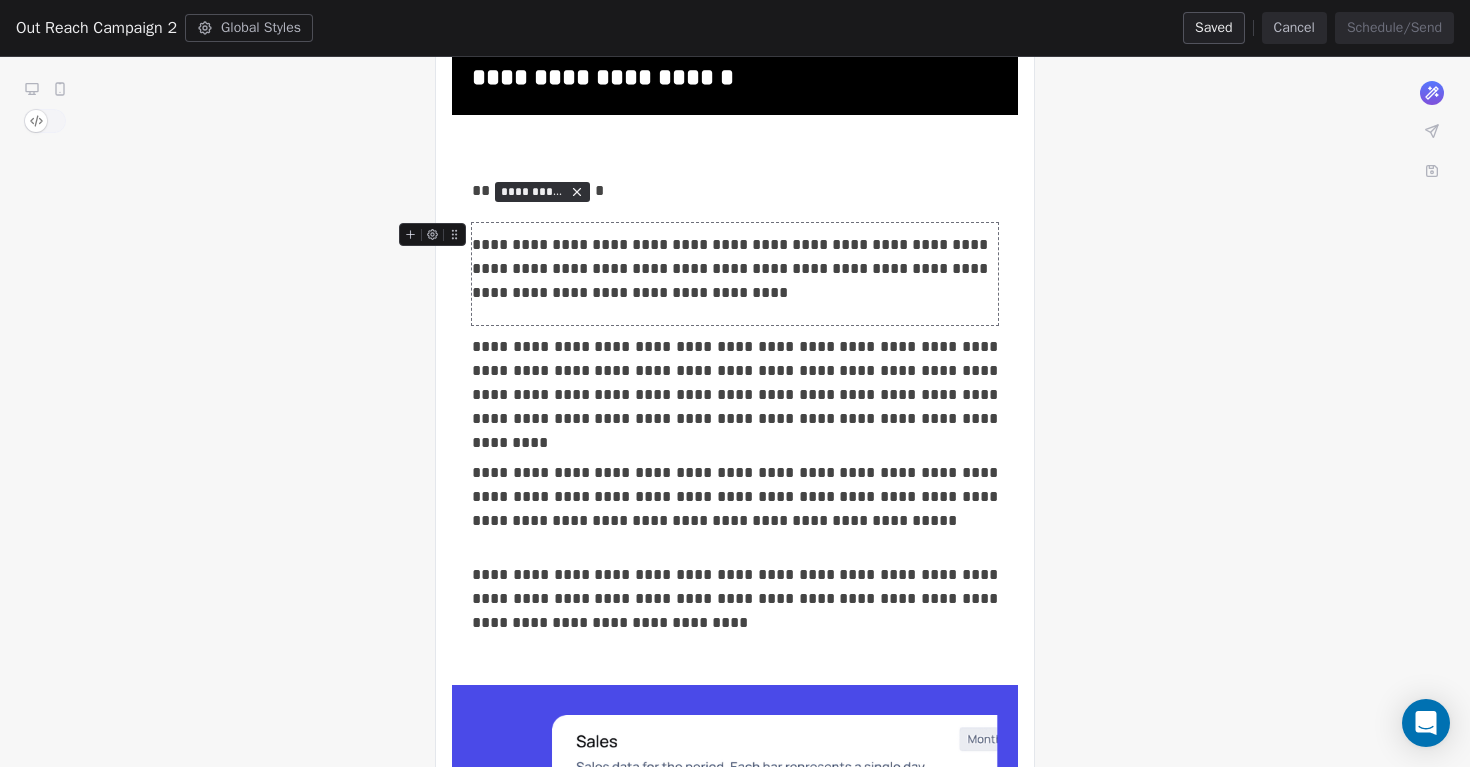 click on "**********" at bounding box center [735, 649] 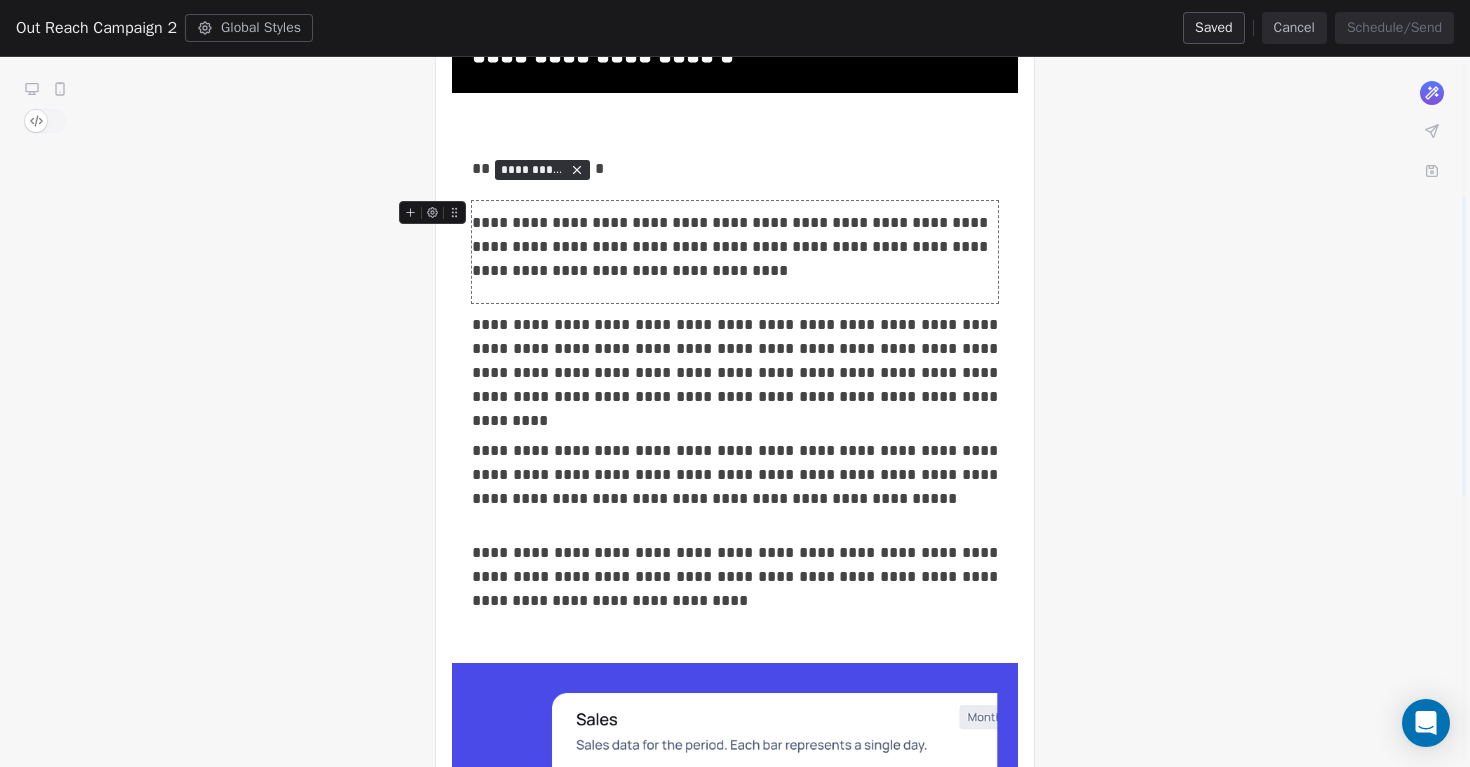 scroll, scrollTop: 310, scrollLeft: 0, axis: vertical 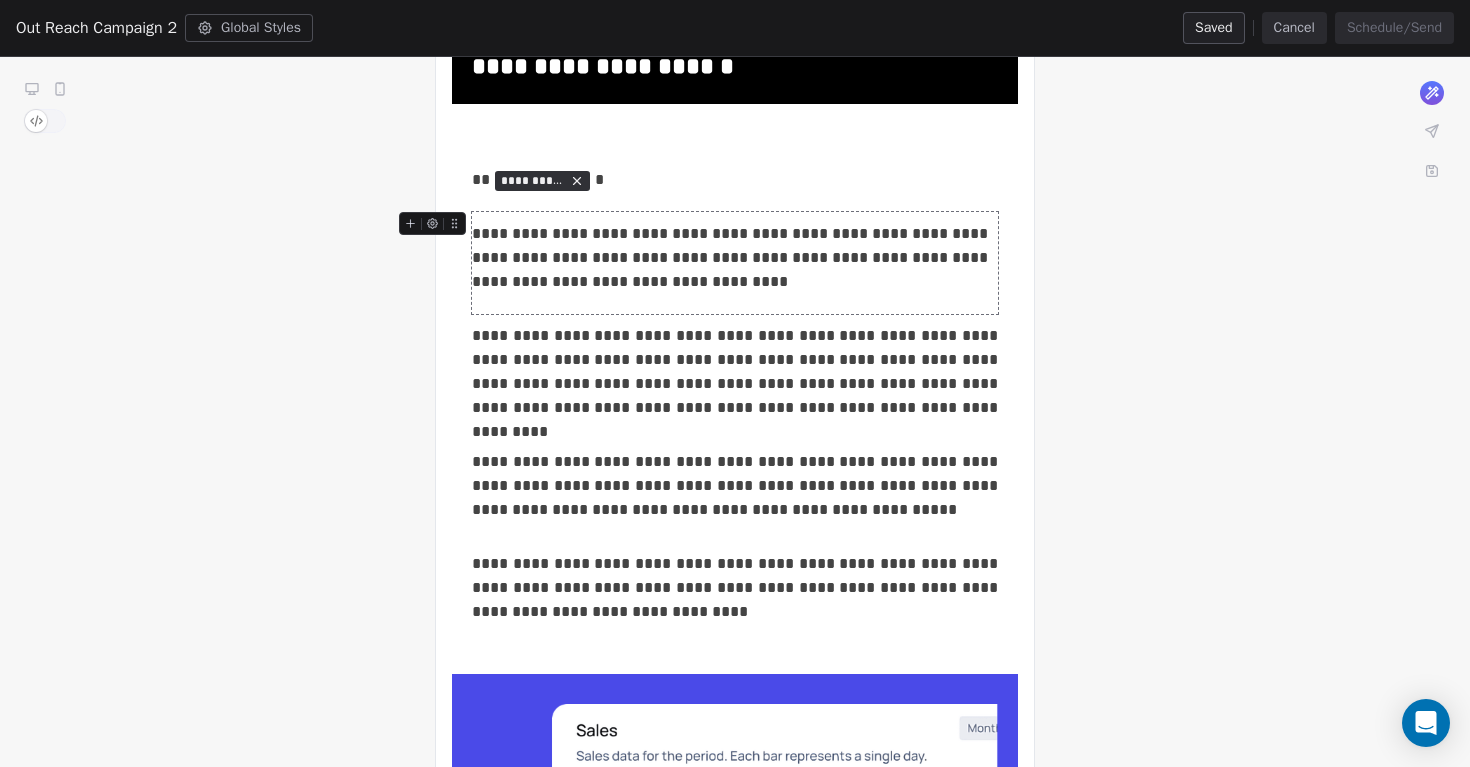 click on "**********" at bounding box center [735, 258] 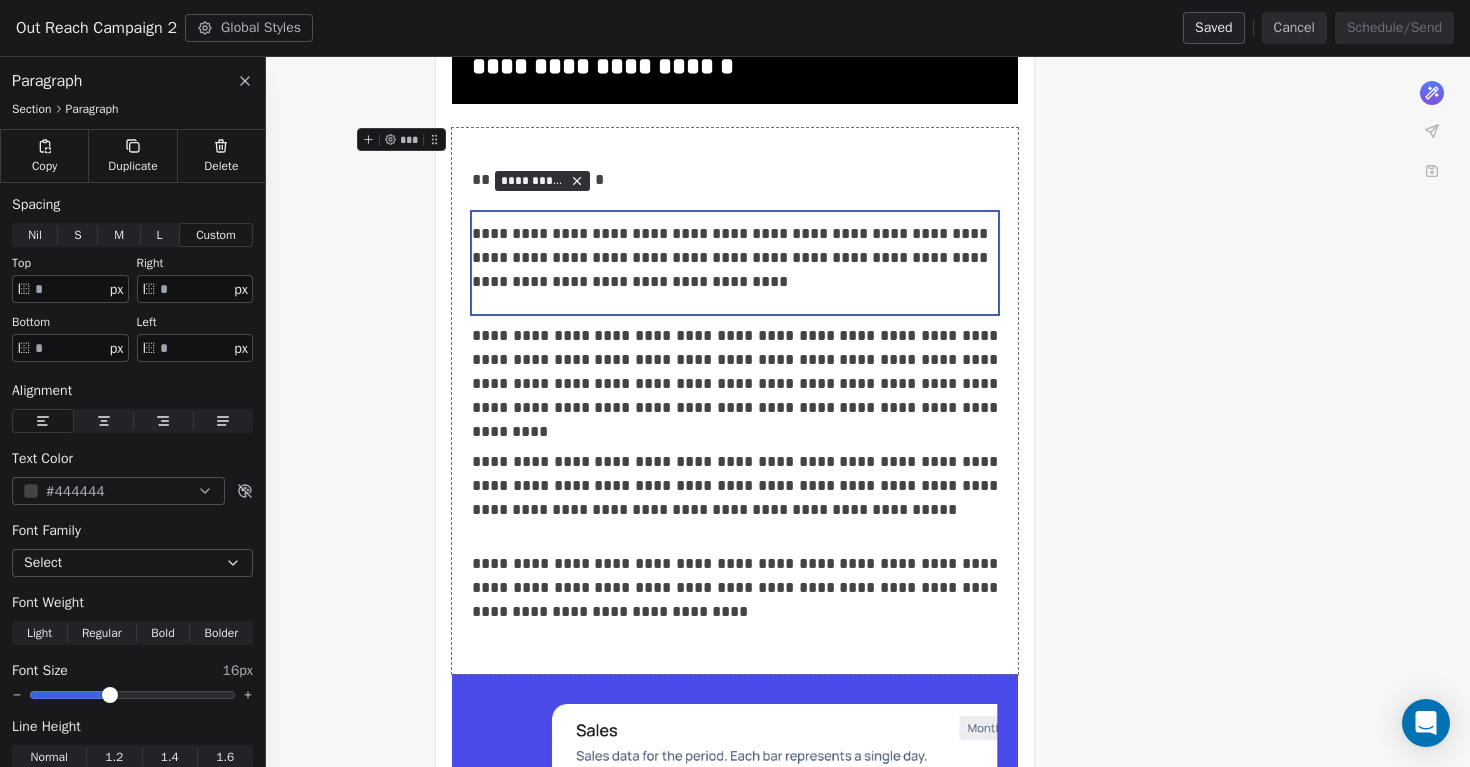 click on "**********" at bounding box center [735, 638] 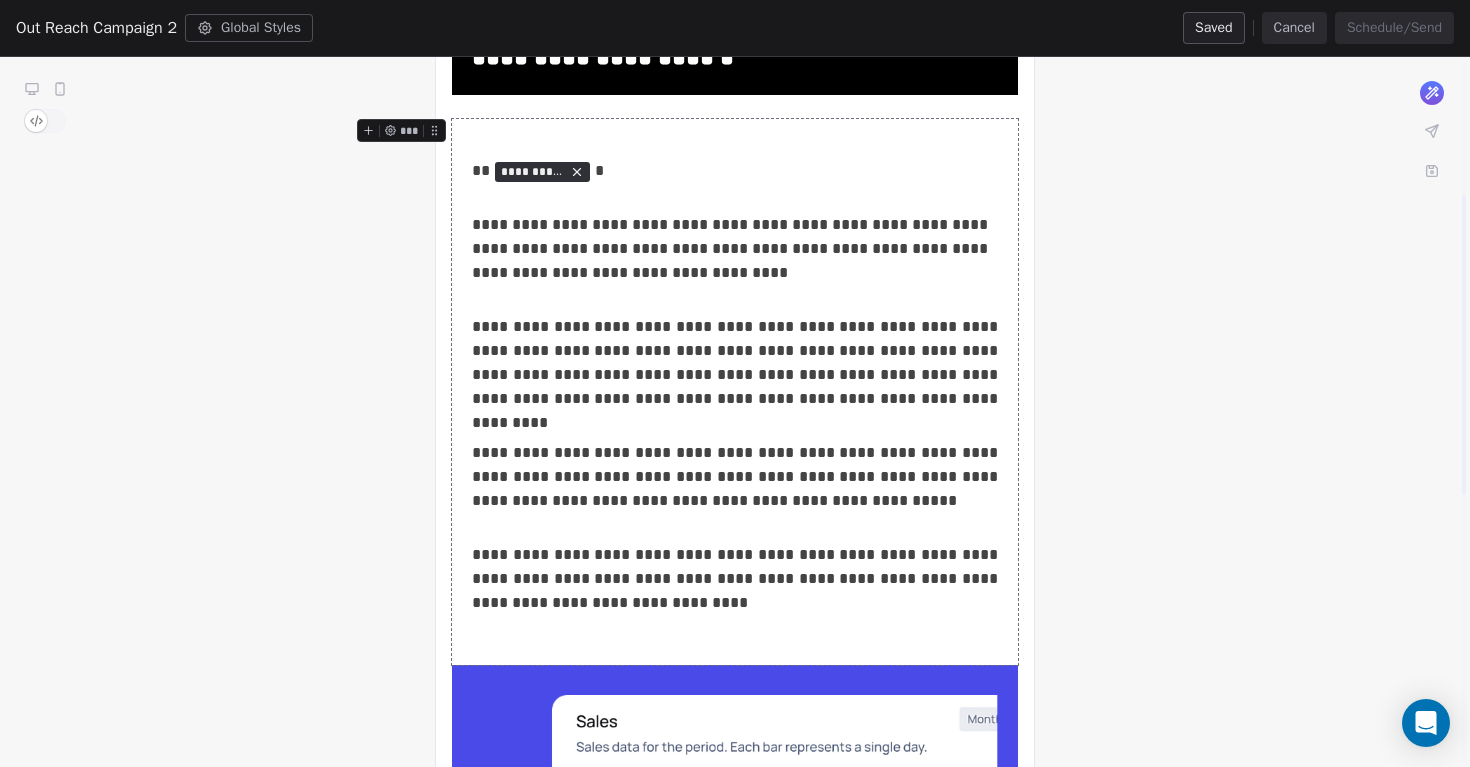 scroll, scrollTop: 316, scrollLeft: 0, axis: vertical 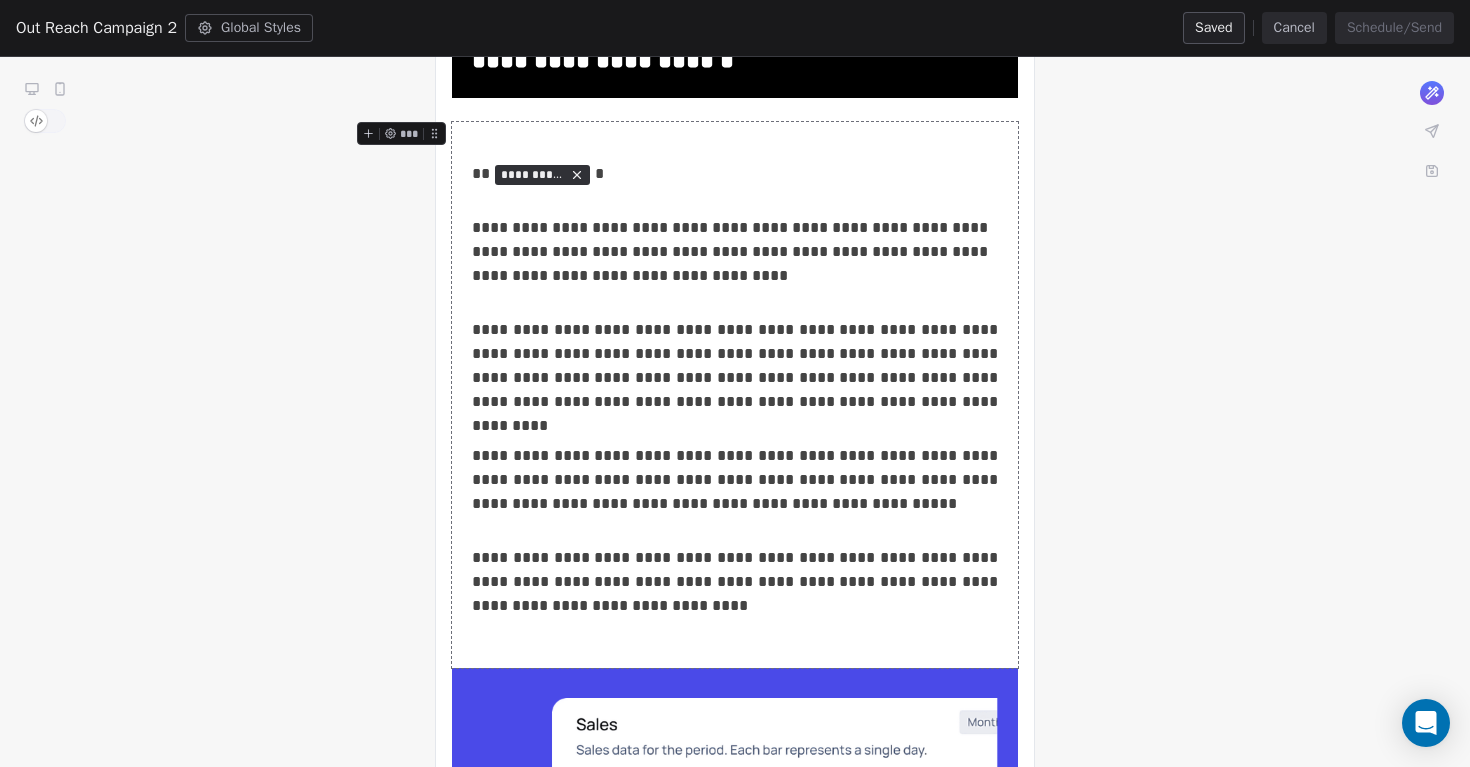 click on "**********" at bounding box center [735, 632] 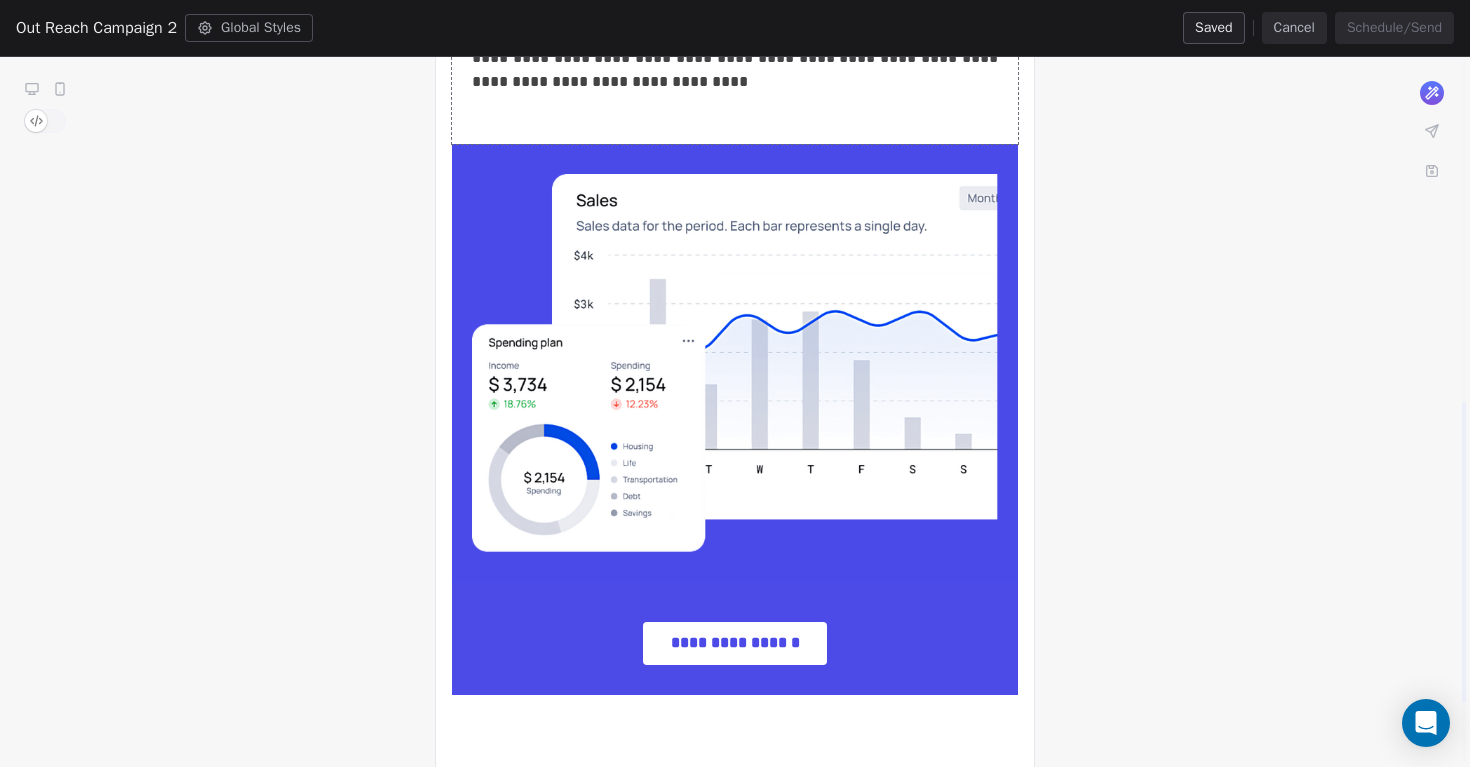 scroll, scrollTop: 786, scrollLeft: 0, axis: vertical 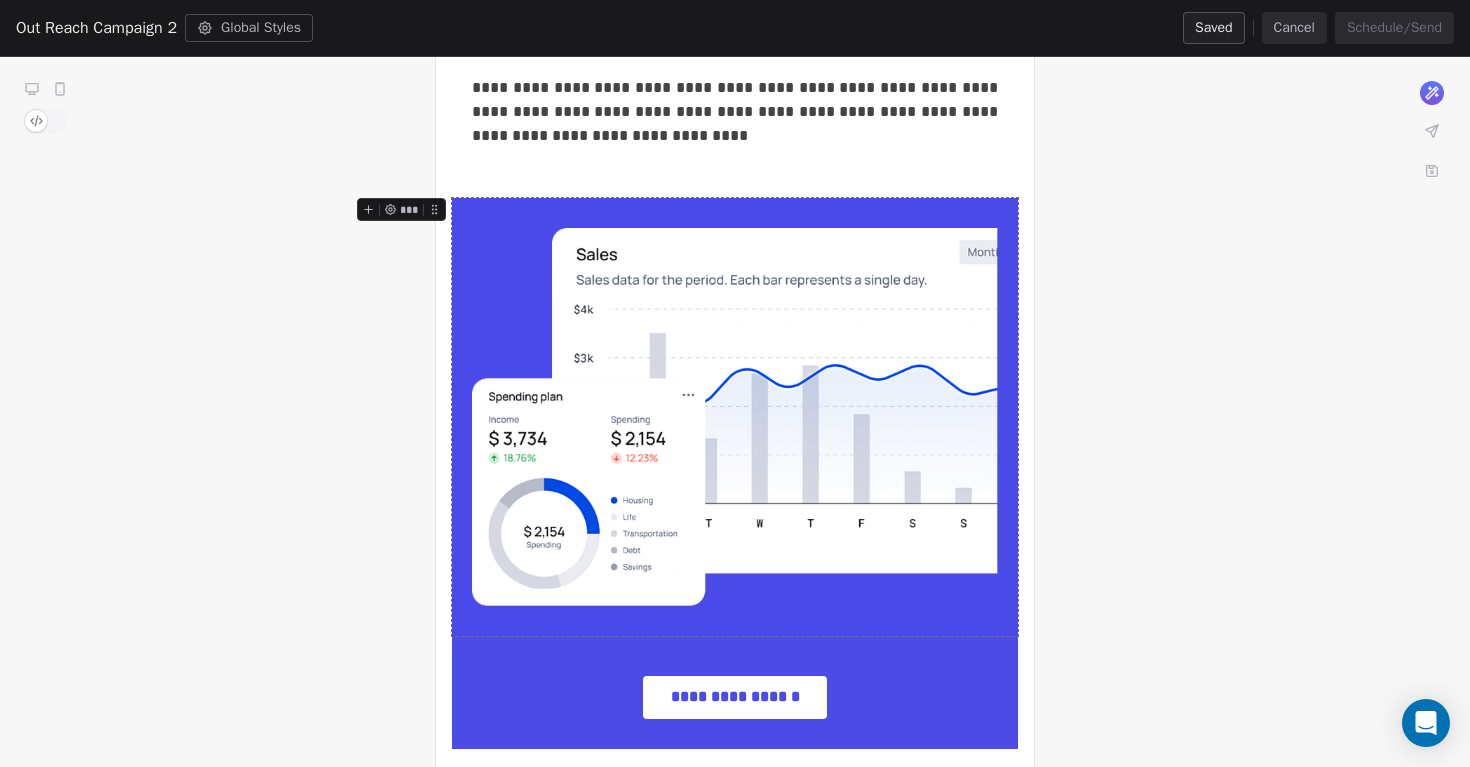 click on "**********" at bounding box center (735, 162) 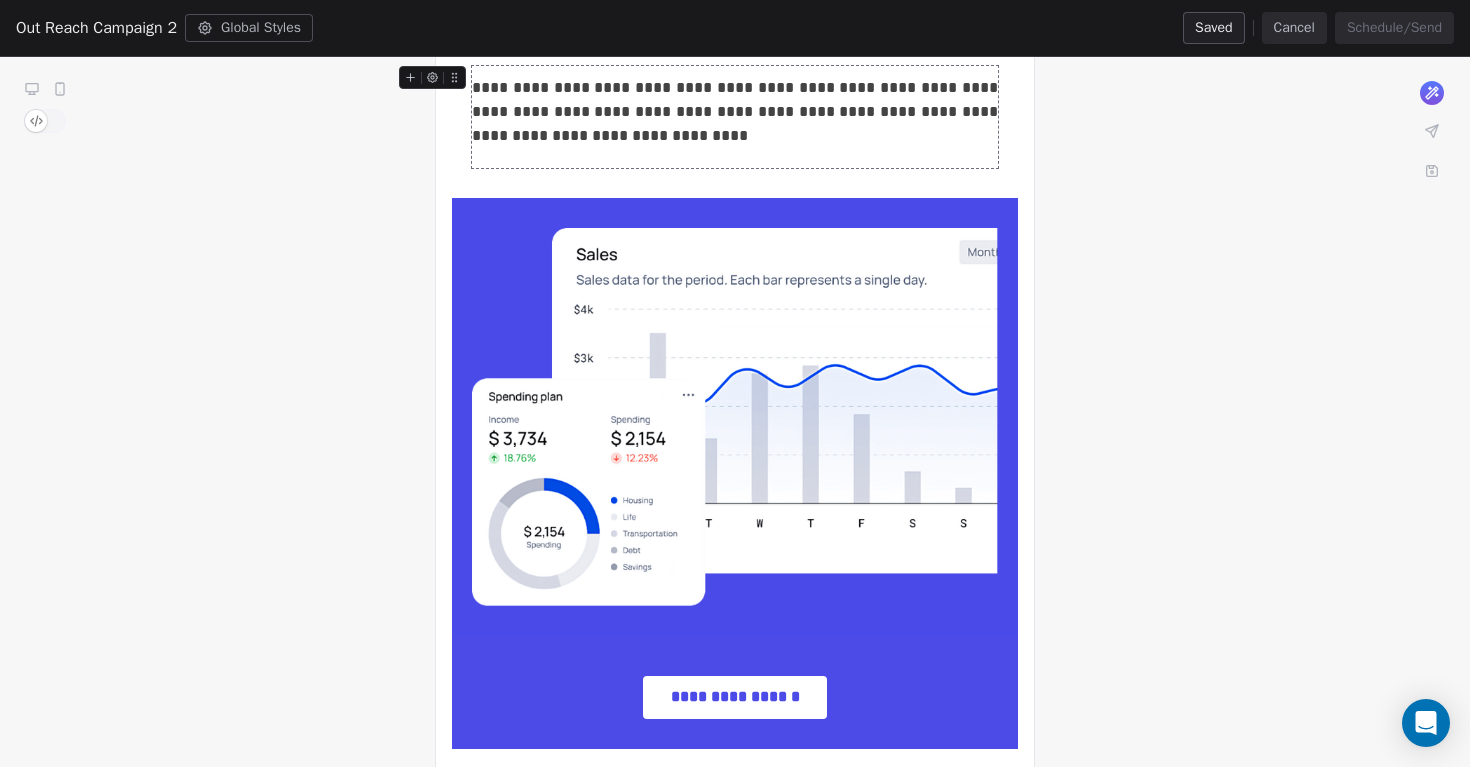 click on "**********" at bounding box center (735, 162) 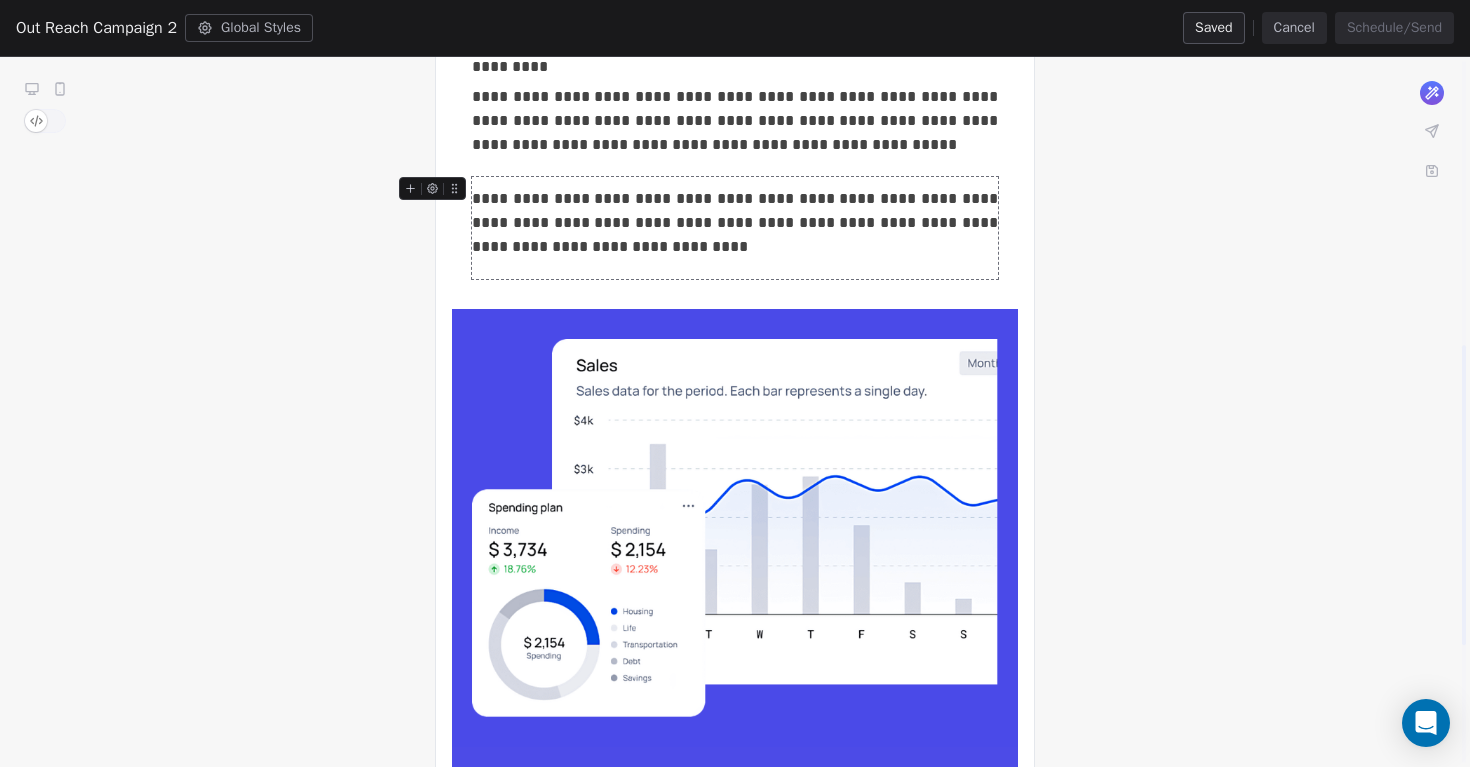 scroll, scrollTop: 672, scrollLeft: 0, axis: vertical 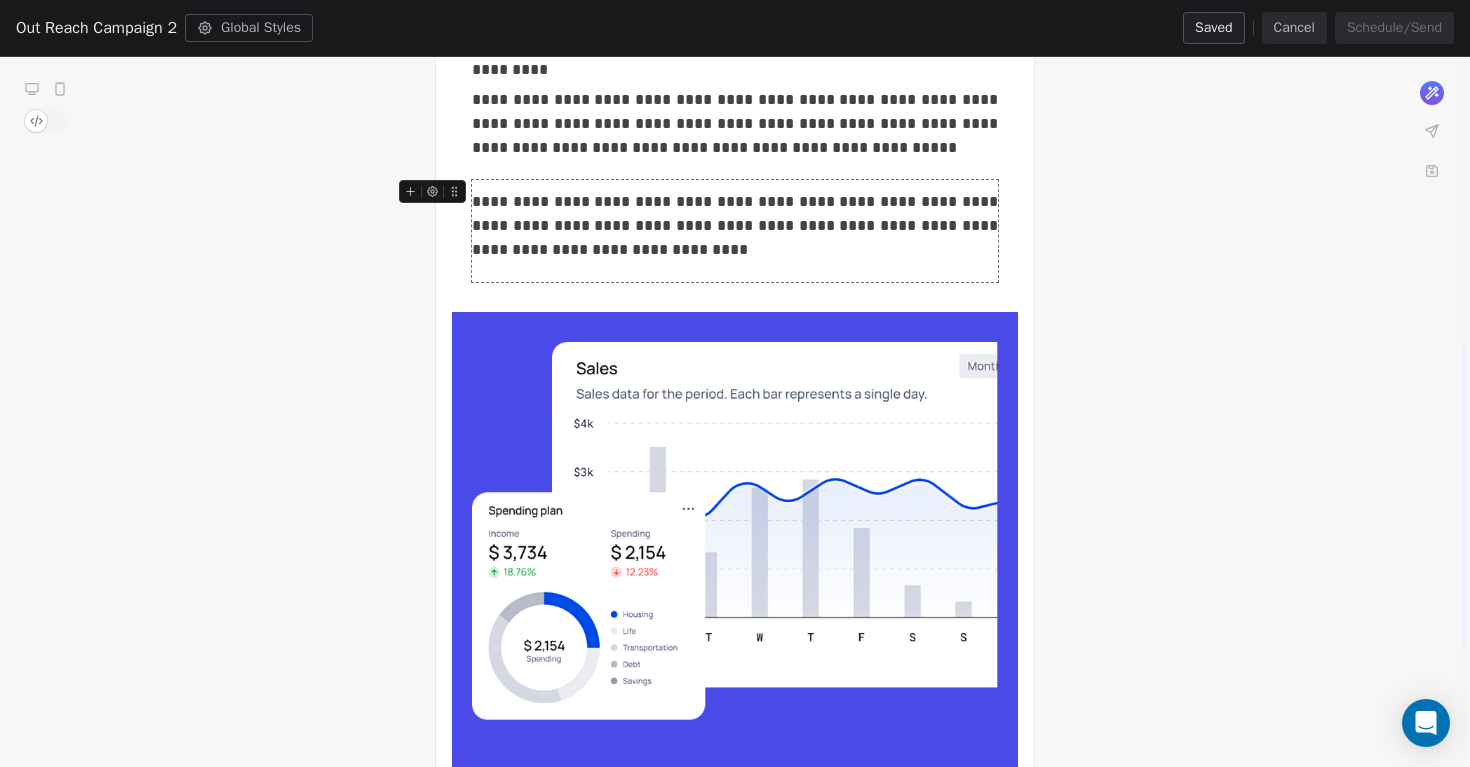click on "**********" at bounding box center (735, 276) 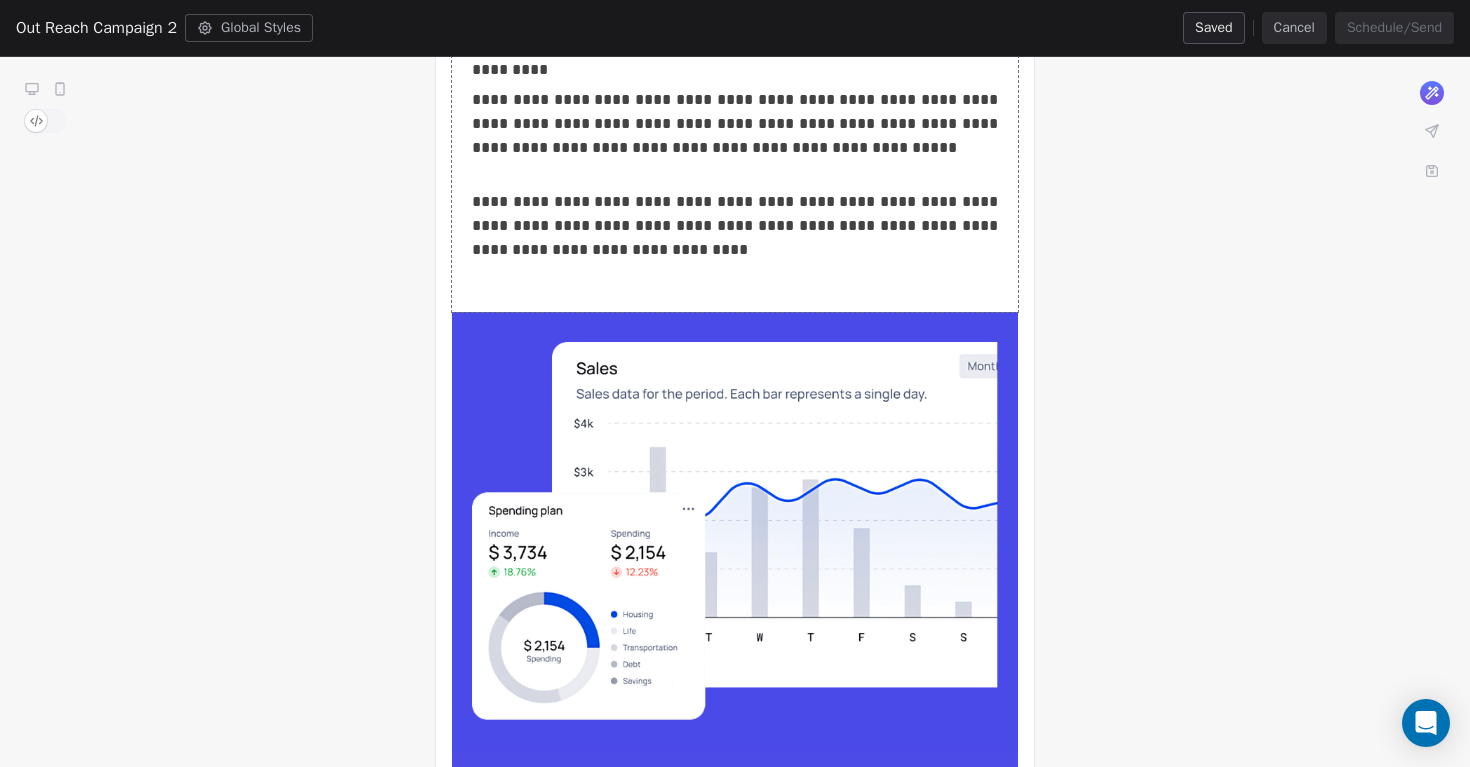 click on "**********" at bounding box center (735, 39) 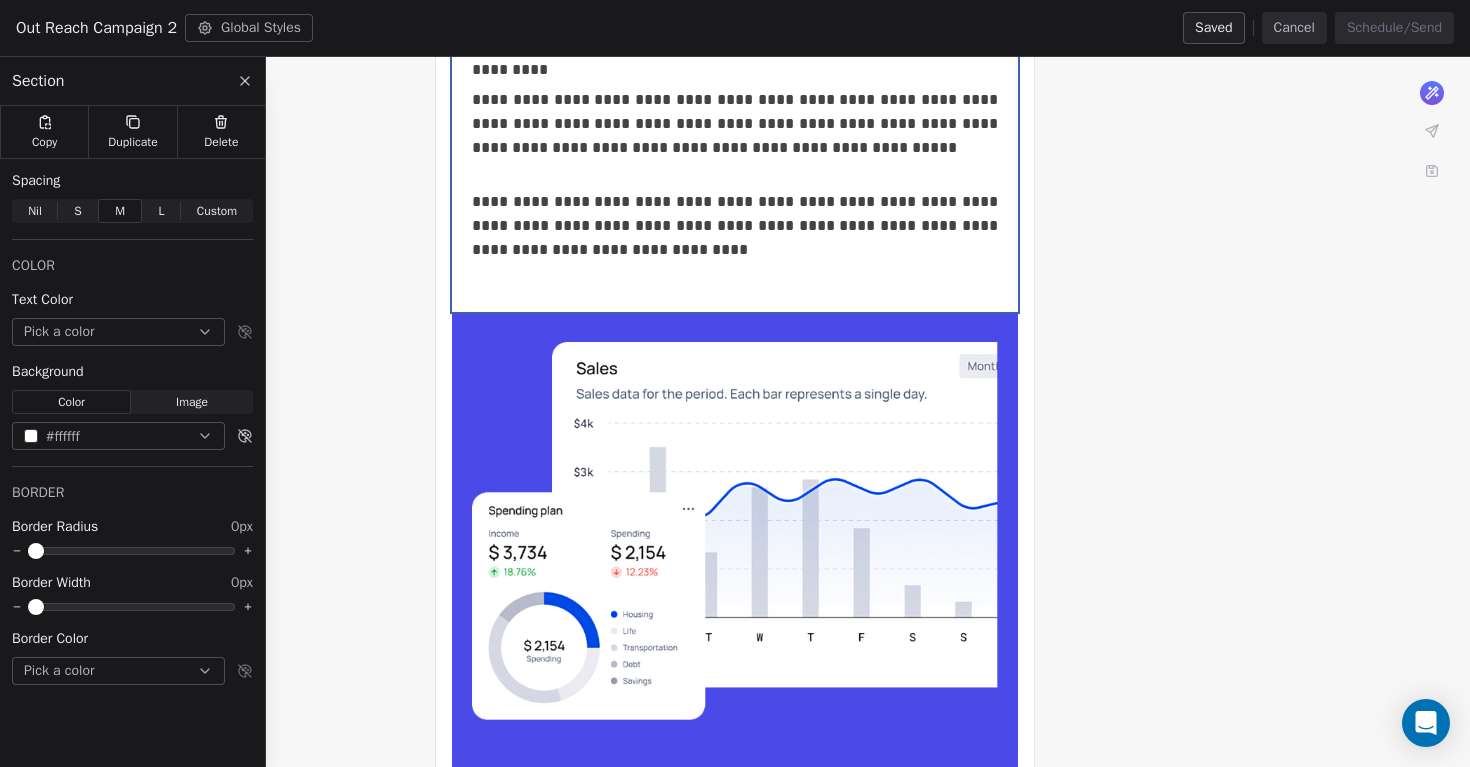 click on "**********" at bounding box center [735, 276] 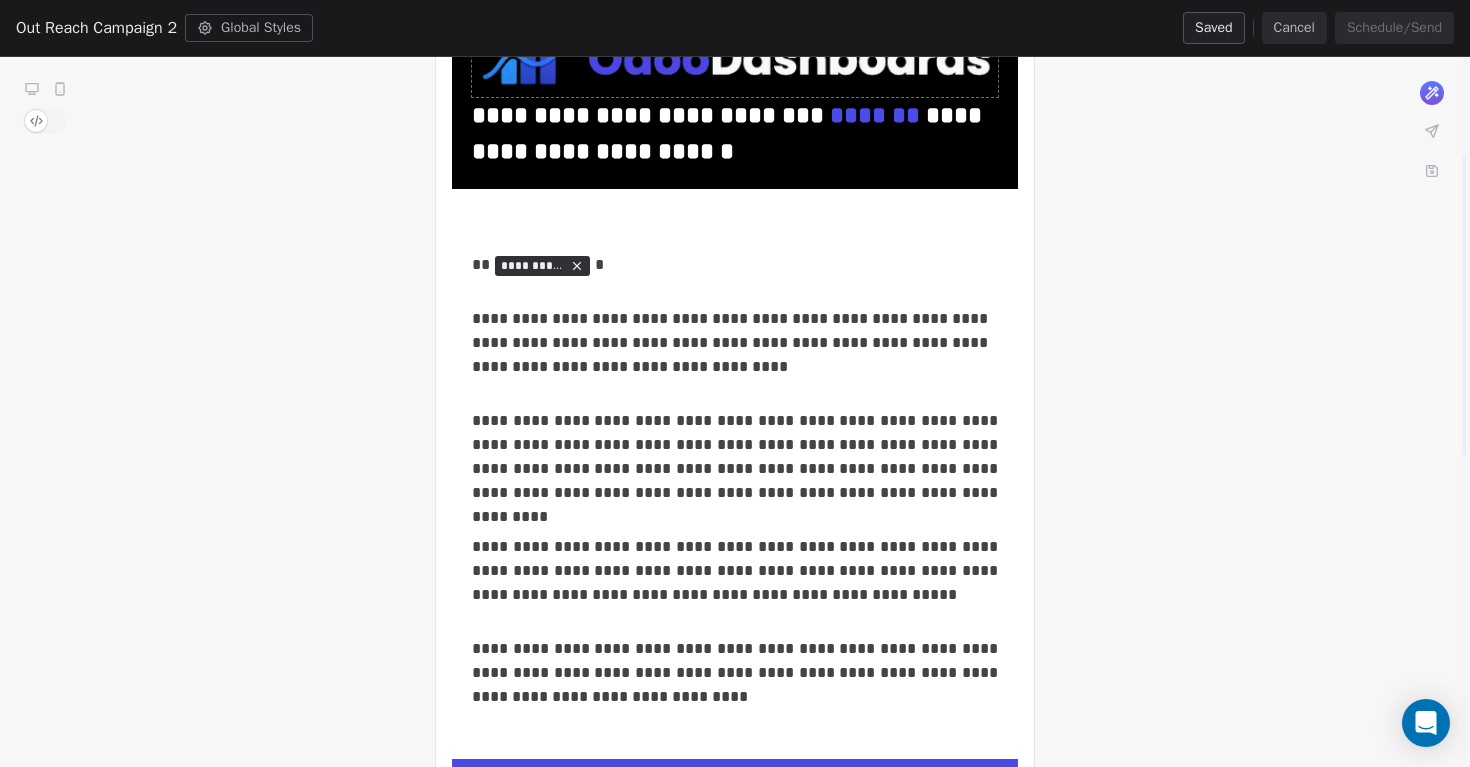 scroll, scrollTop: 226, scrollLeft: 0, axis: vertical 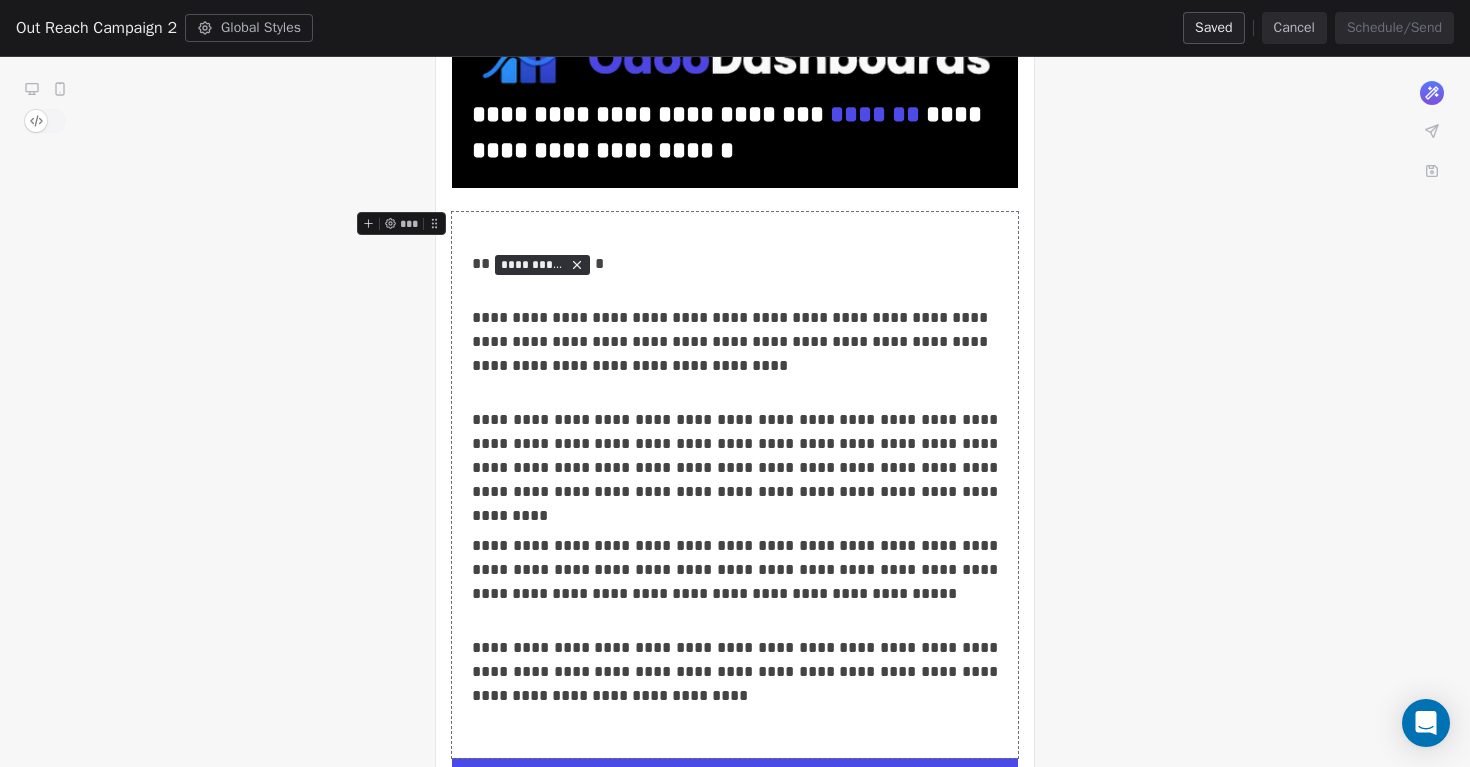click on "**********" at bounding box center (735, 722) 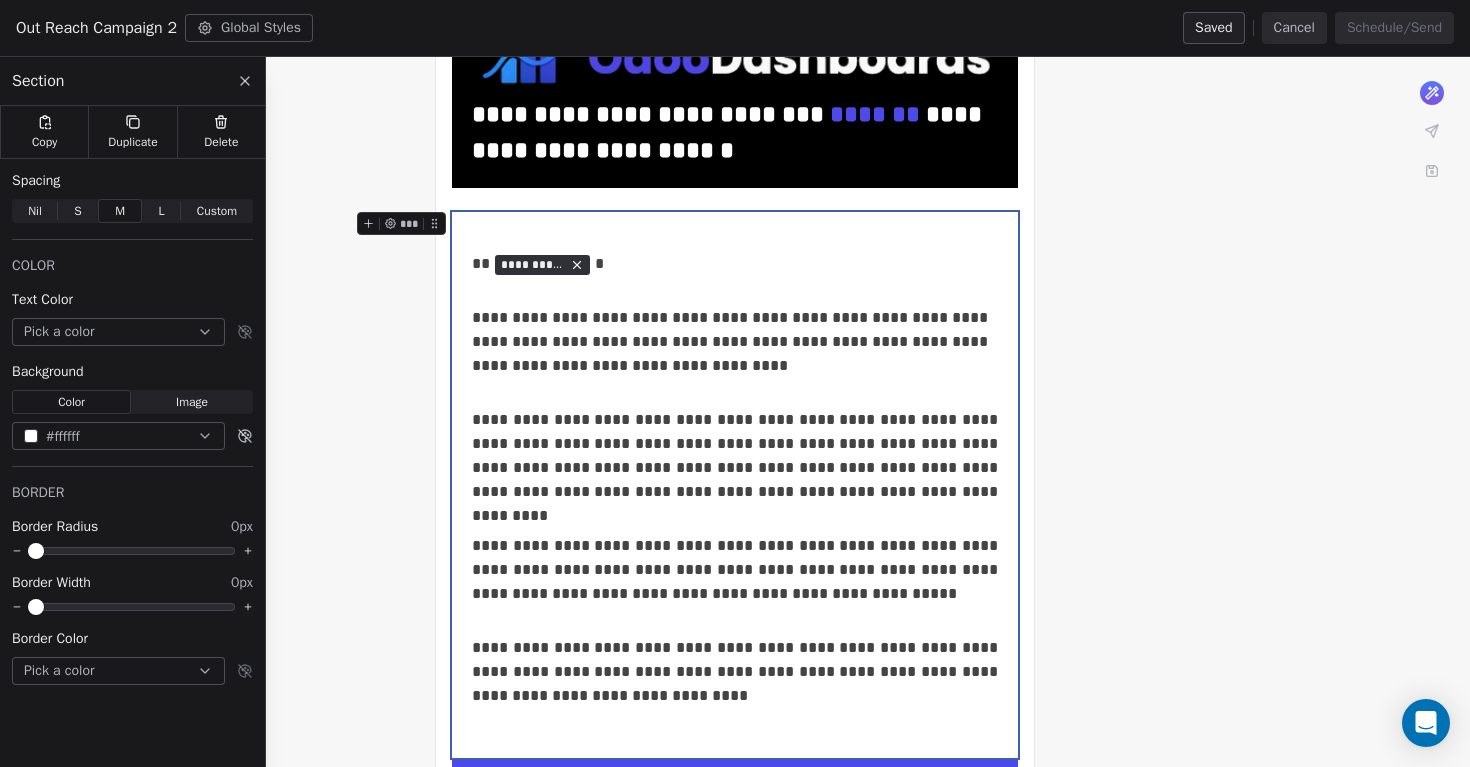 click on "**********" at bounding box center (735, 722) 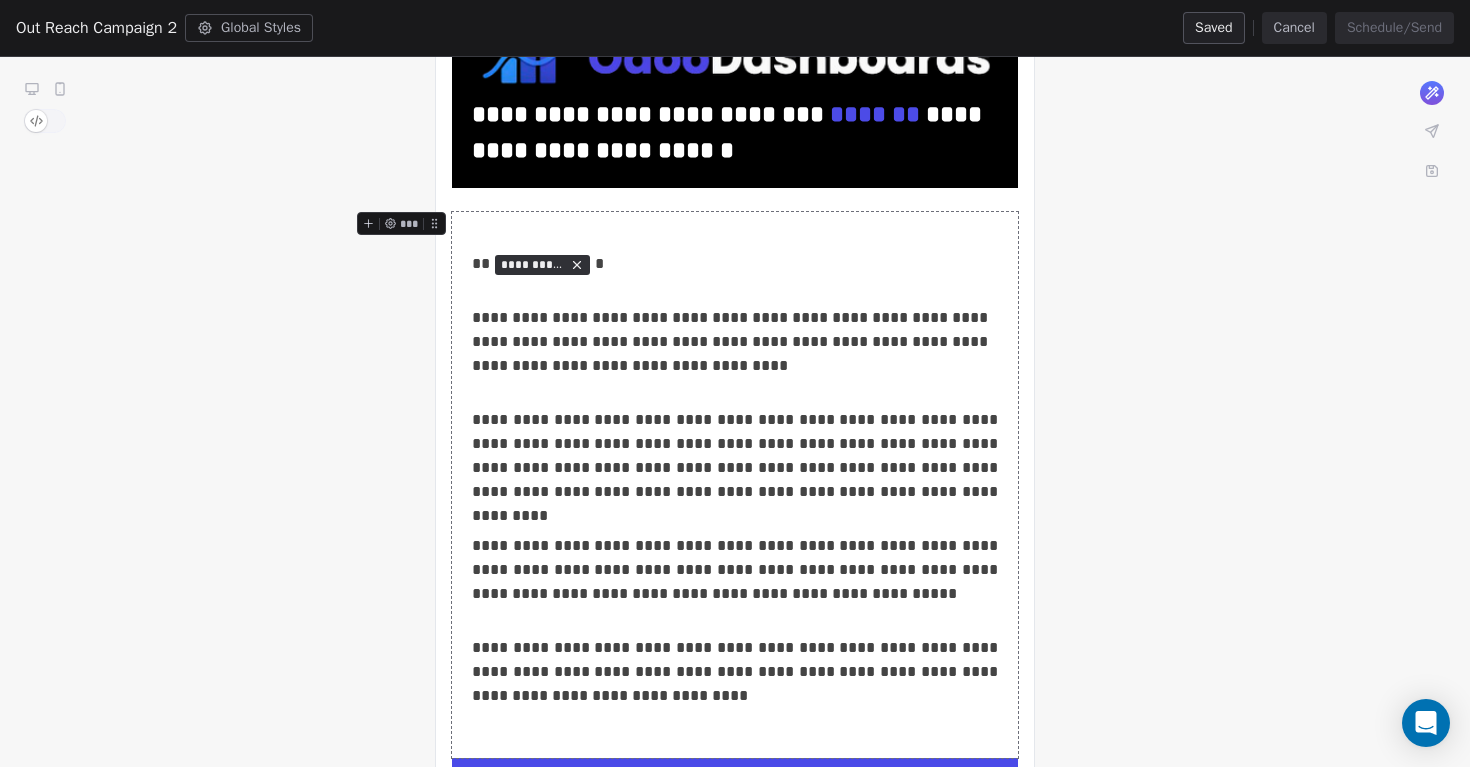 click on "Cancel" at bounding box center (1294, 28) 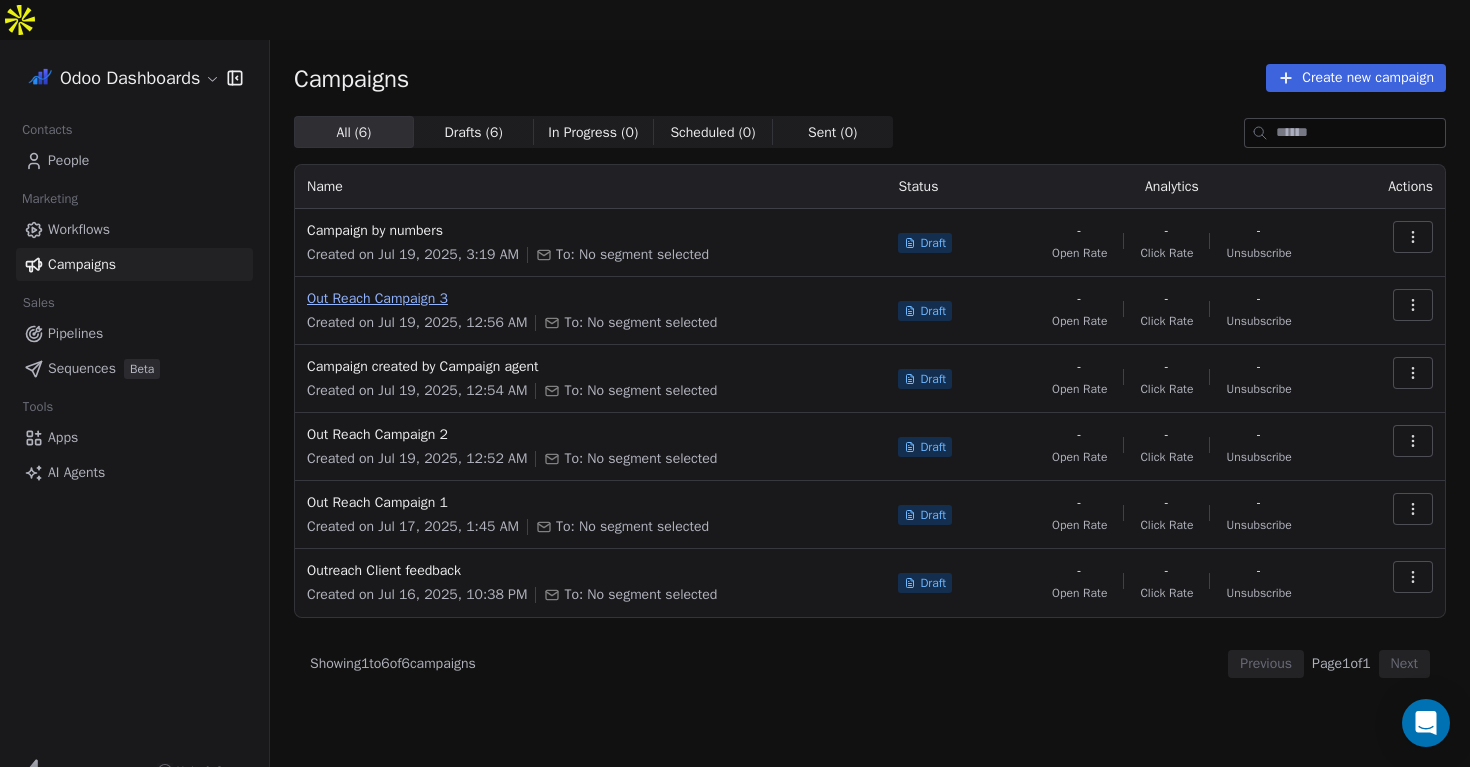 click on "Out Reach Campaign 3" at bounding box center [590, 299] 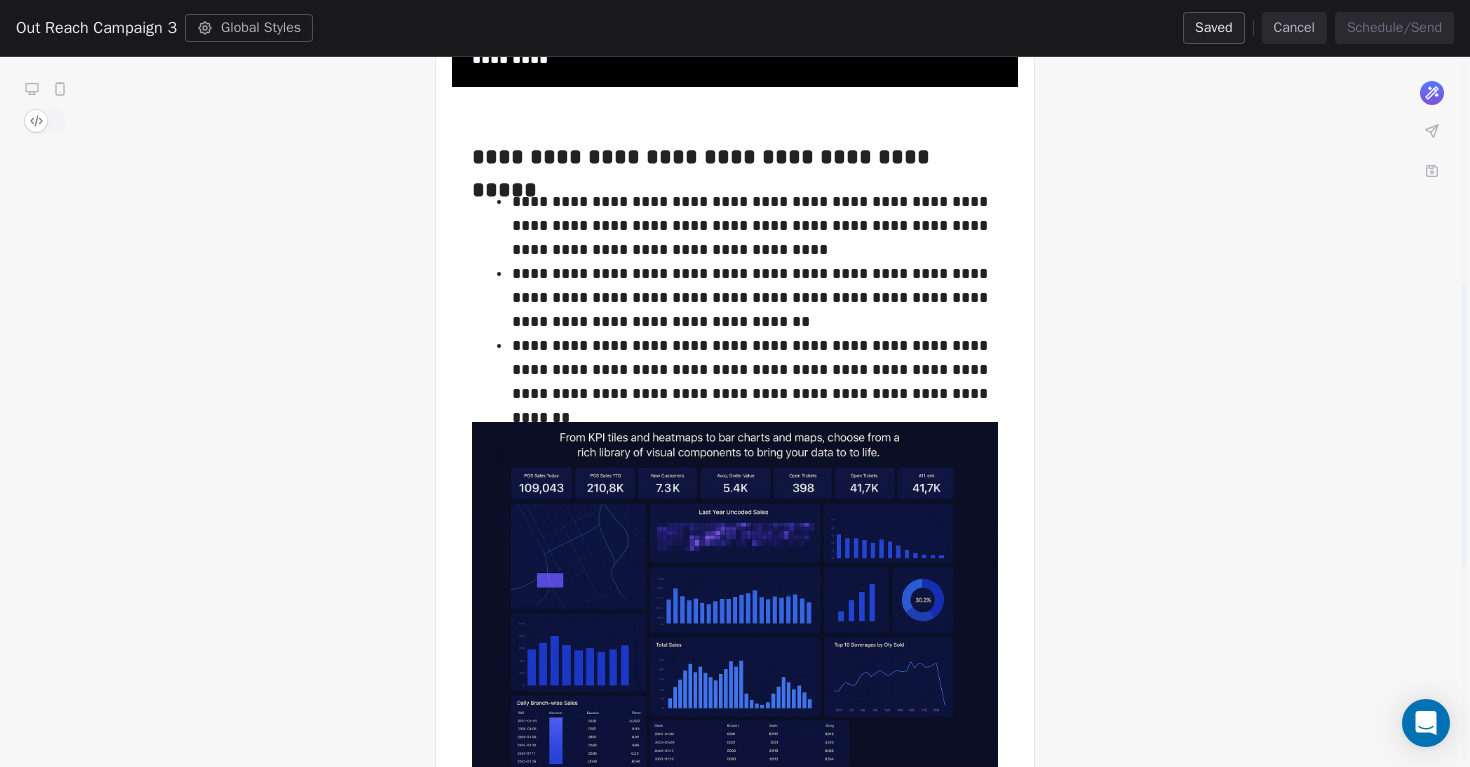 scroll, scrollTop: 610, scrollLeft: 0, axis: vertical 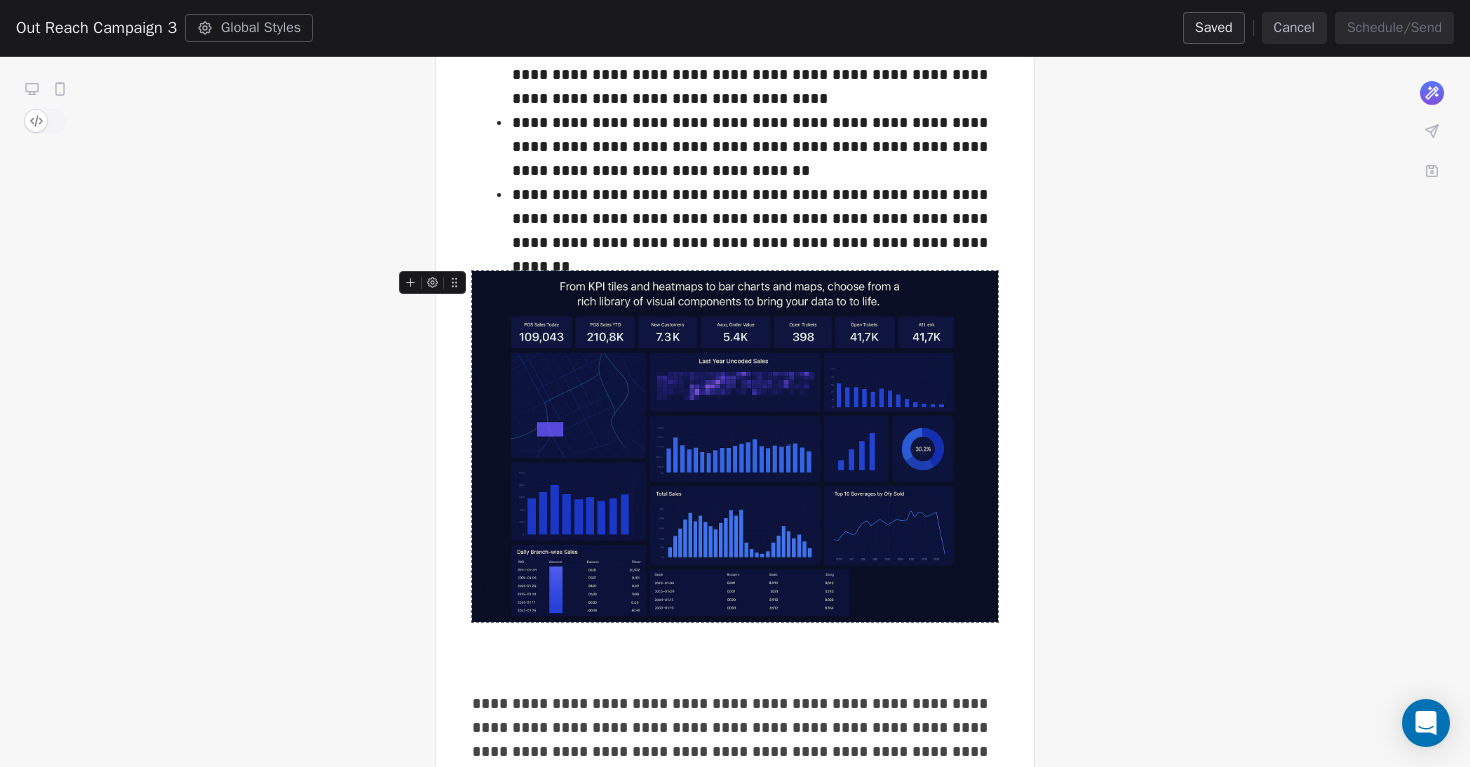 click on "Cancel" at bounding box center [1294, 28] 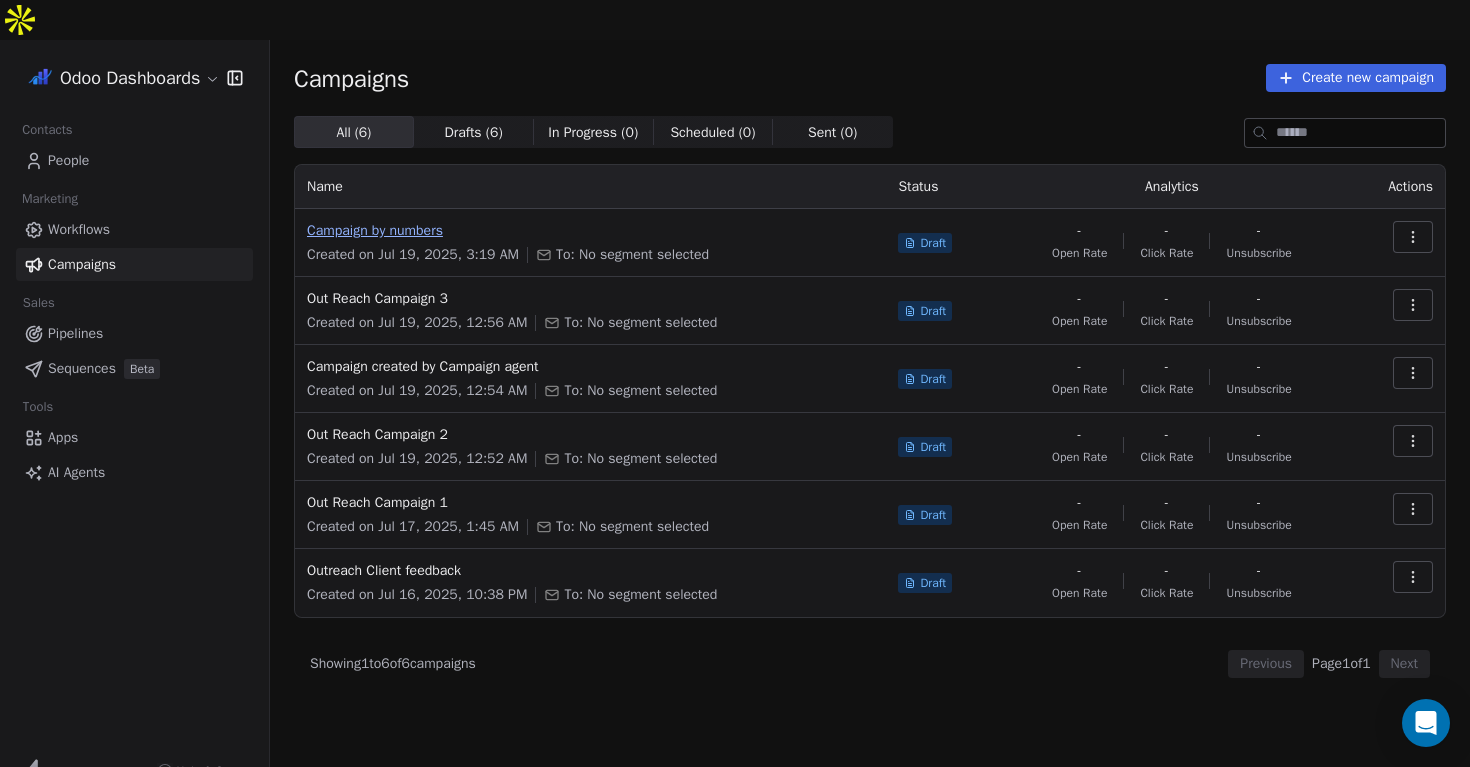 click on "Campaign by numbers" at bounding box center (590, 231) 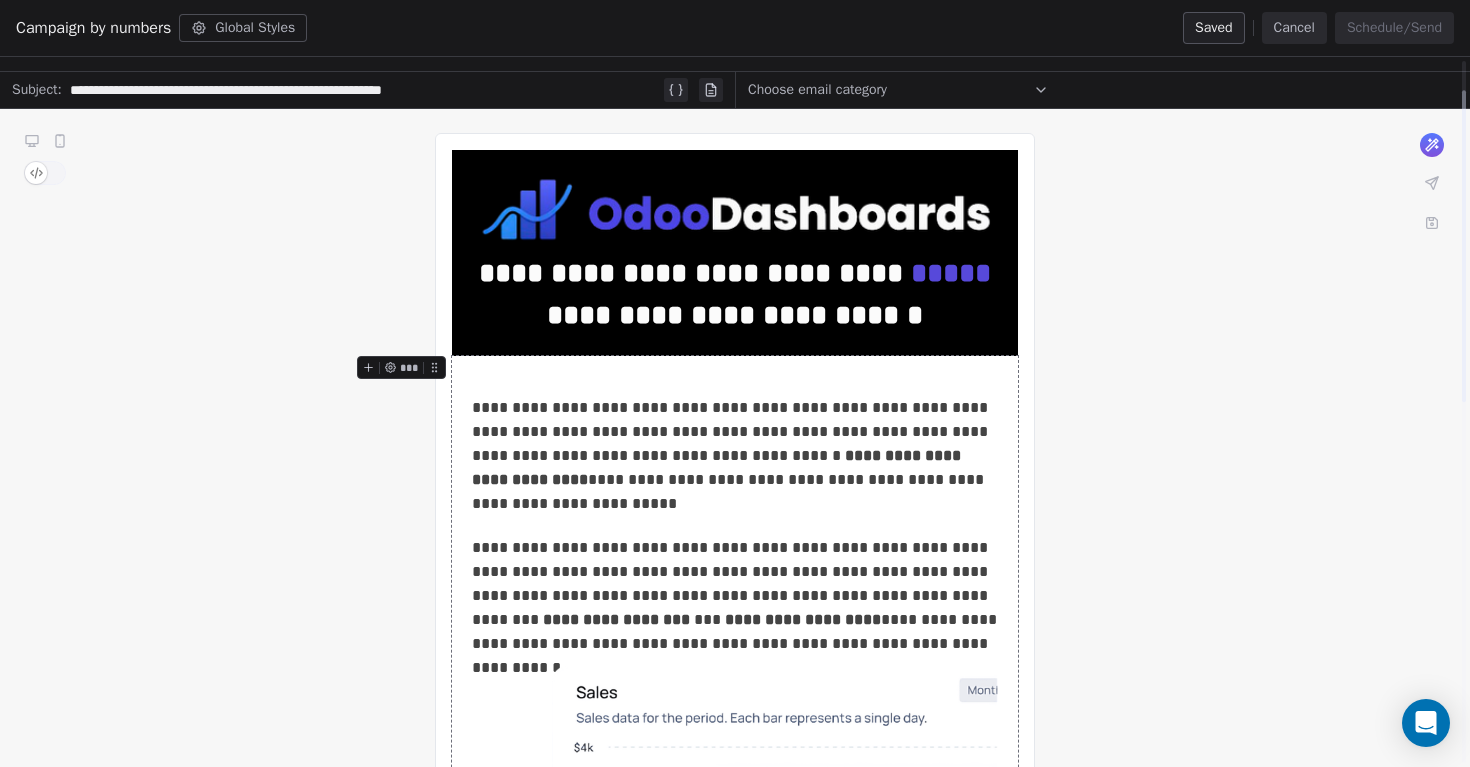 scroll, scrollTop: 41, scrollLeft: 0, axis: vertical 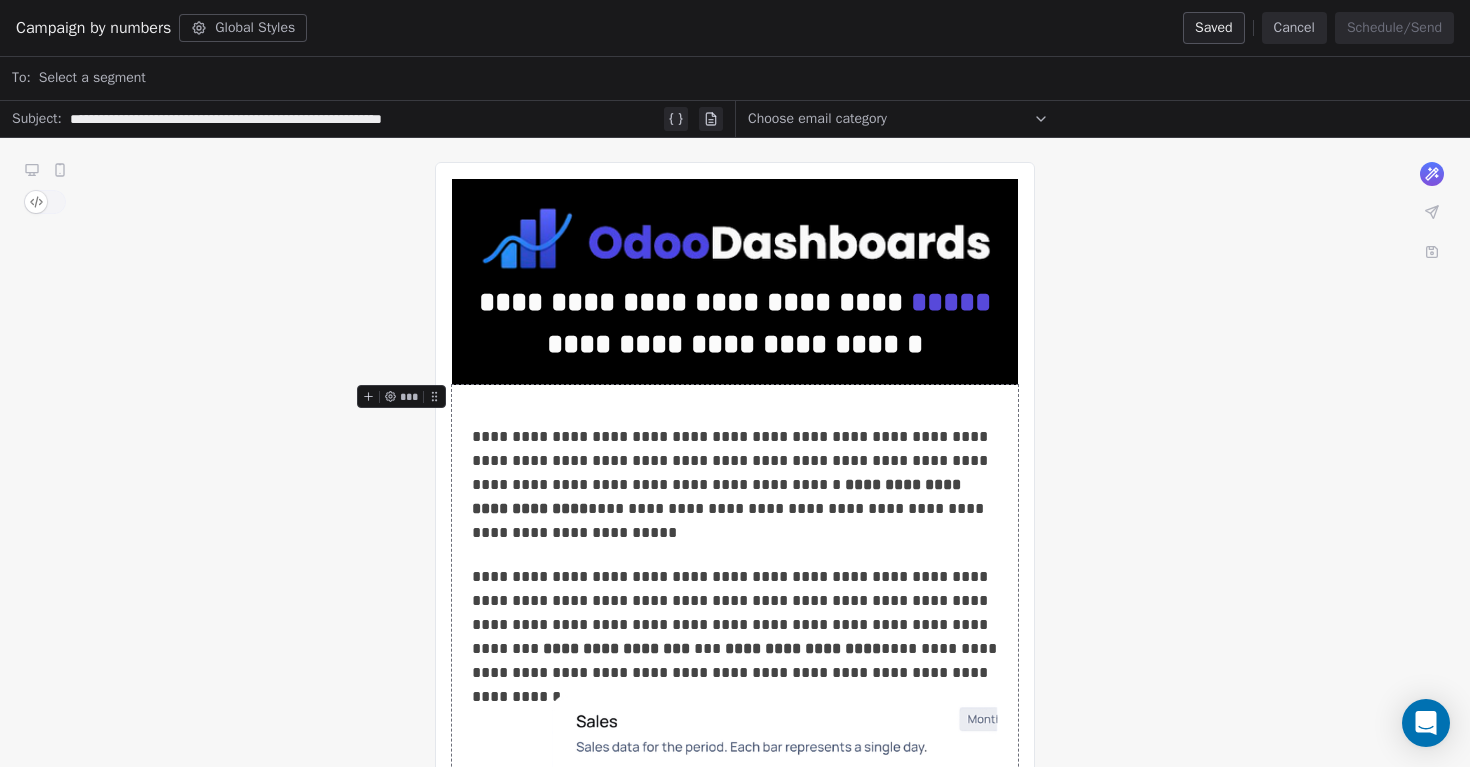 click on "Cancel" at bounding box center (1294, 28) 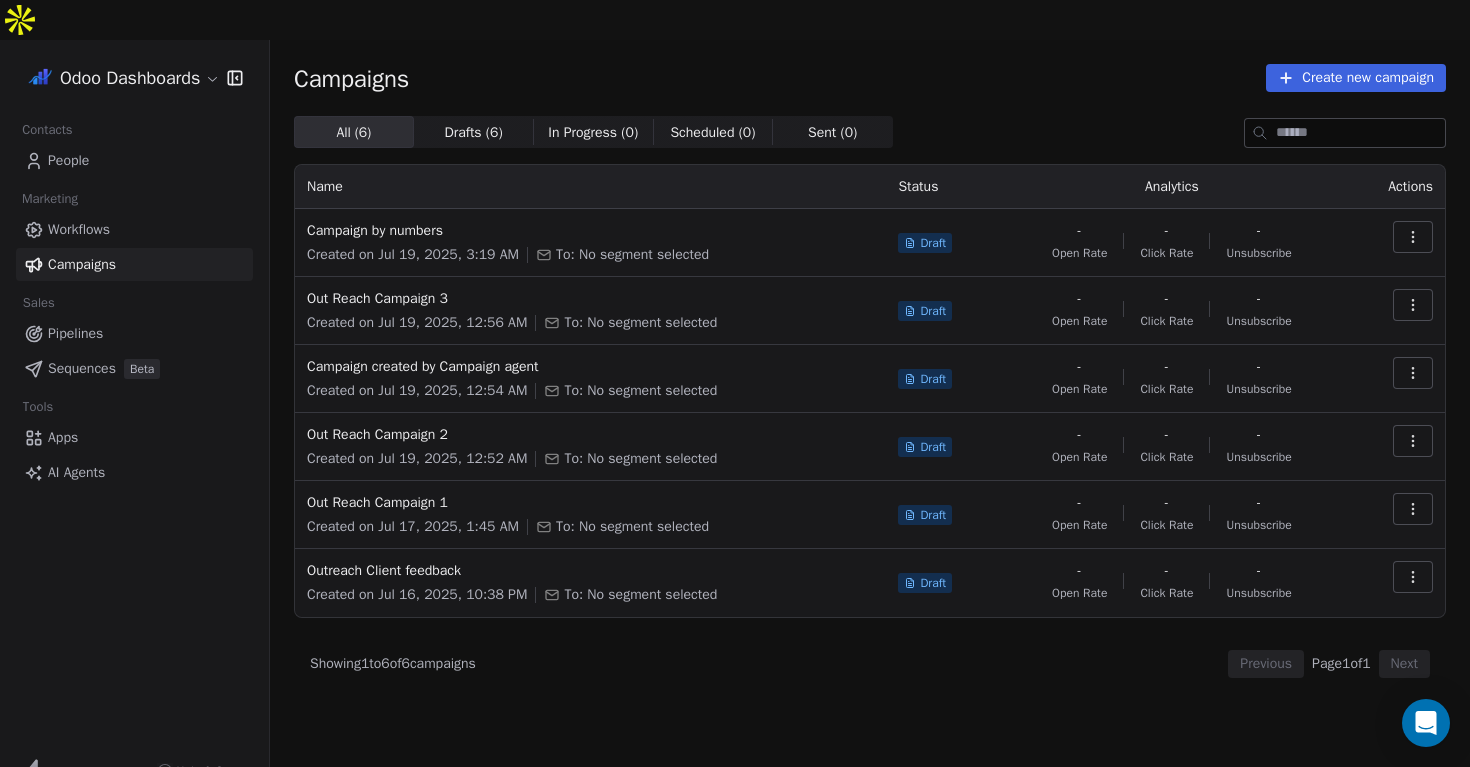 click on "Workflows" at bounding box center (79, 229) 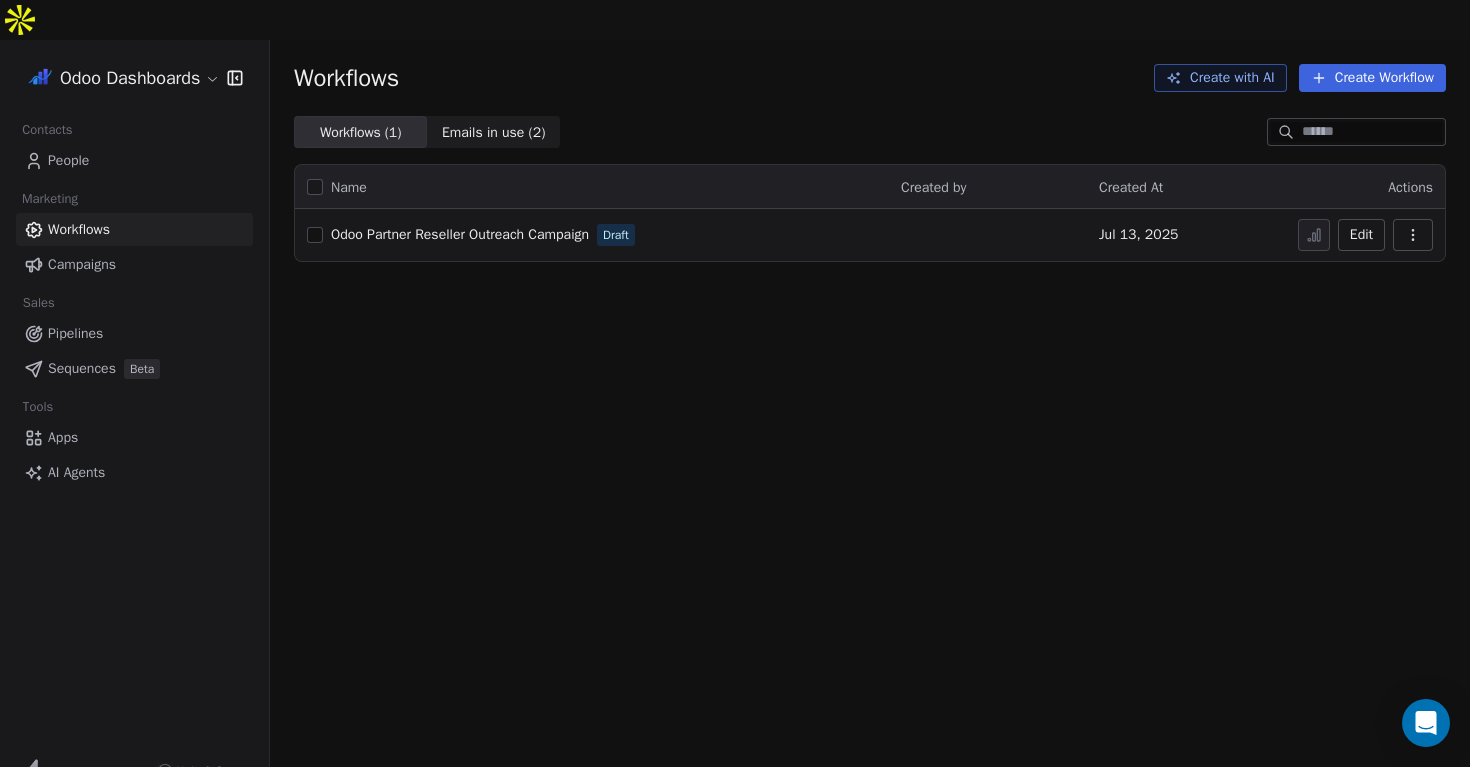 click on "Odoo Partner Reseller Outreach Campaign" at bounding box center (460, 234) 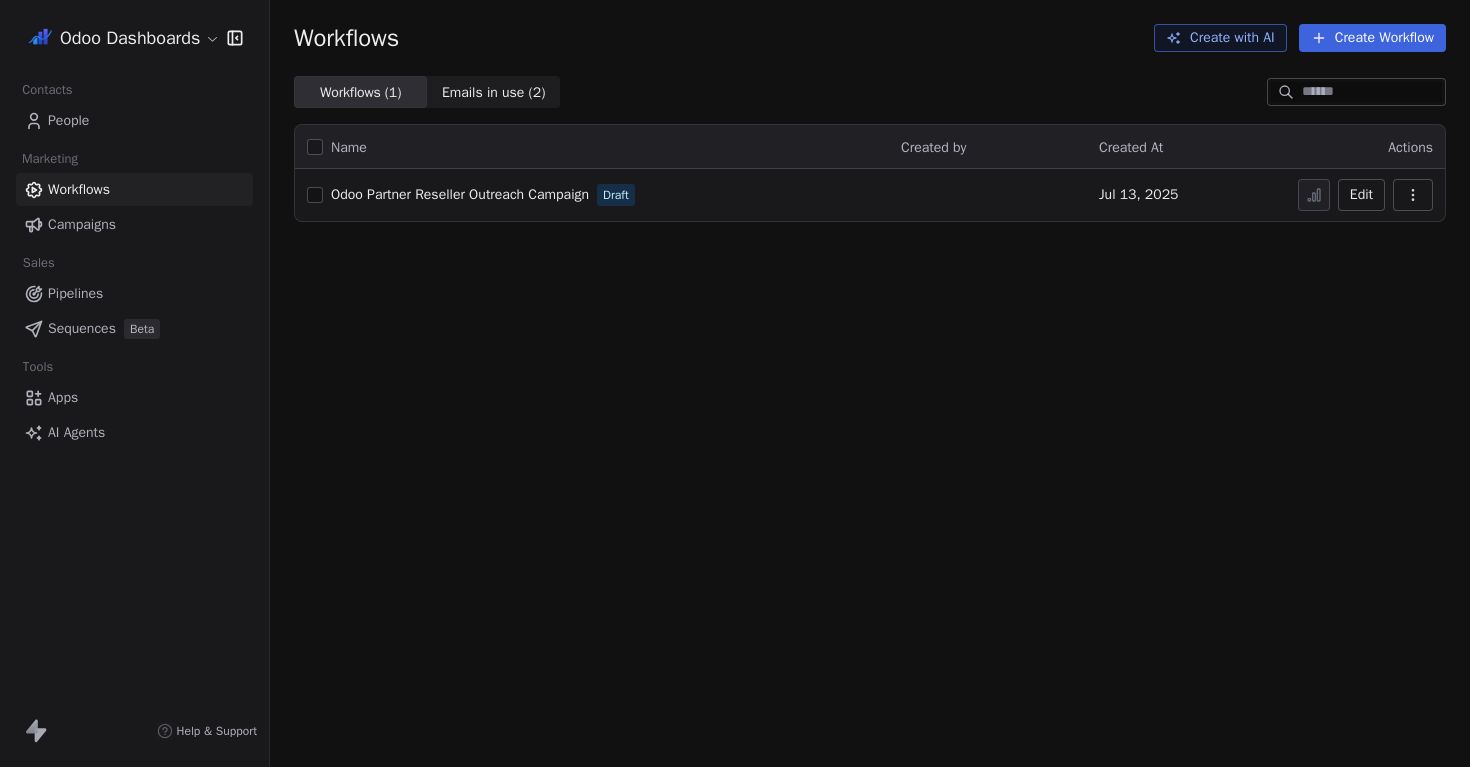 scroll, scrollTop: 0, scrollLeft: 0, axis: both 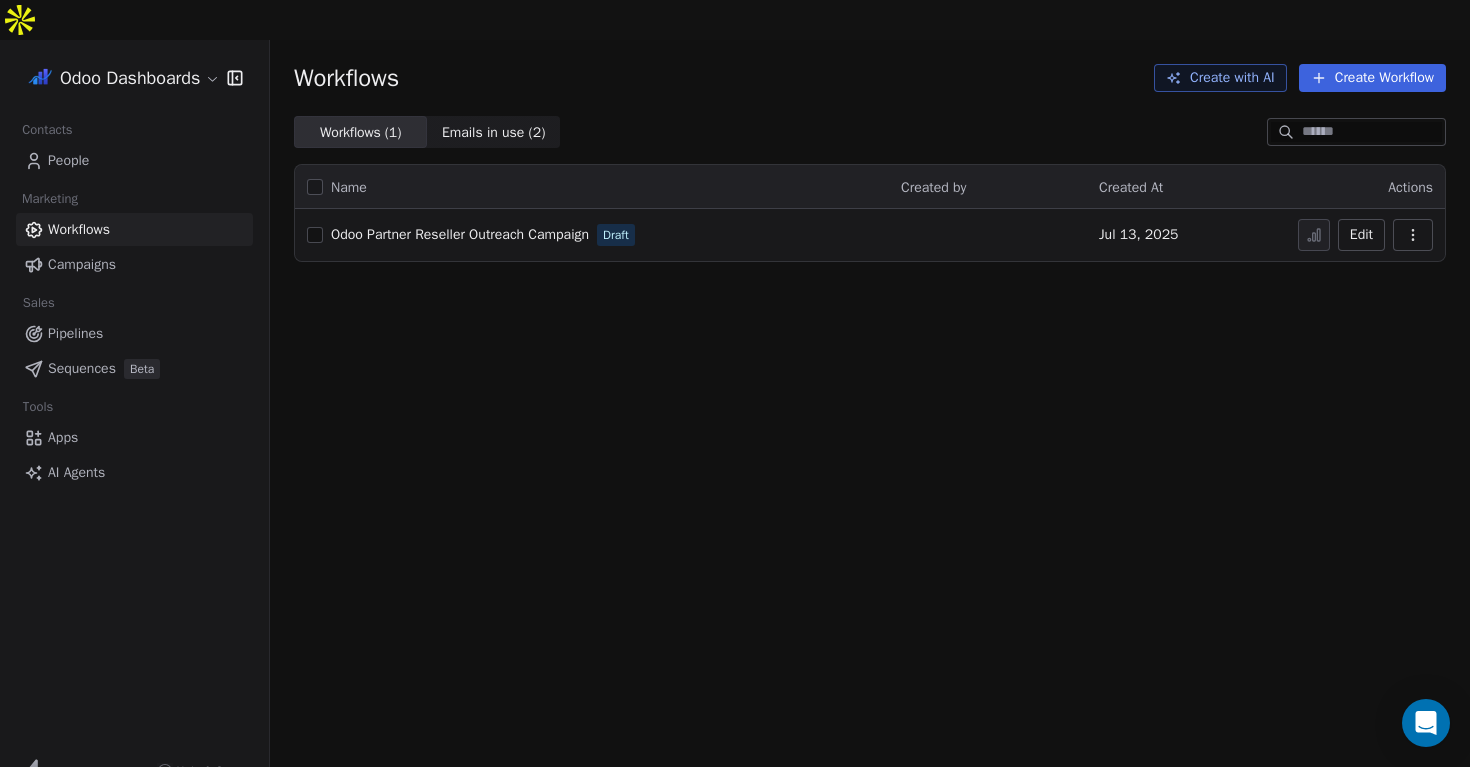 click on "Sequences" at bounding box center [82, 368] 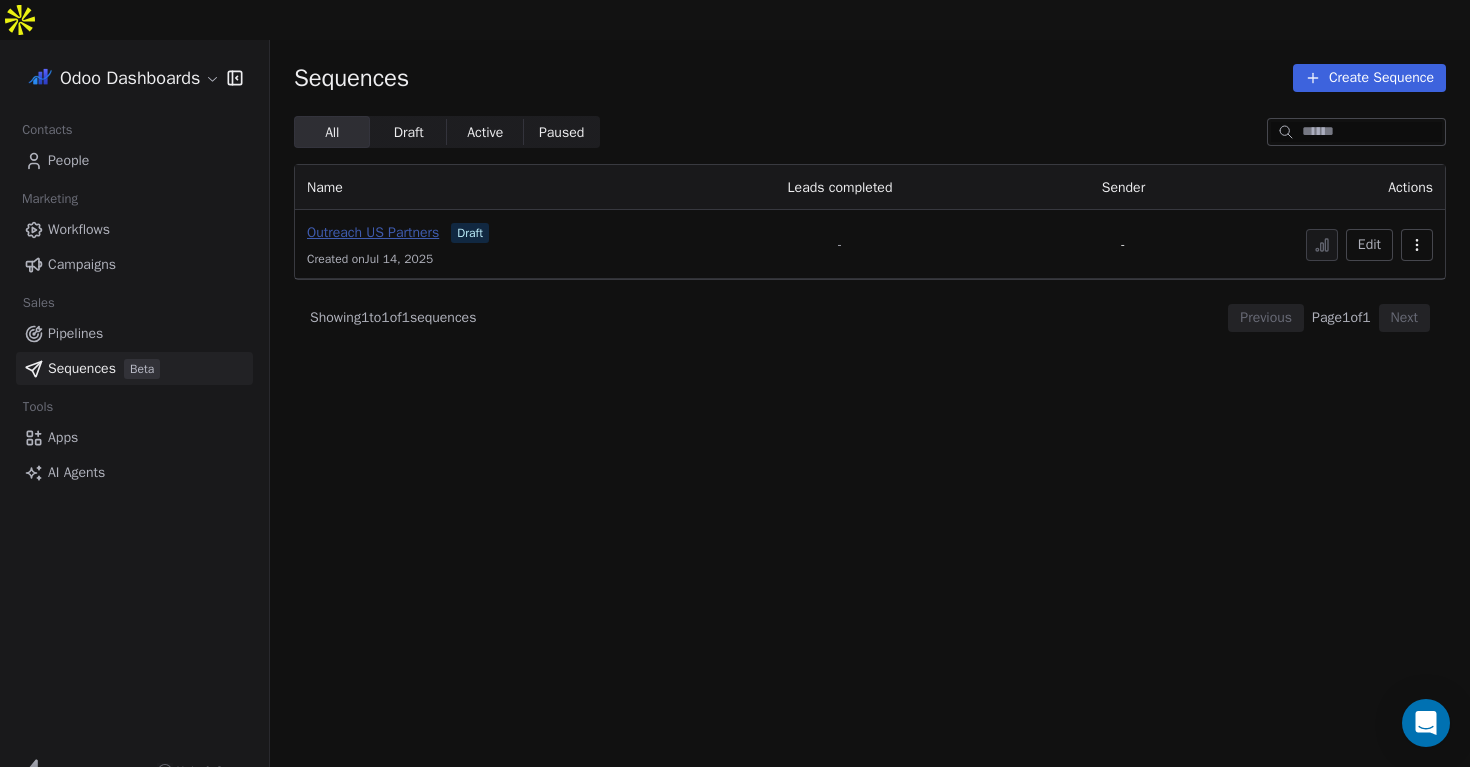 click on "Outreach US Partners" at bounding box center (373, 232) 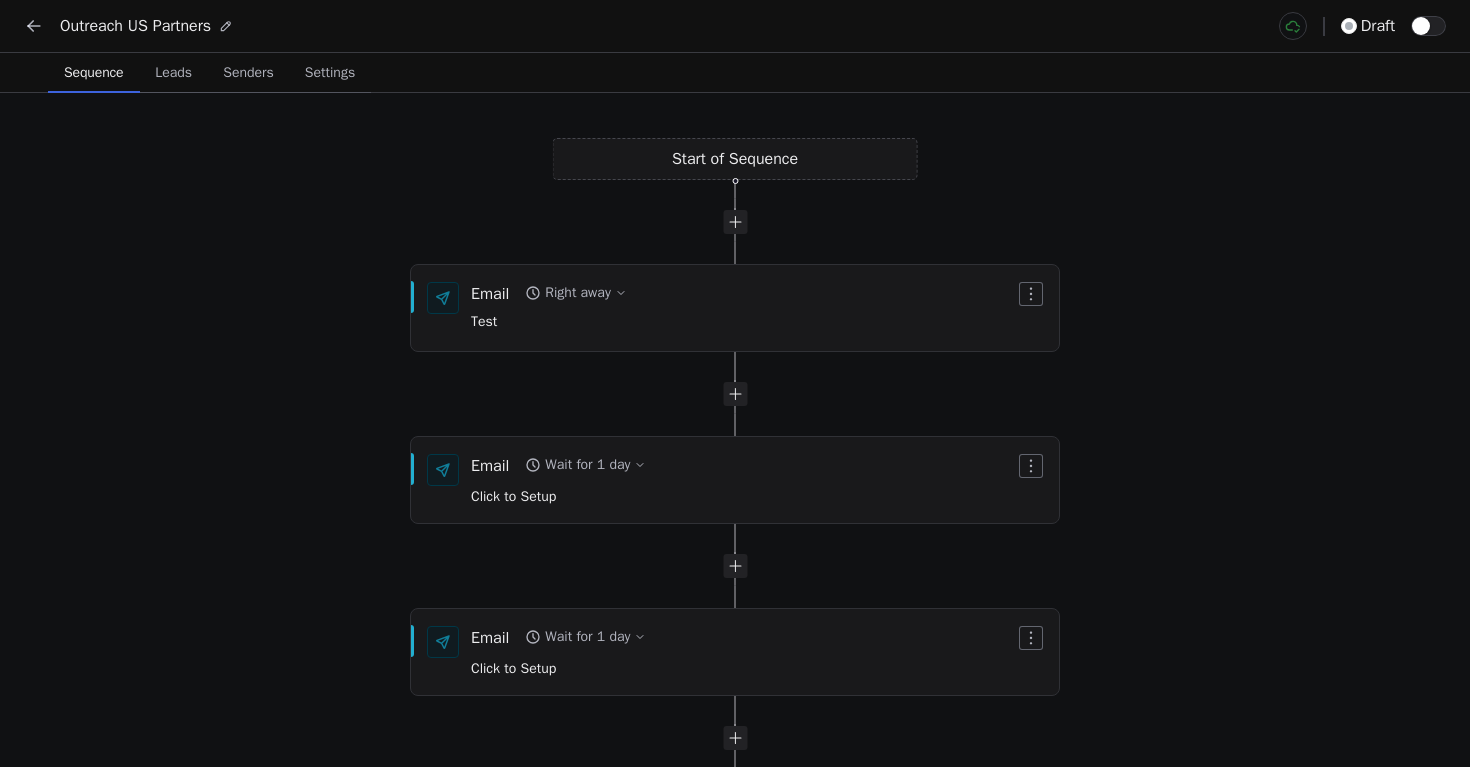 scroll, scrollTop: 0, scrollLeft: 0, axis: both 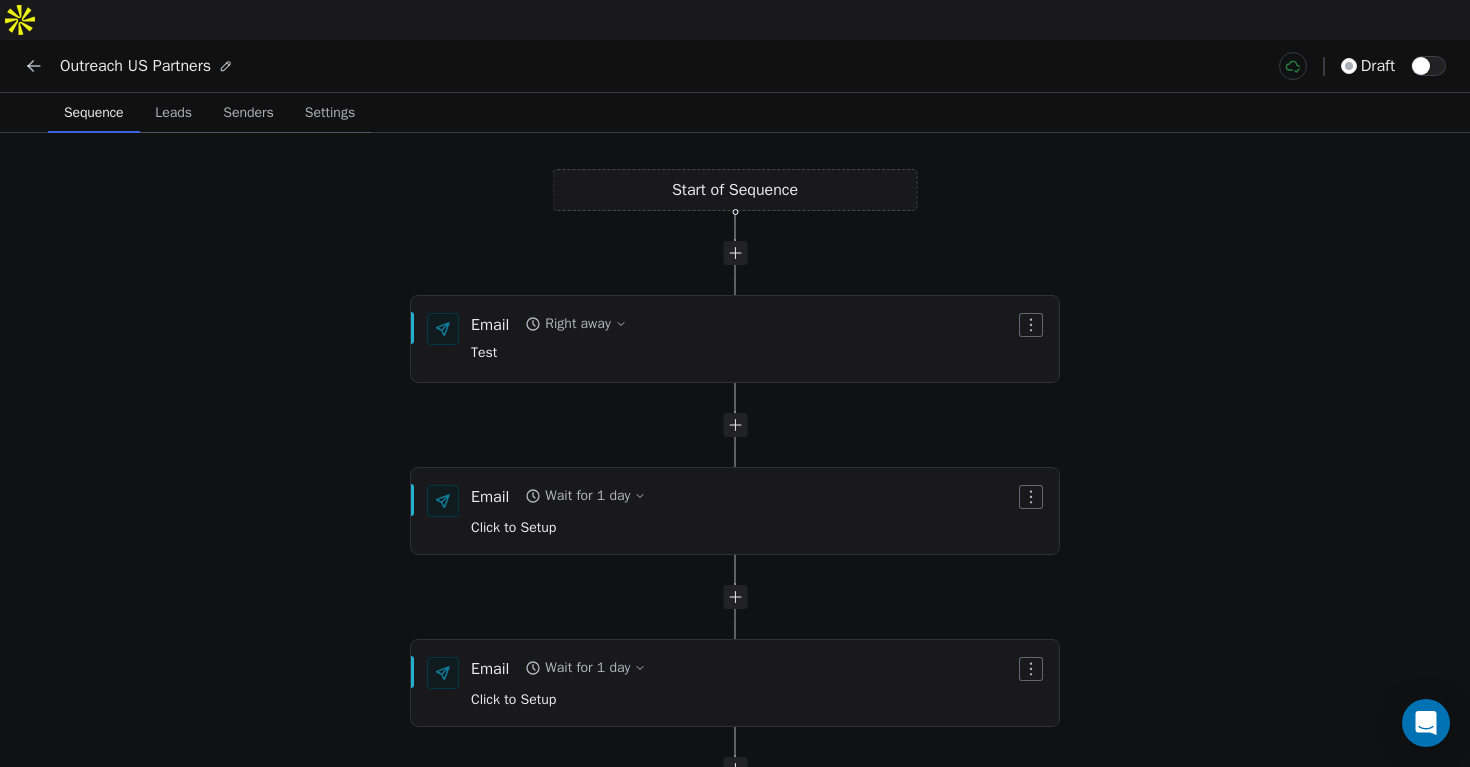 click 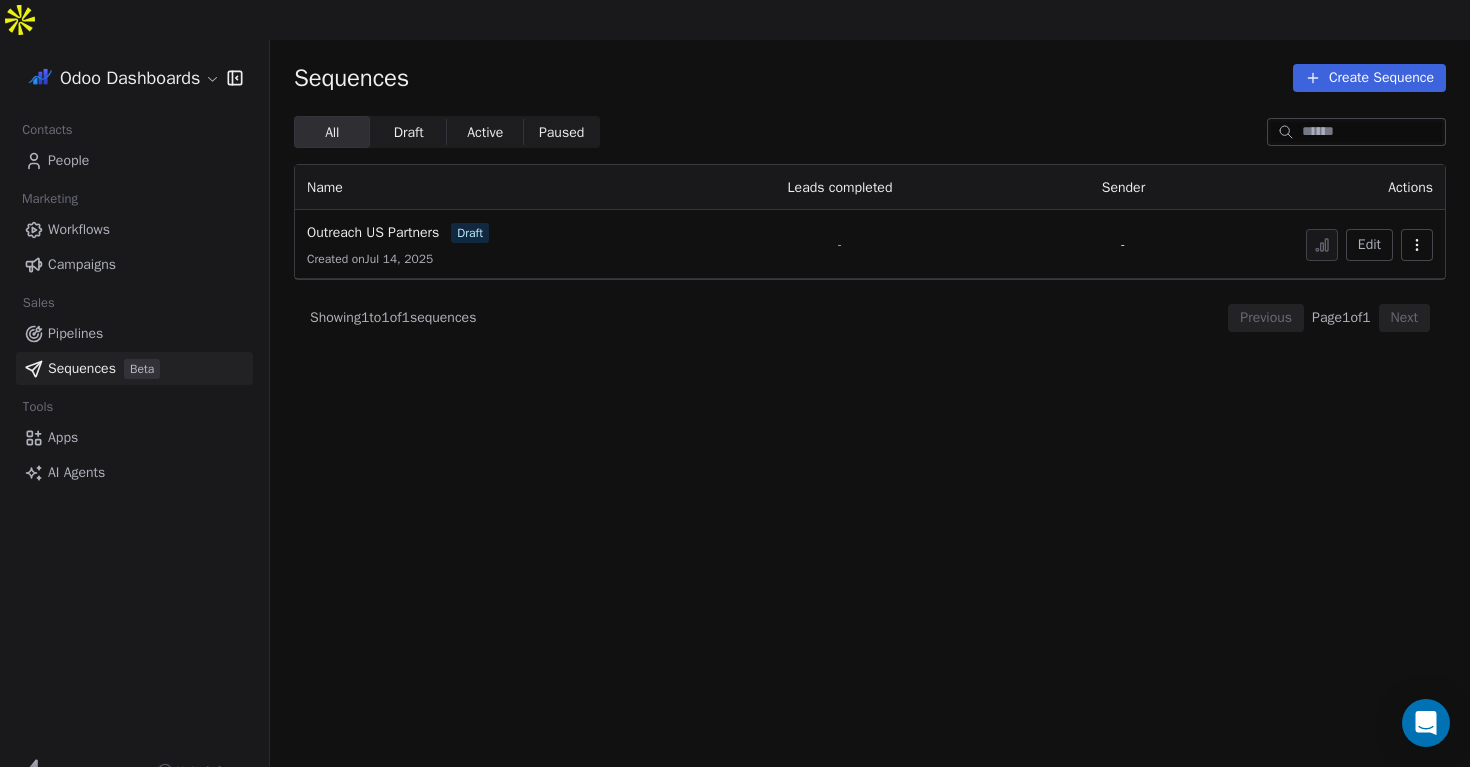 click on "Workflows" at bounding box center [79, 229] 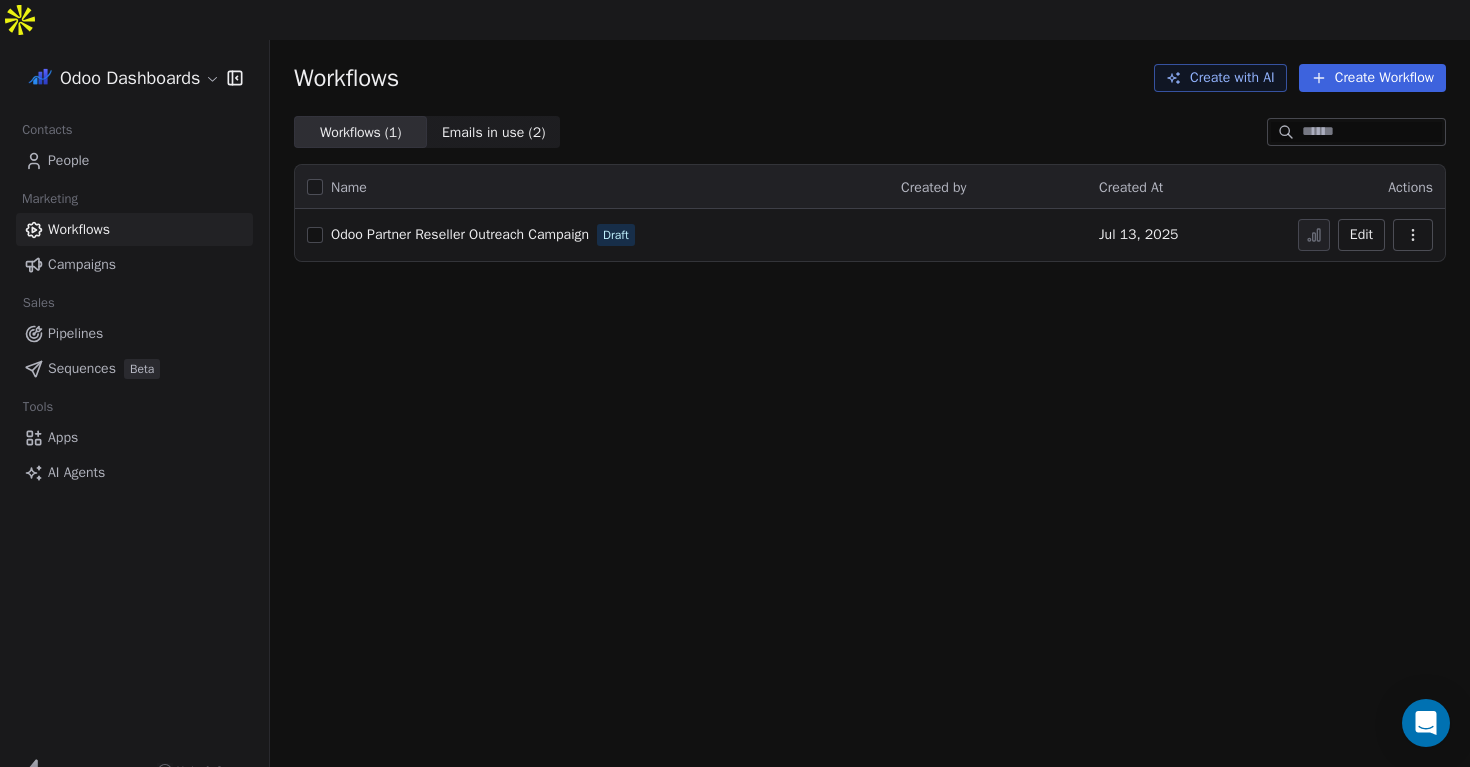 click on "Odoo Partner Reseller Outreach Campaign" at bounding box center (460, 234) 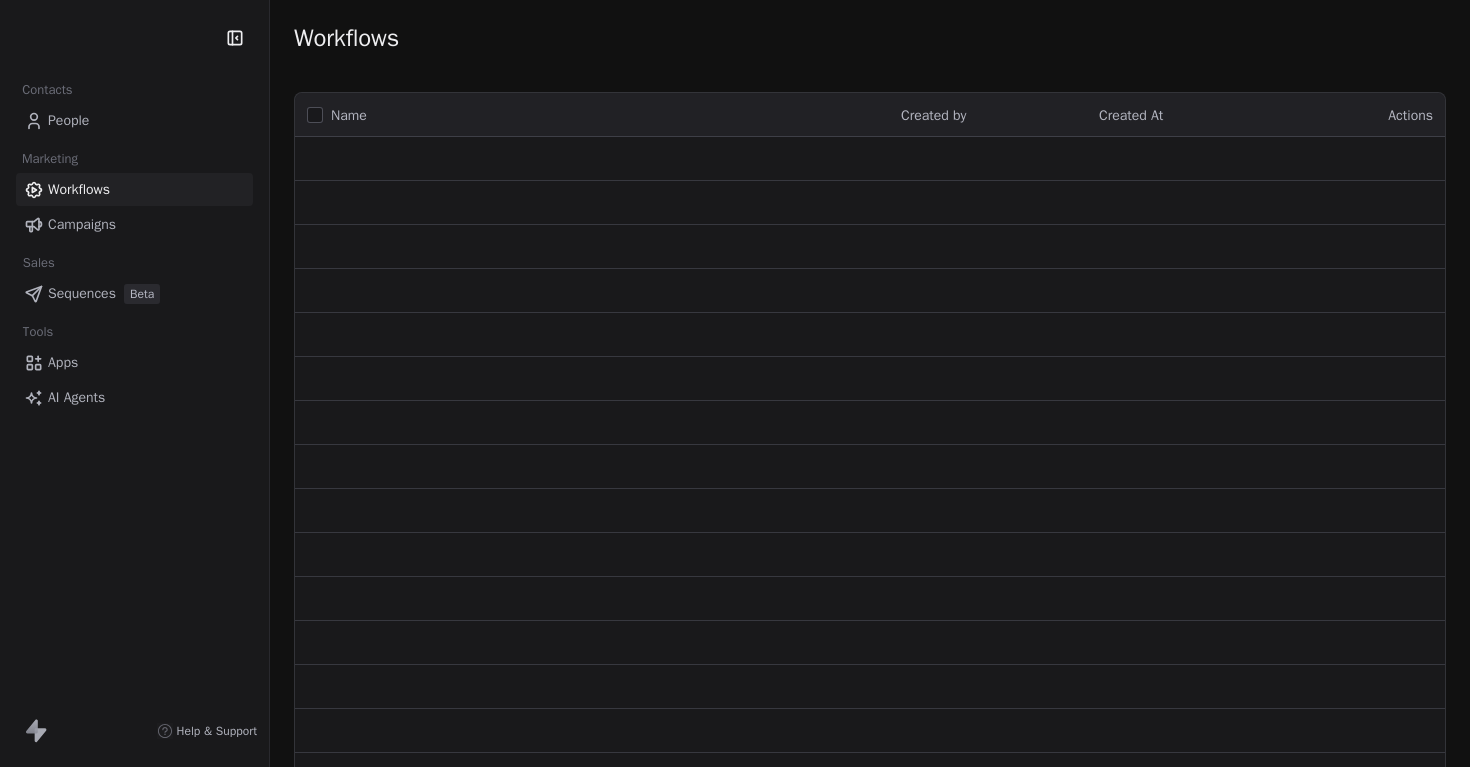 scroll, scrollTop: 0, scrollLeft: 0, axis: both 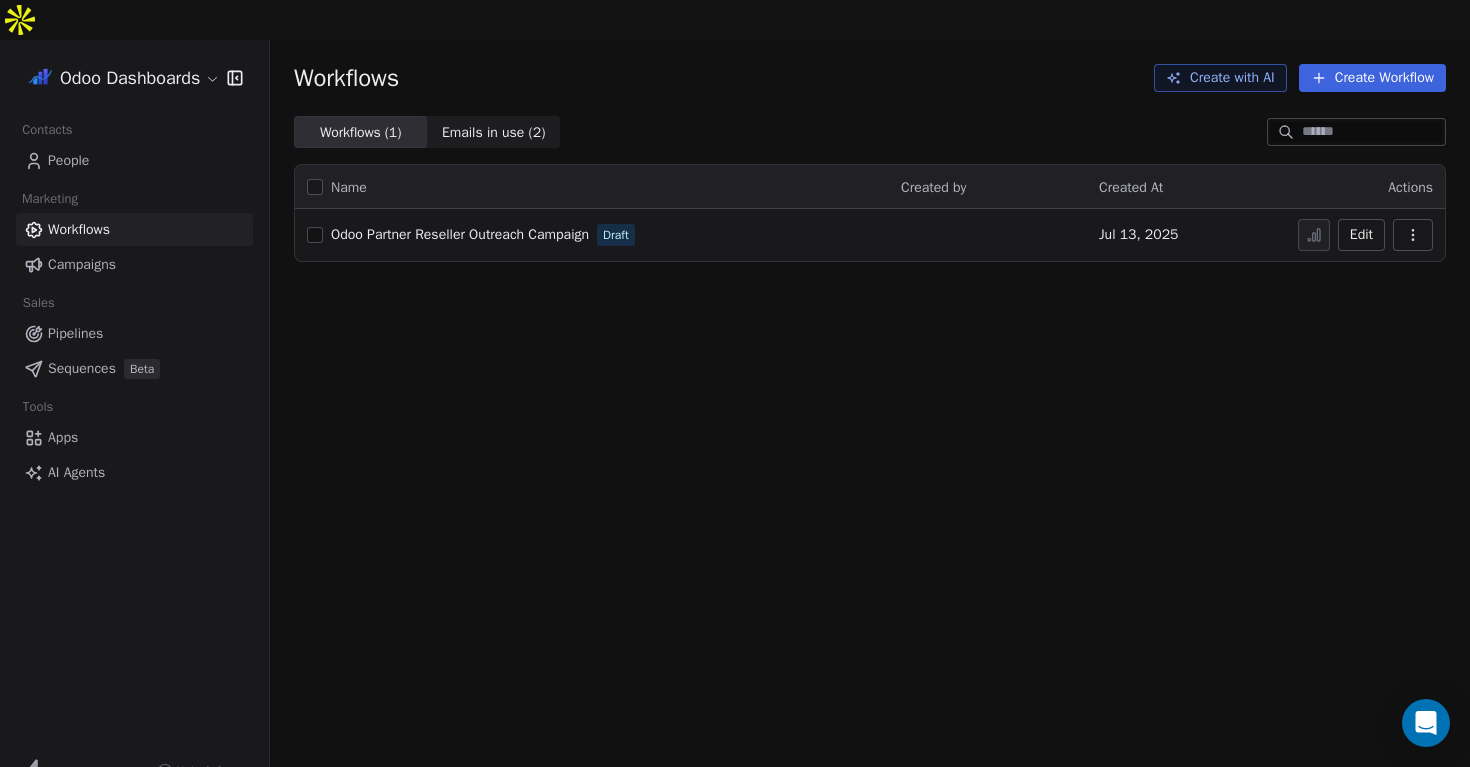 click on "People" at bounding box center (68, 160) 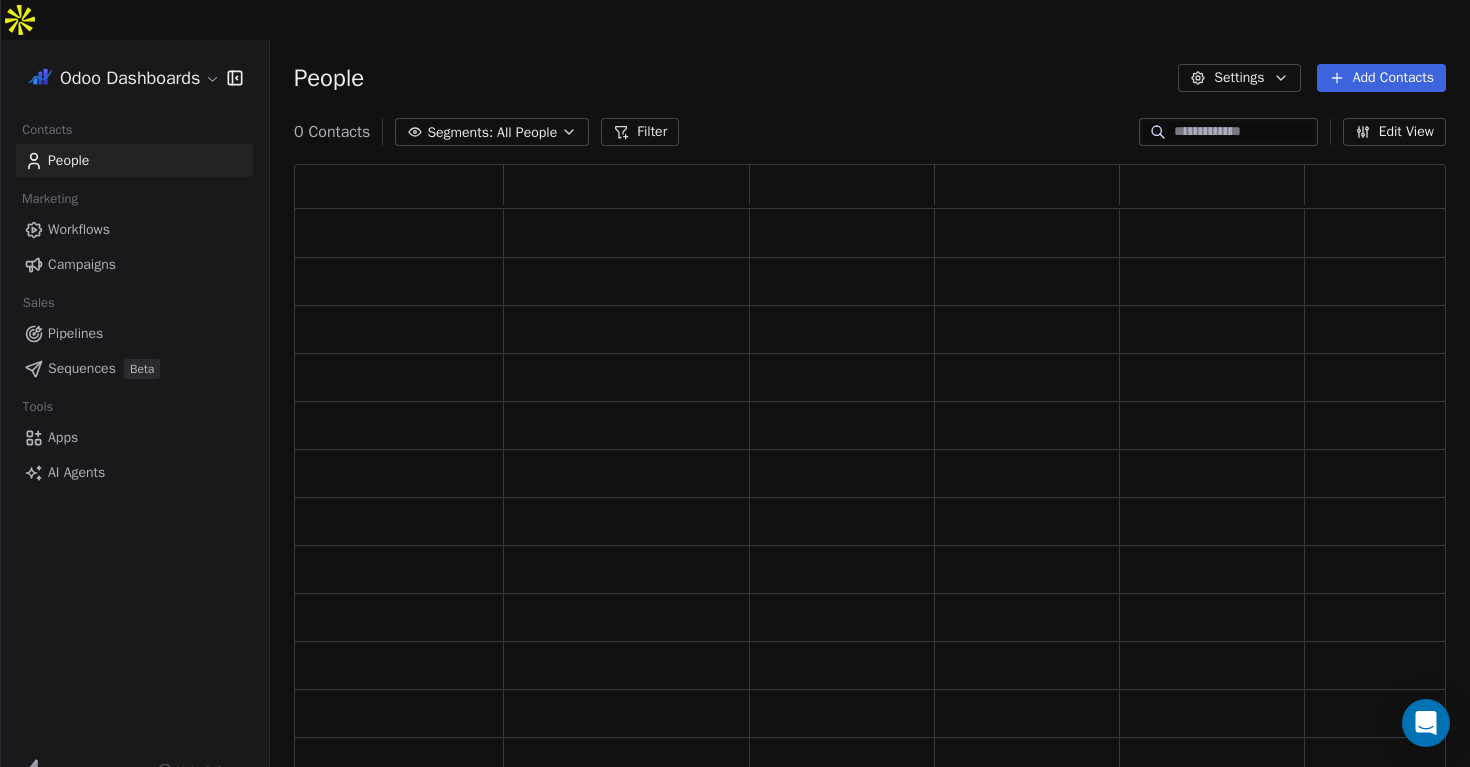 scroll, scrollTop: 1, scrollLeft: 1, axis: both 